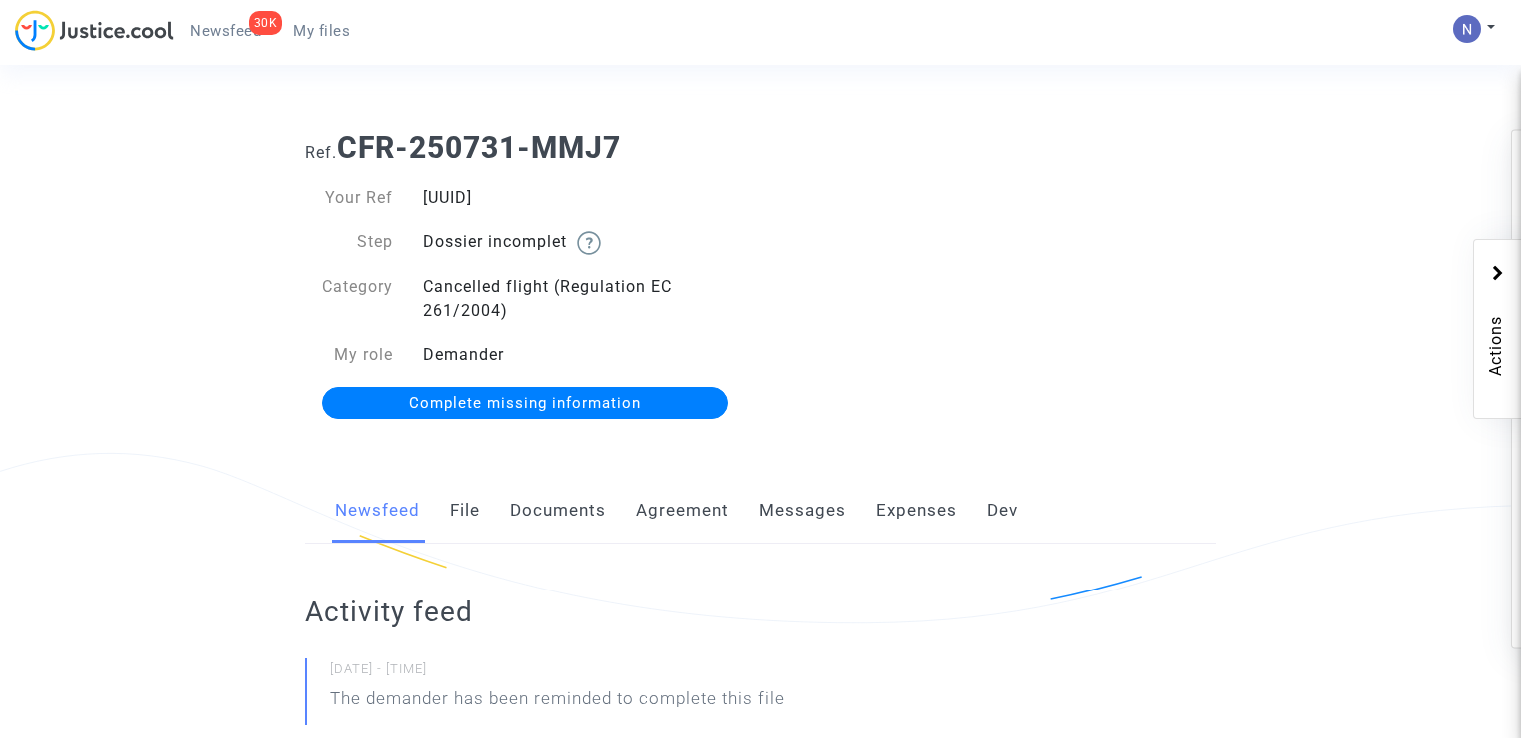 scroll, scrollTop: 400, scrollLeft: 0, axis: vertical 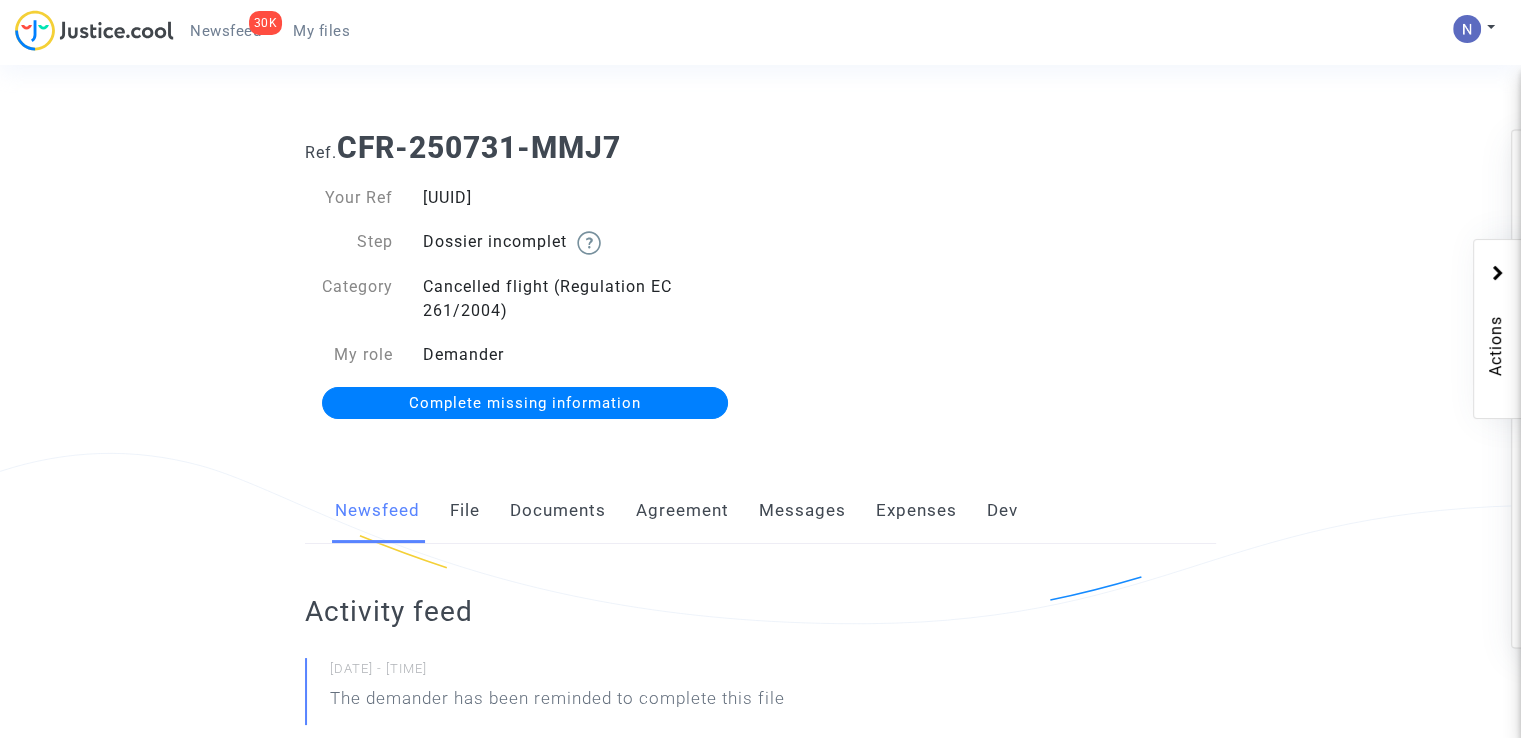 click on "Your Ref   0f4c8562-58ea-11f0-ae1a-92f94aa2d9d1  Step  Dossier incomplet      Category  Cancelled flight (Regulation EC 261/2004)  My role  Demander  Complete missing information" 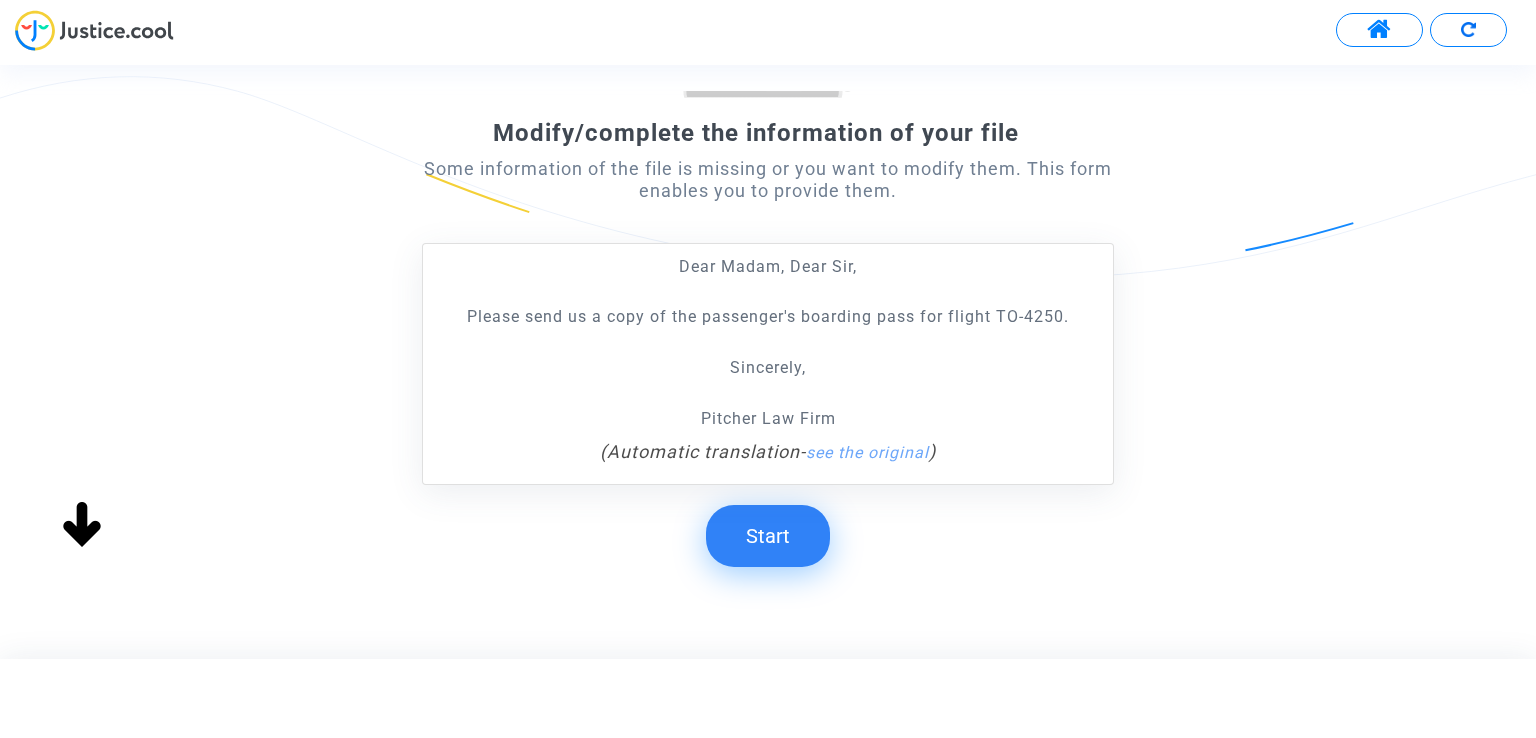 scroll, scrollTop: 329, scrollLeft: 0, axis: vertical 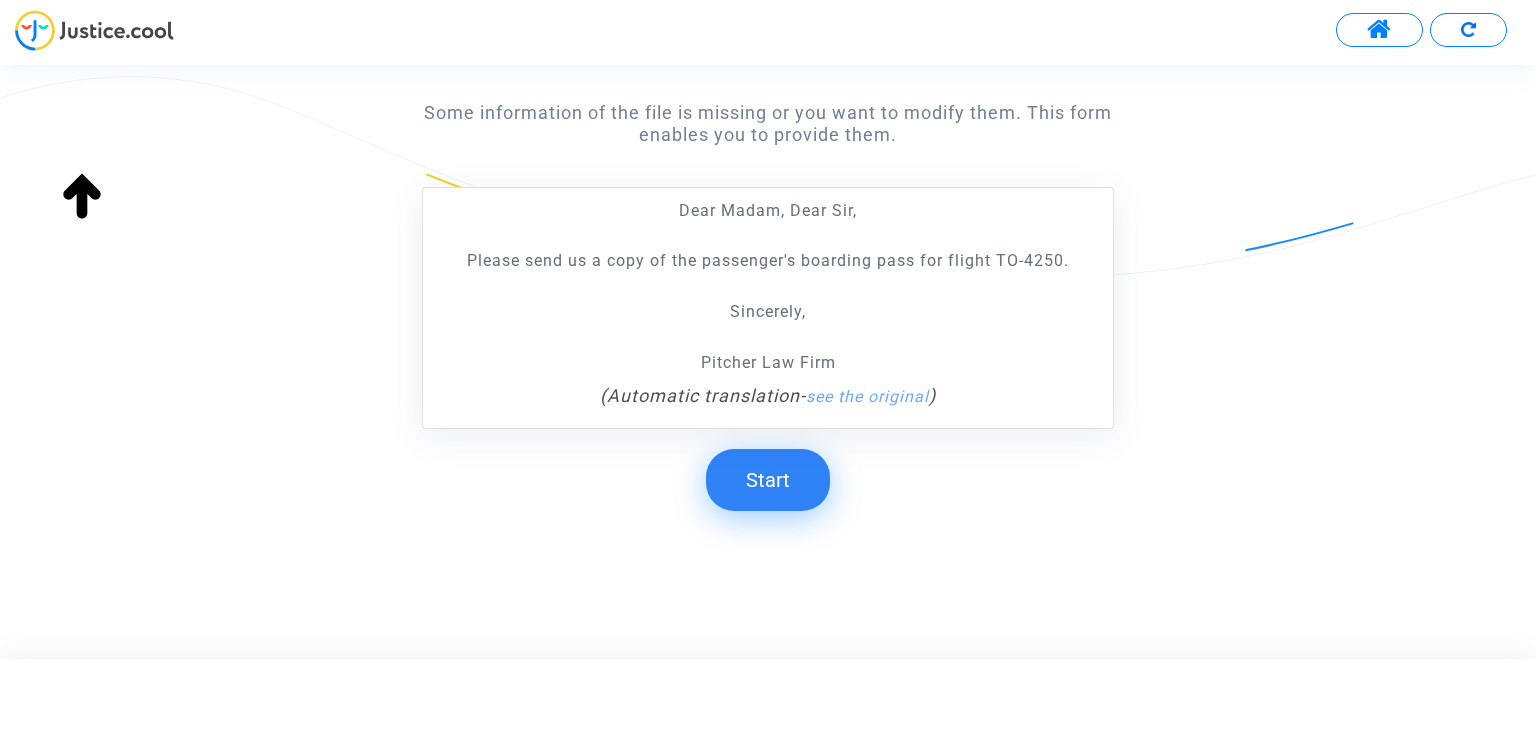 click on "Start" 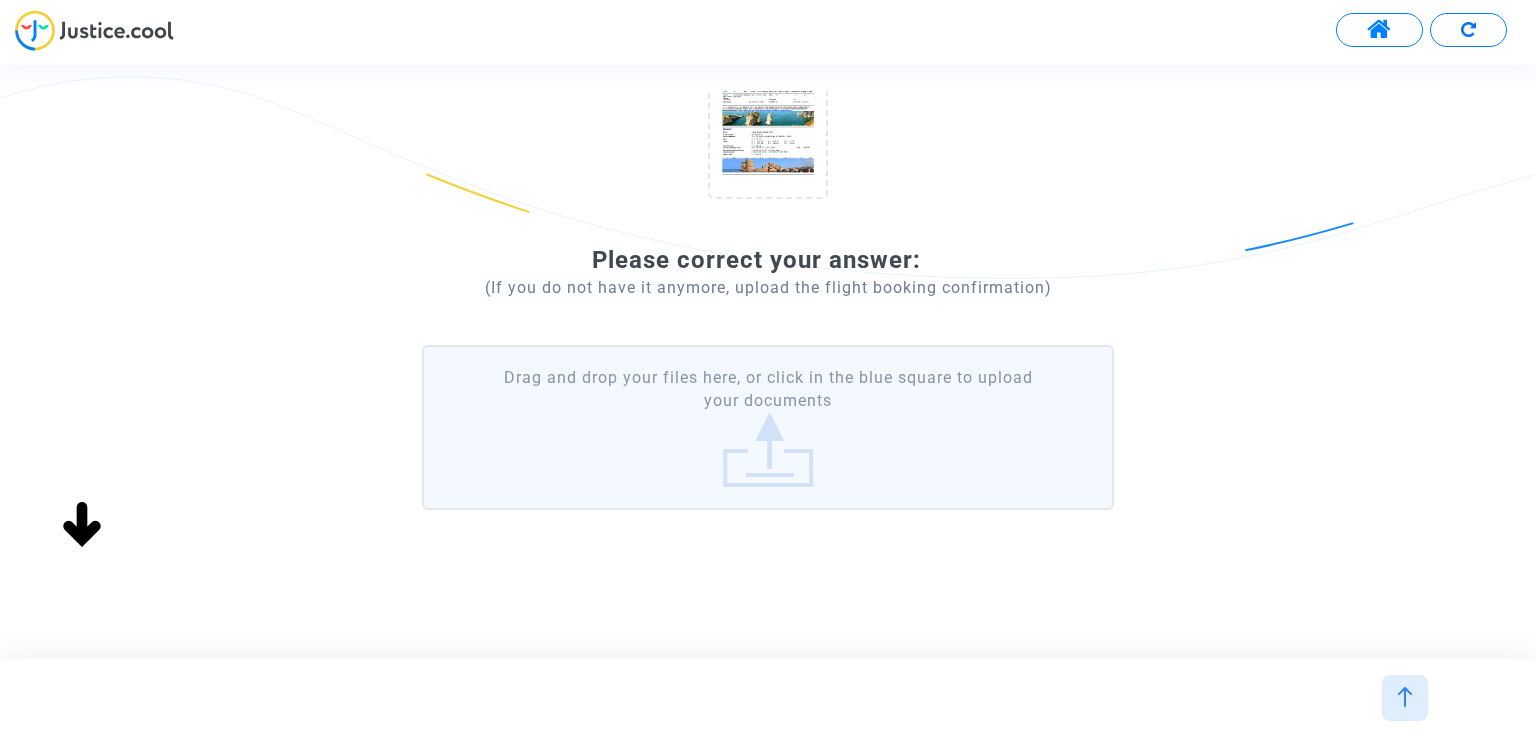 scroll, scrollTop: 298, scrollLeft: 0, axis: vertical 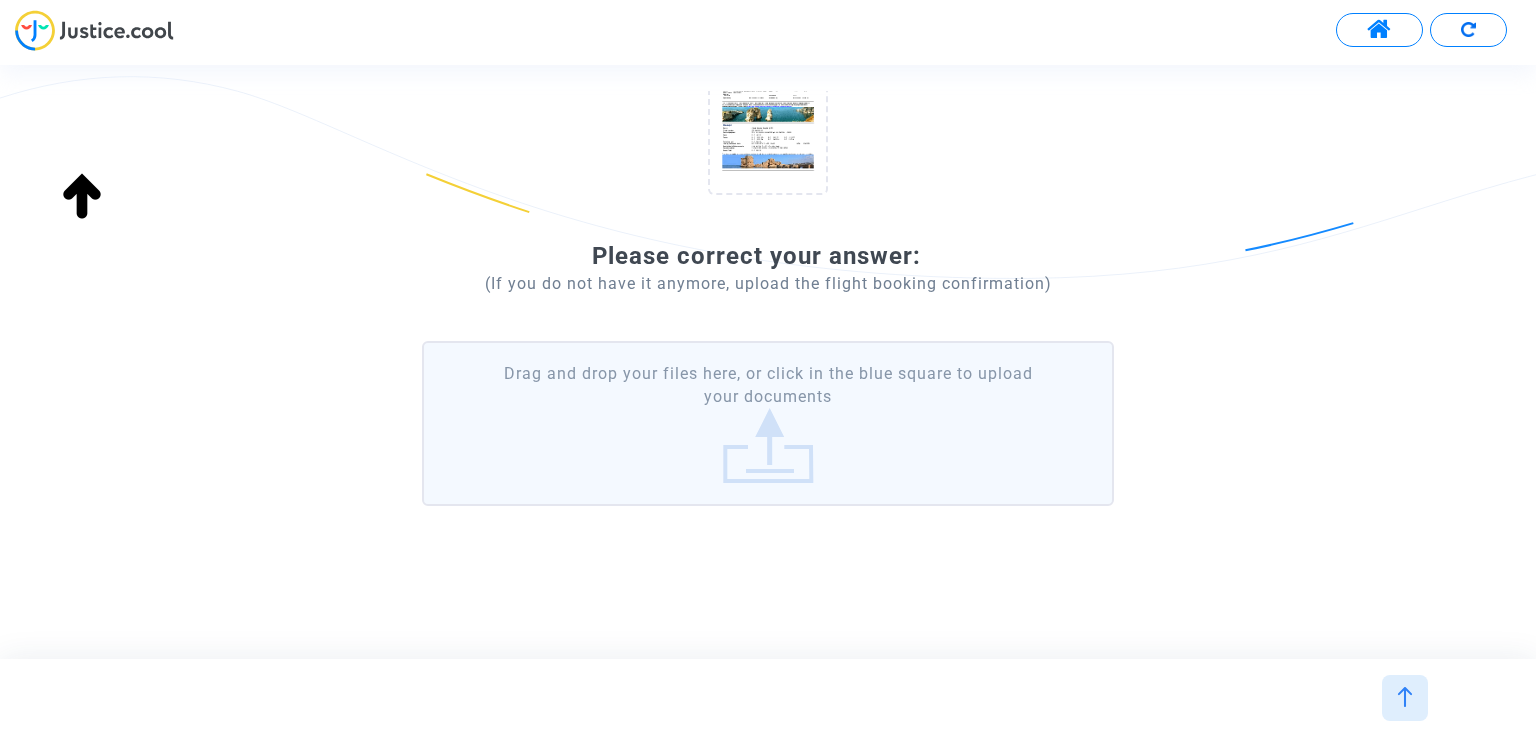 click on "Drag and drop your files here, or click in the blue square to upload your documents" 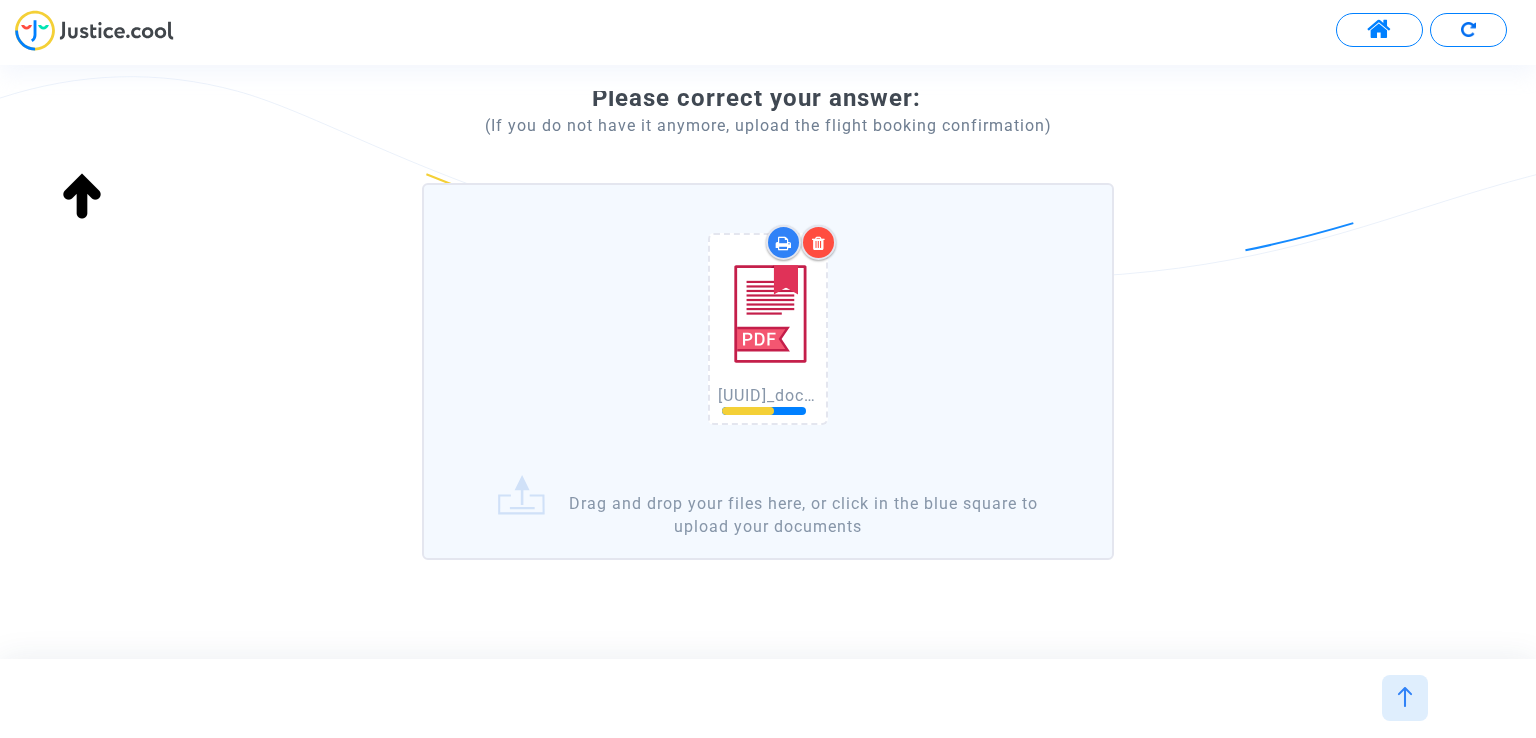 scroll, scrollTop: 509, scrollLeft: 0, axis: vertical 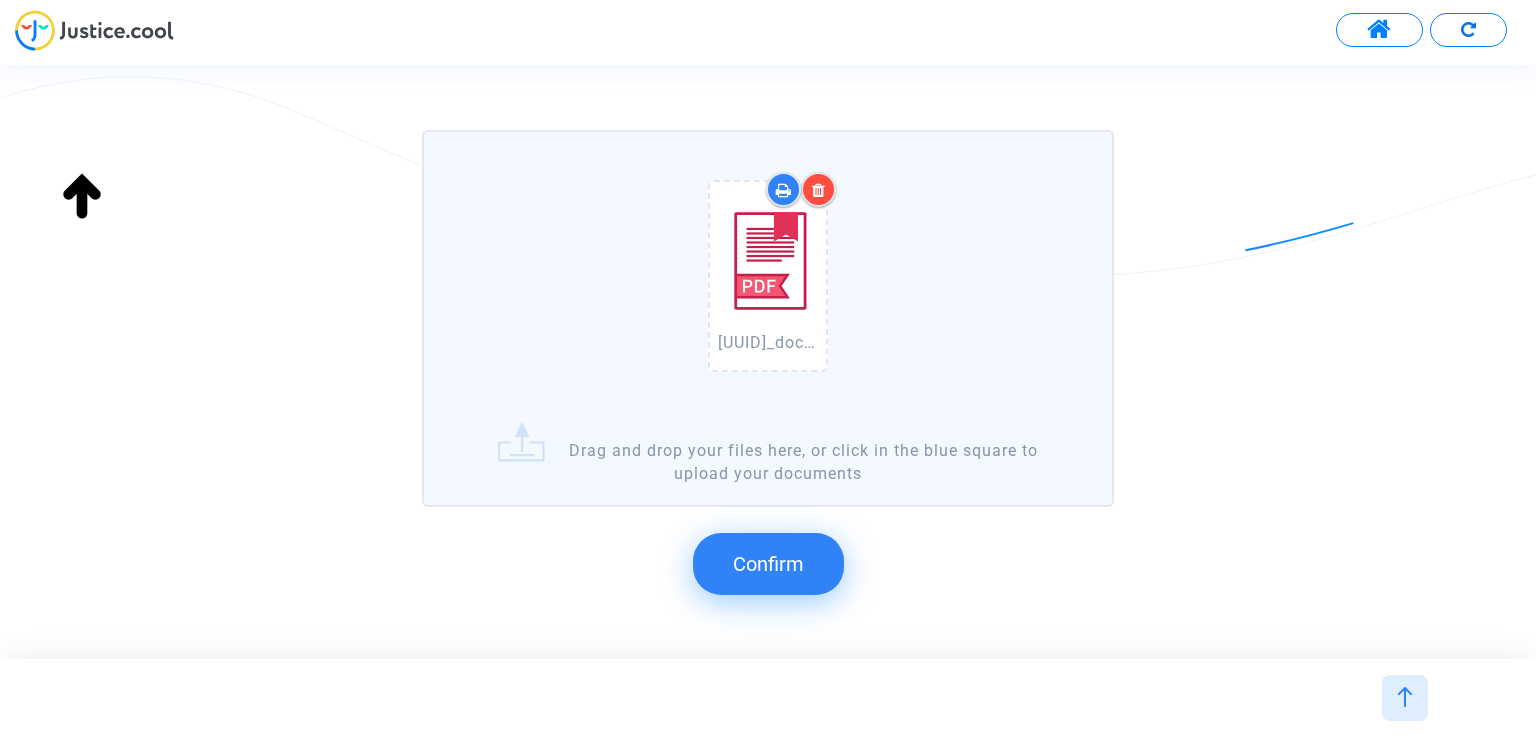 click on "Confirm" 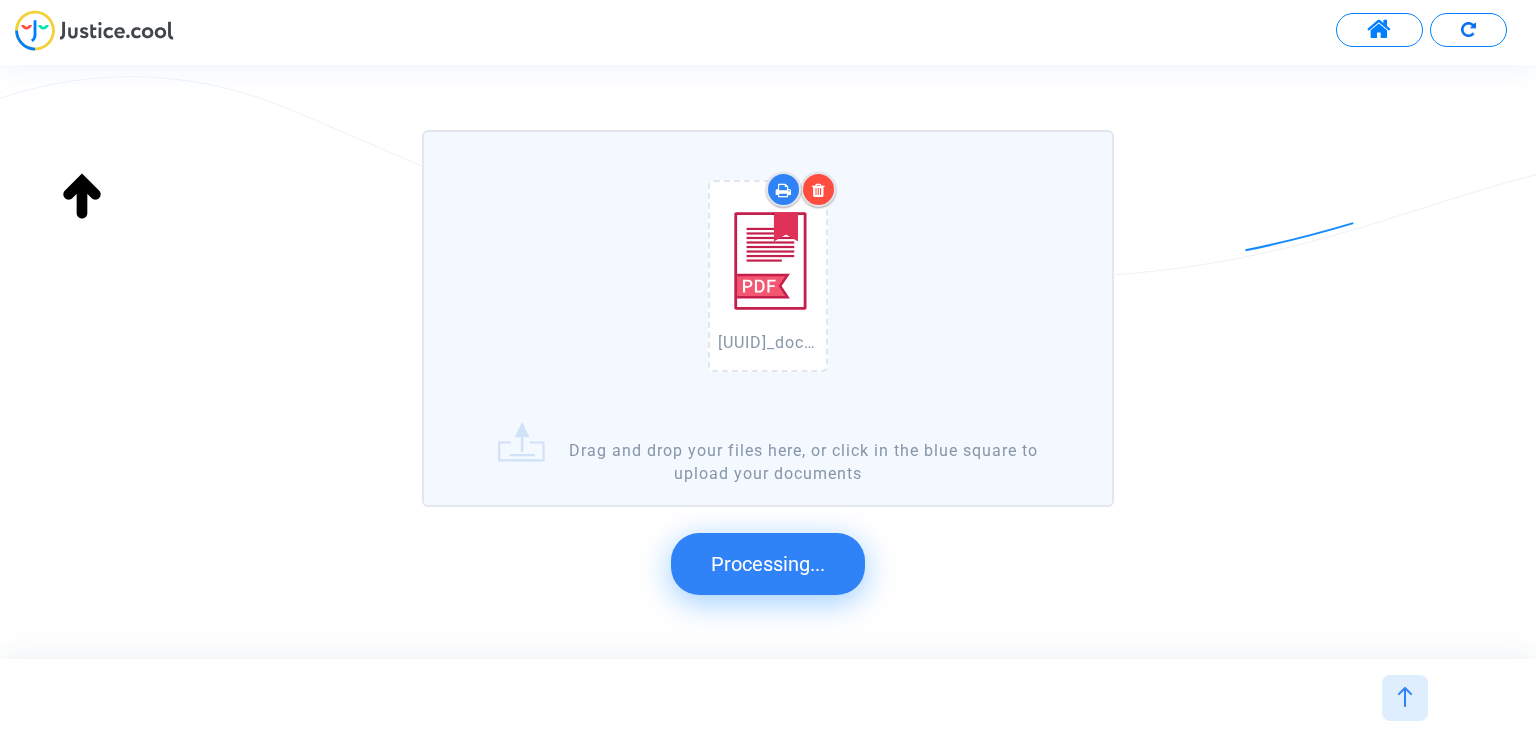 scroll, scrollTop: 319, scrollLeft: 0, axis: vertical 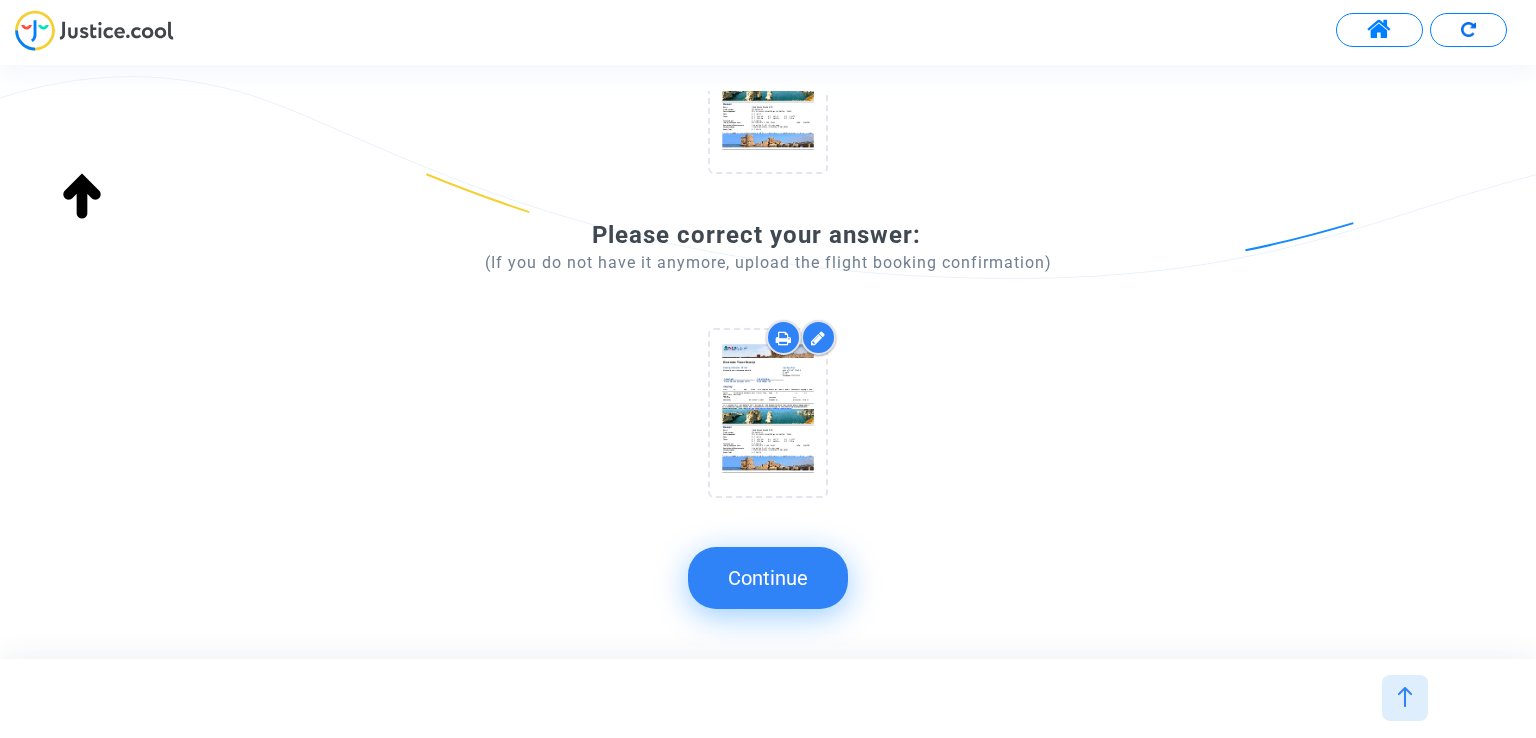 click on "Continue" 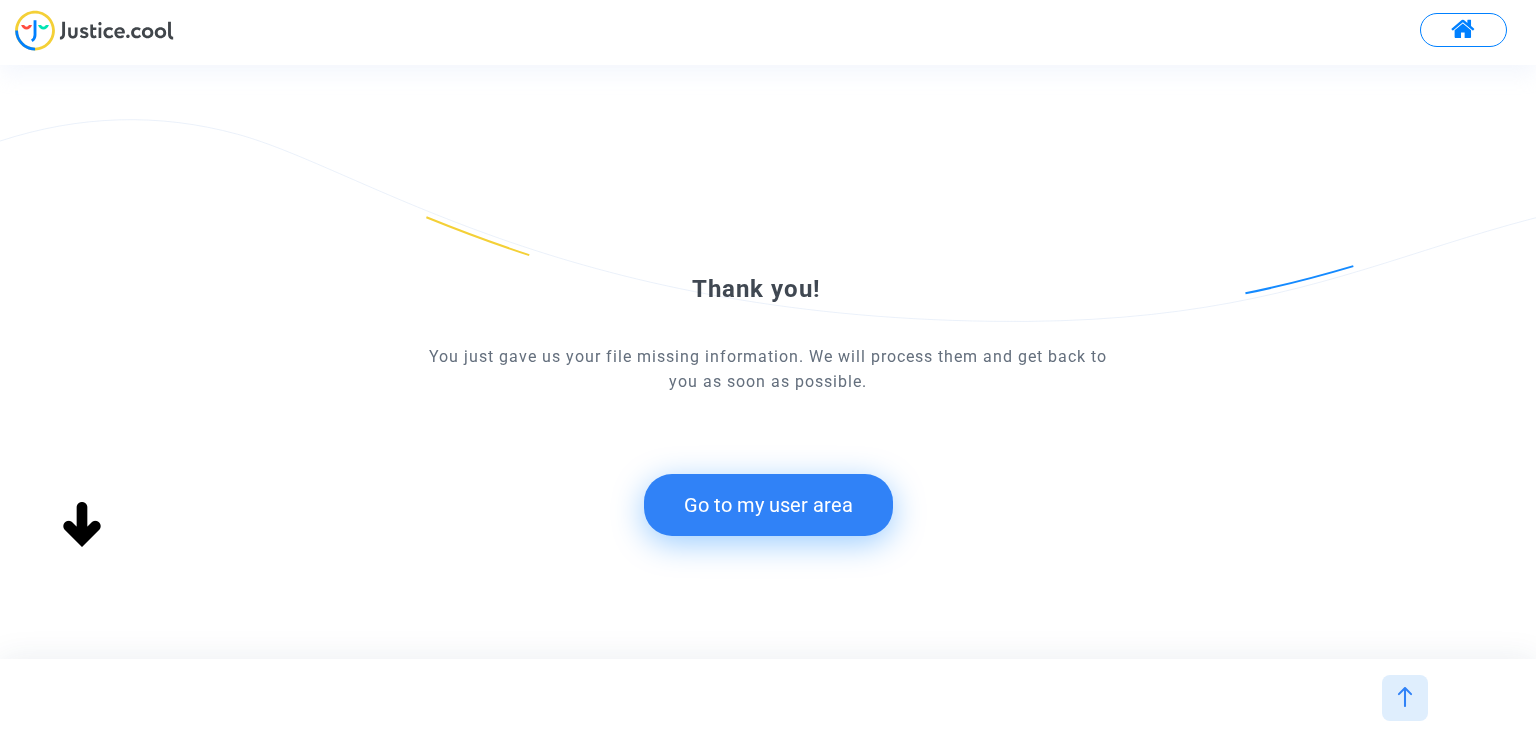 scroll, scrollTop: 0, scrollLeft: 0, axis: both 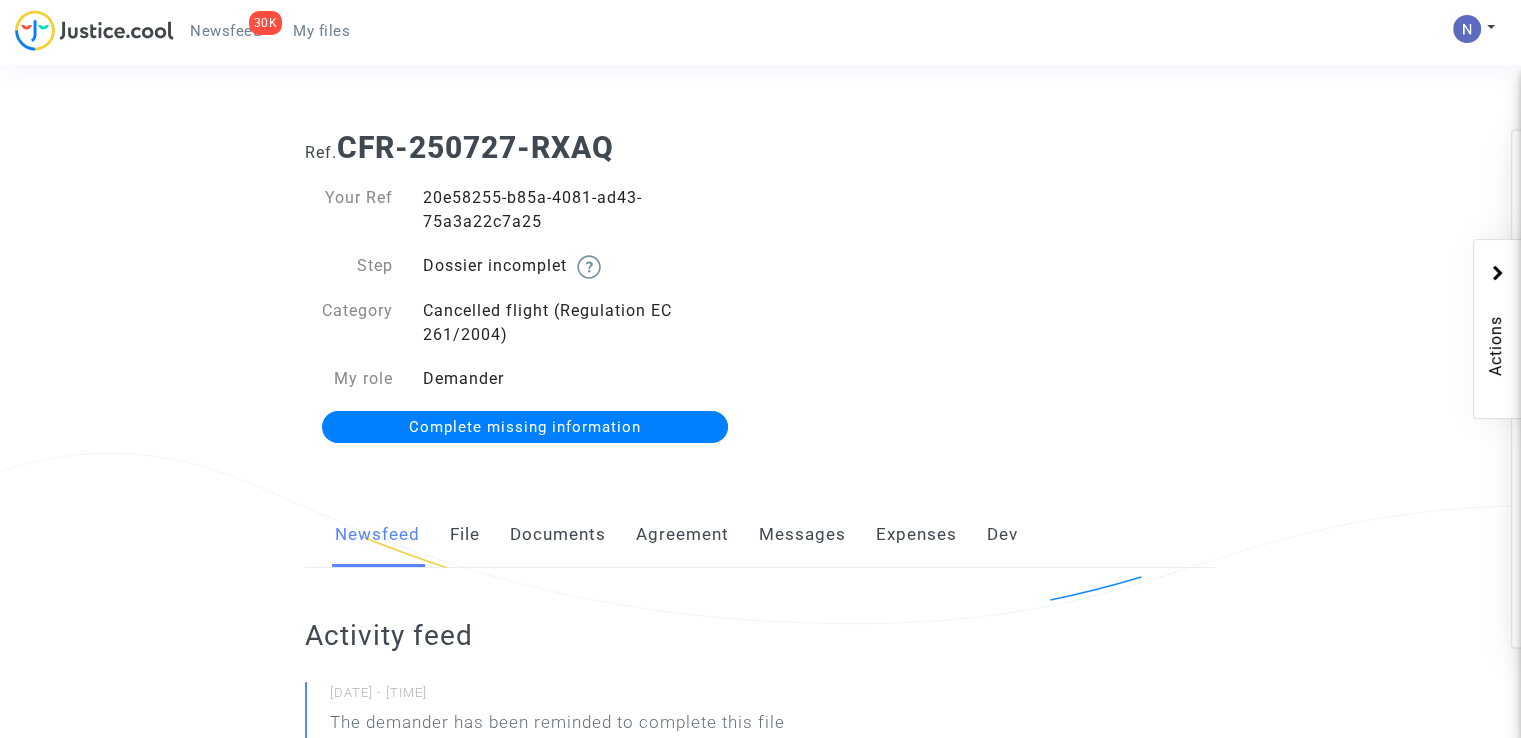 click on "Your Ref   20e58255-b85a-4081-ad43-75a3a22c7a25  Step  Dossier incomplet      Category  Cancelled flight (Regulation EC 261/2004)  My role  Demander  Complete missing information" 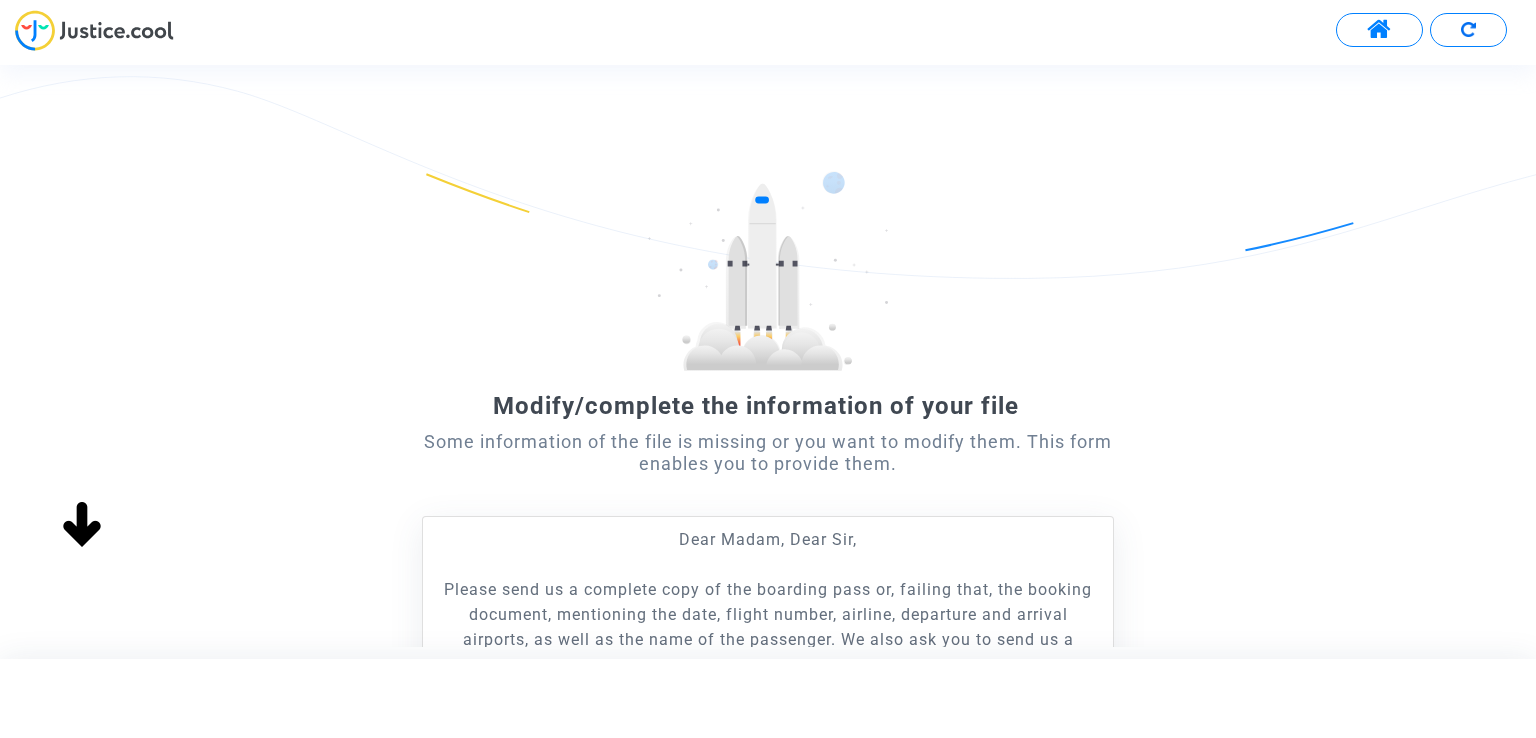 scroll, scrollTop: 400, scrollLeft: 0, axis: vertical 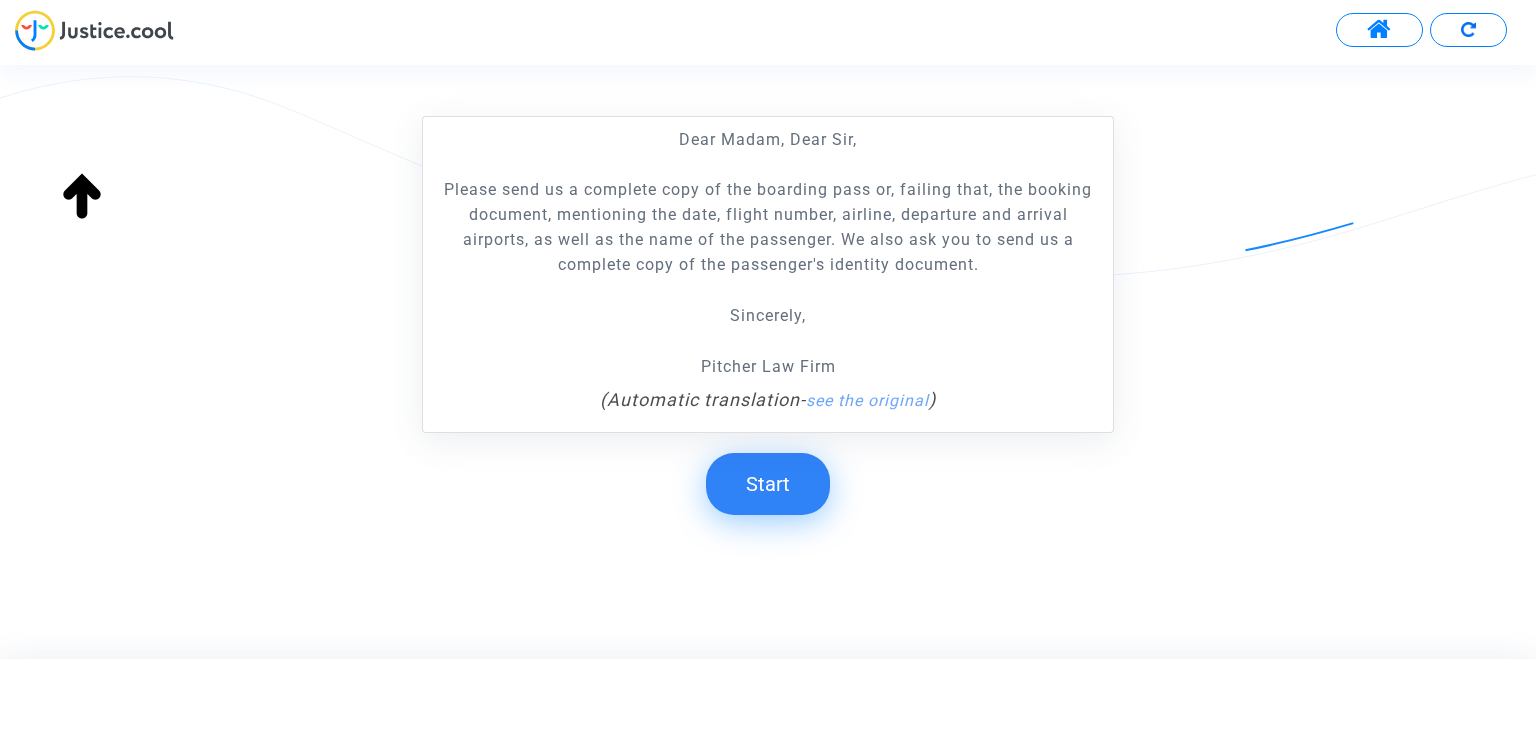 click on "Start" 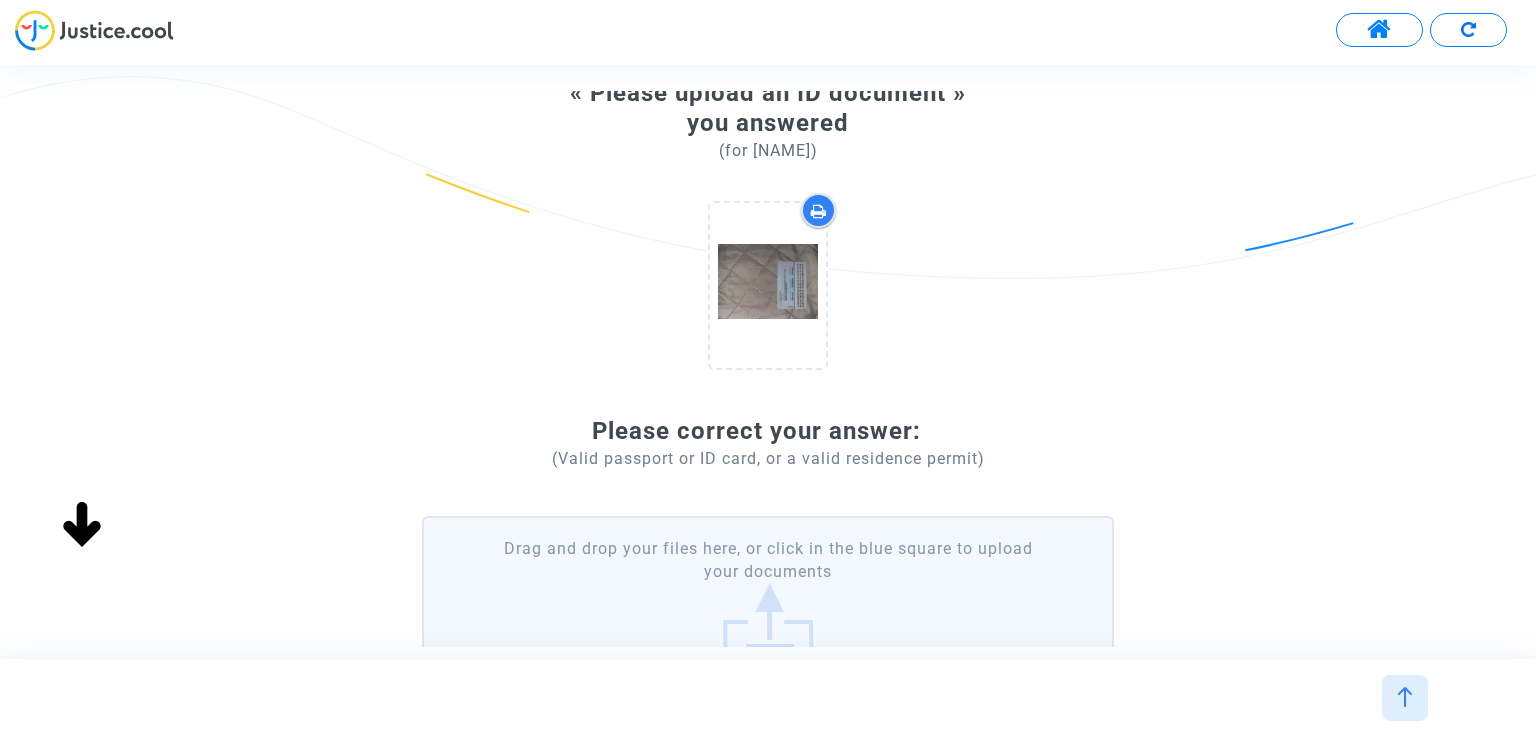 scroll, scrollTop: 298, scrollLeft: 0, axis: vertical 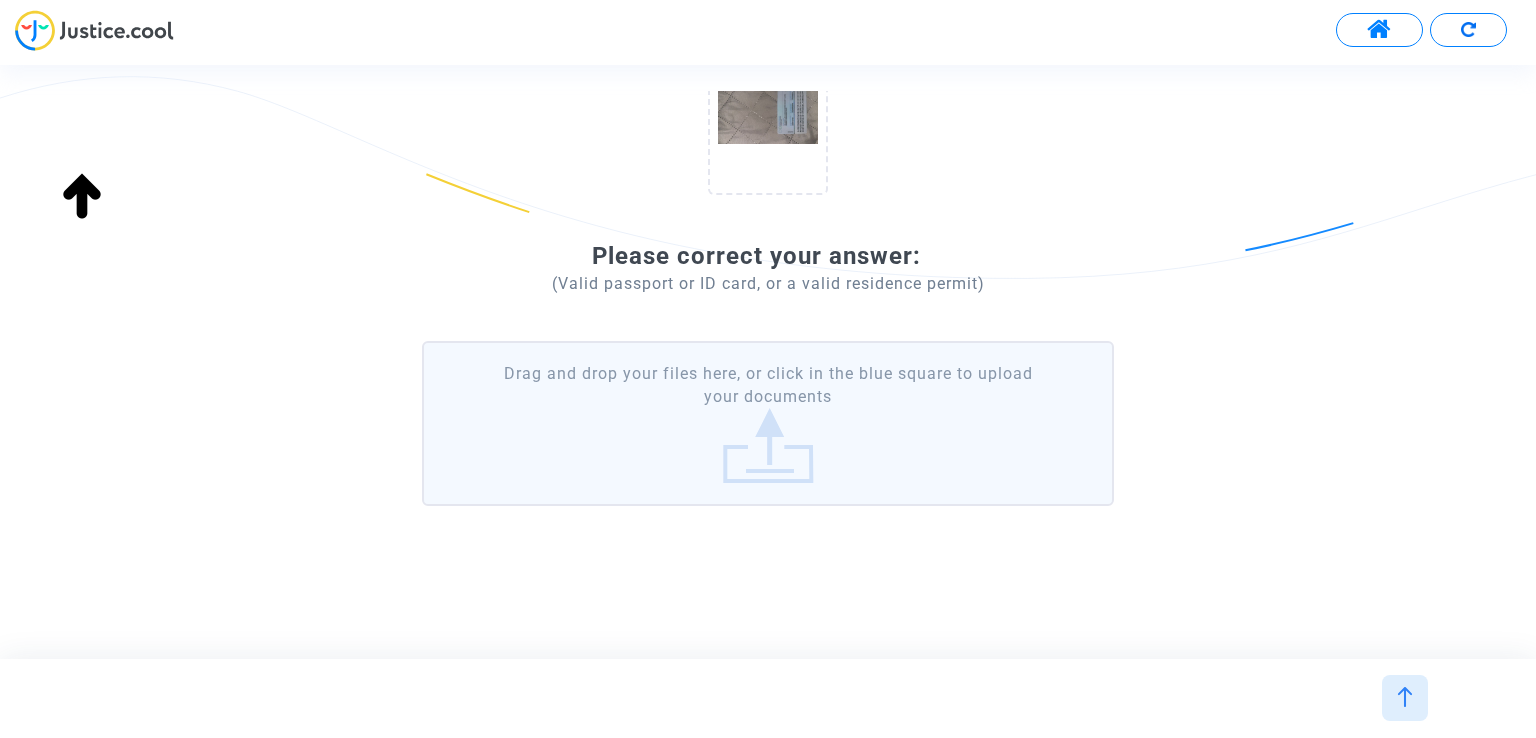 click on "Drag and drop your files here, or click in the blue square to upload your documents" 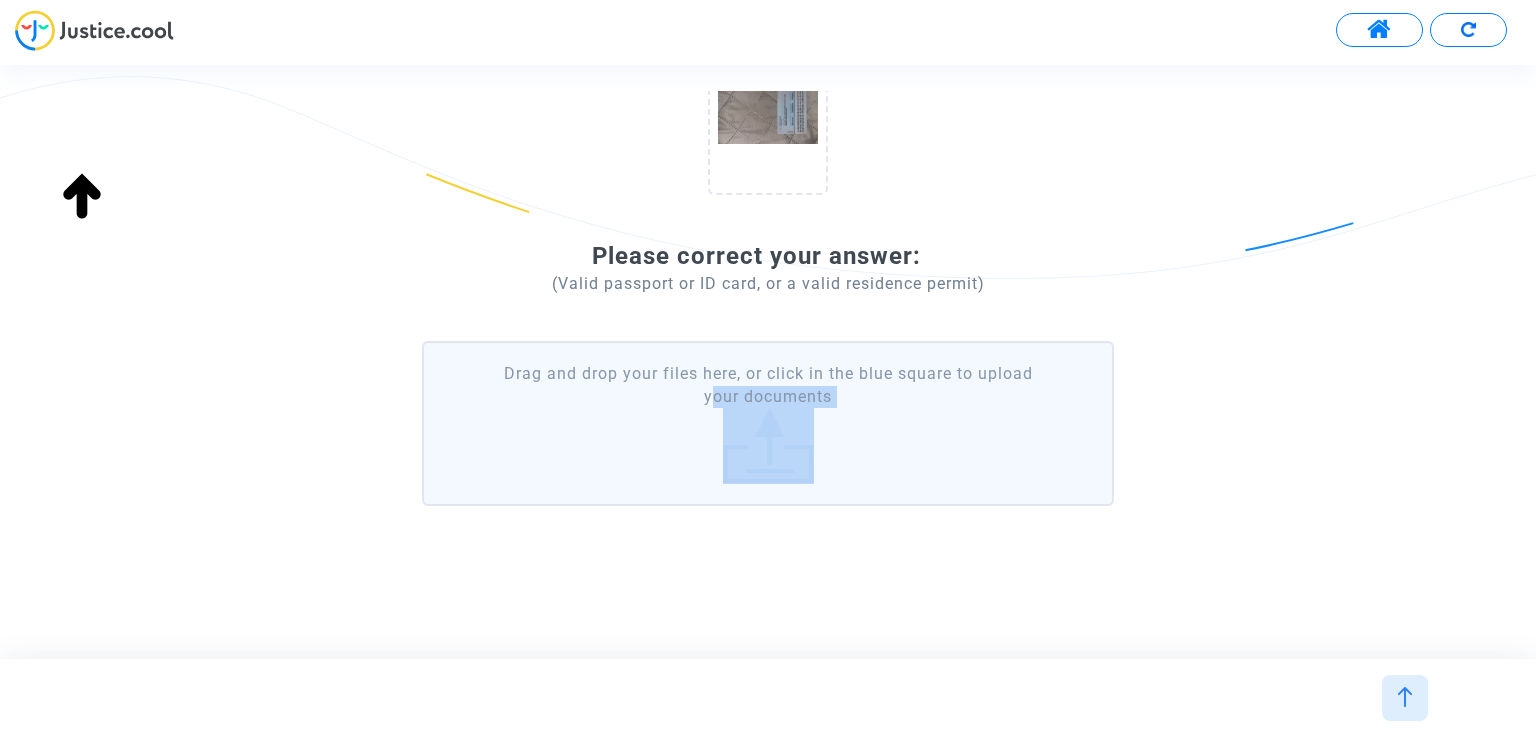 click on "Drag and drop your files here, or click in the blue square to upload your documents" 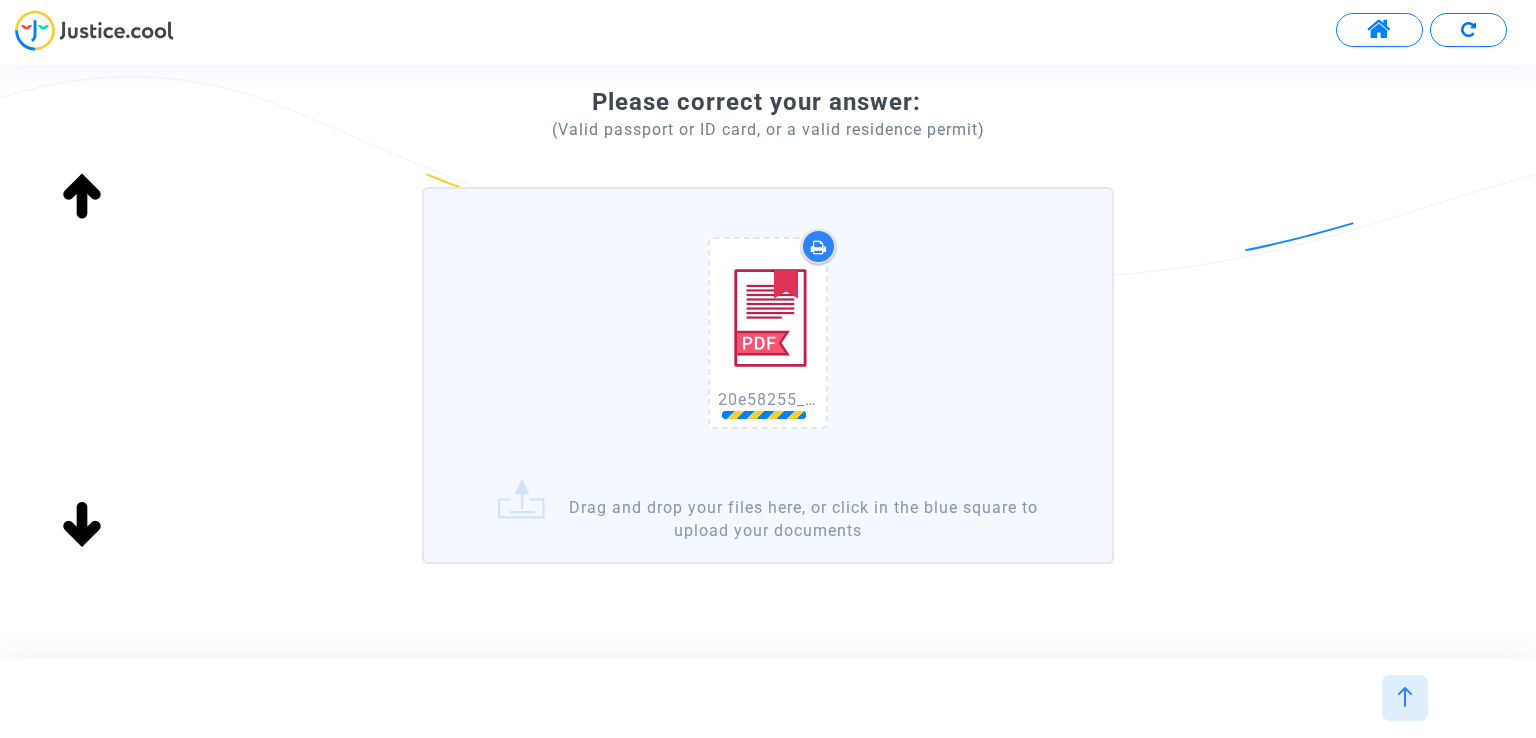 scroll, scrollTop: 509, scrollLeft: 0, axis: vertical 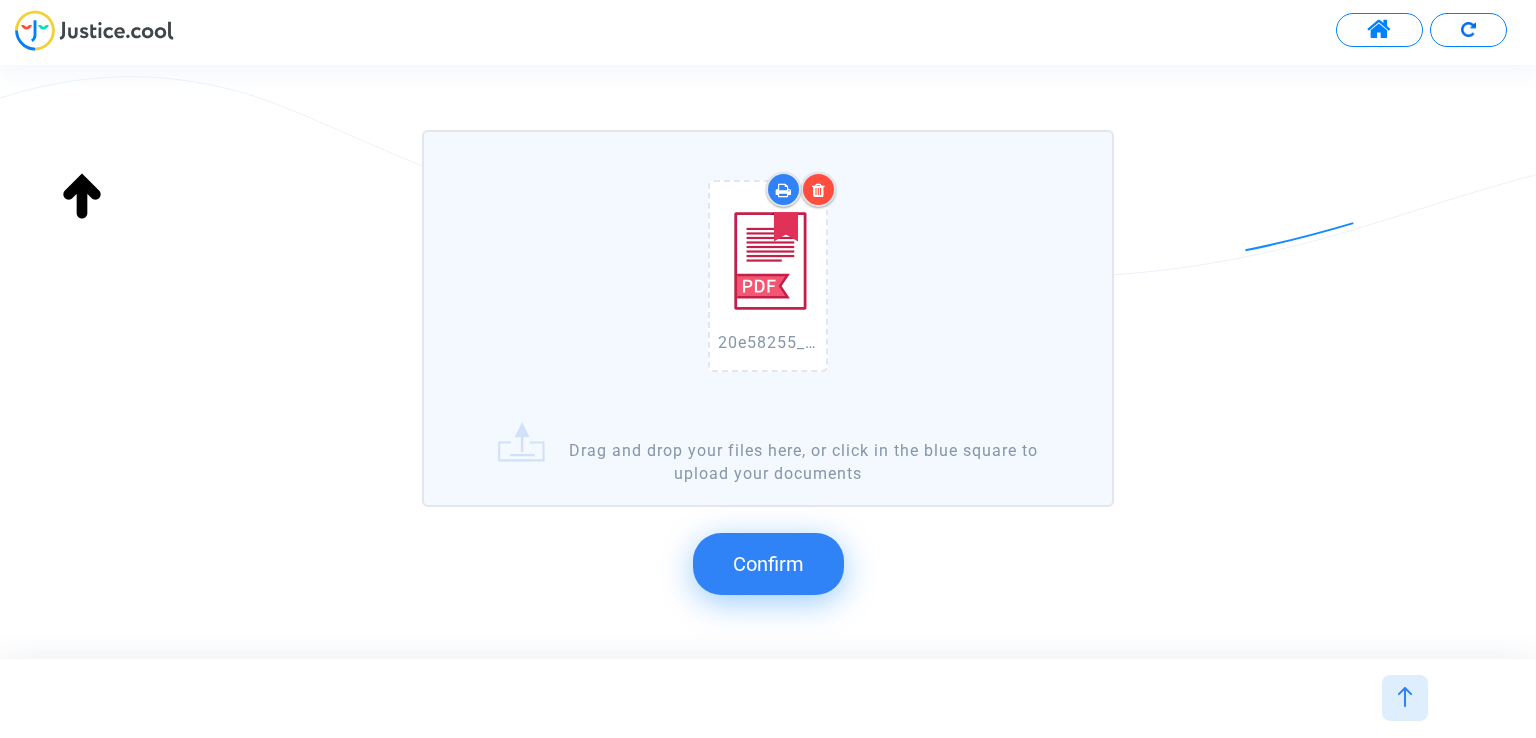 click on "Confirm" 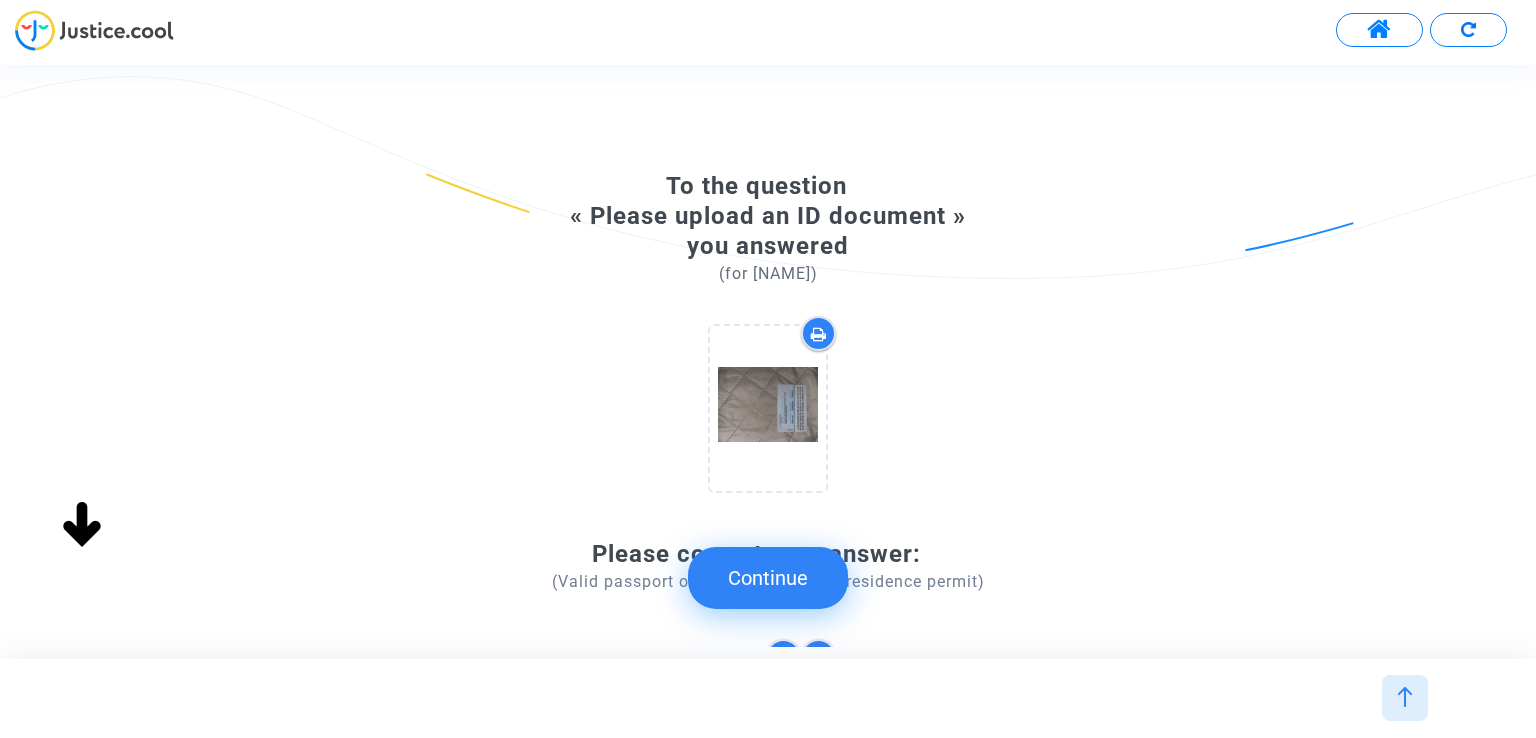 scroll, scrollTop: 319, scrollLeft: 0, axis: vertical 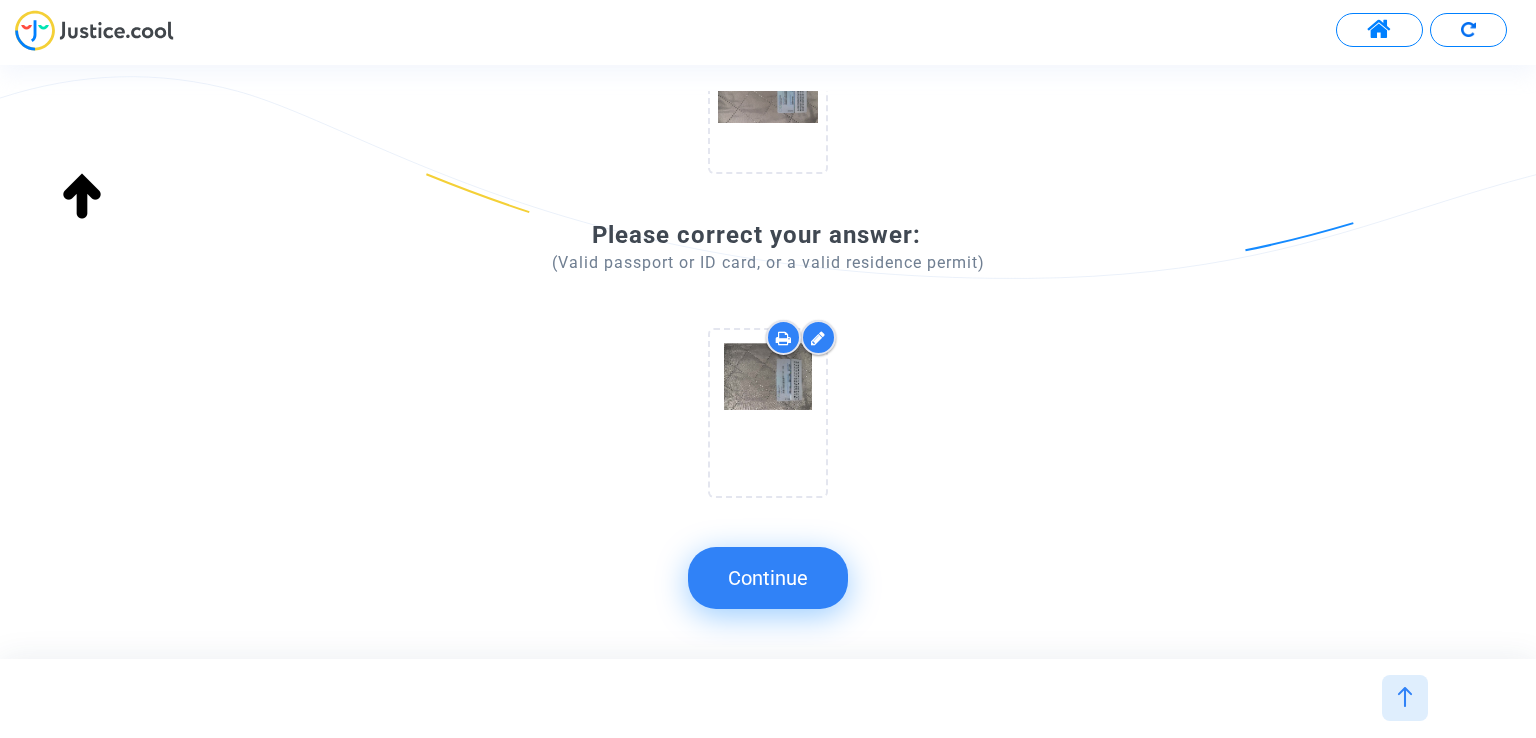 click on "Continue" 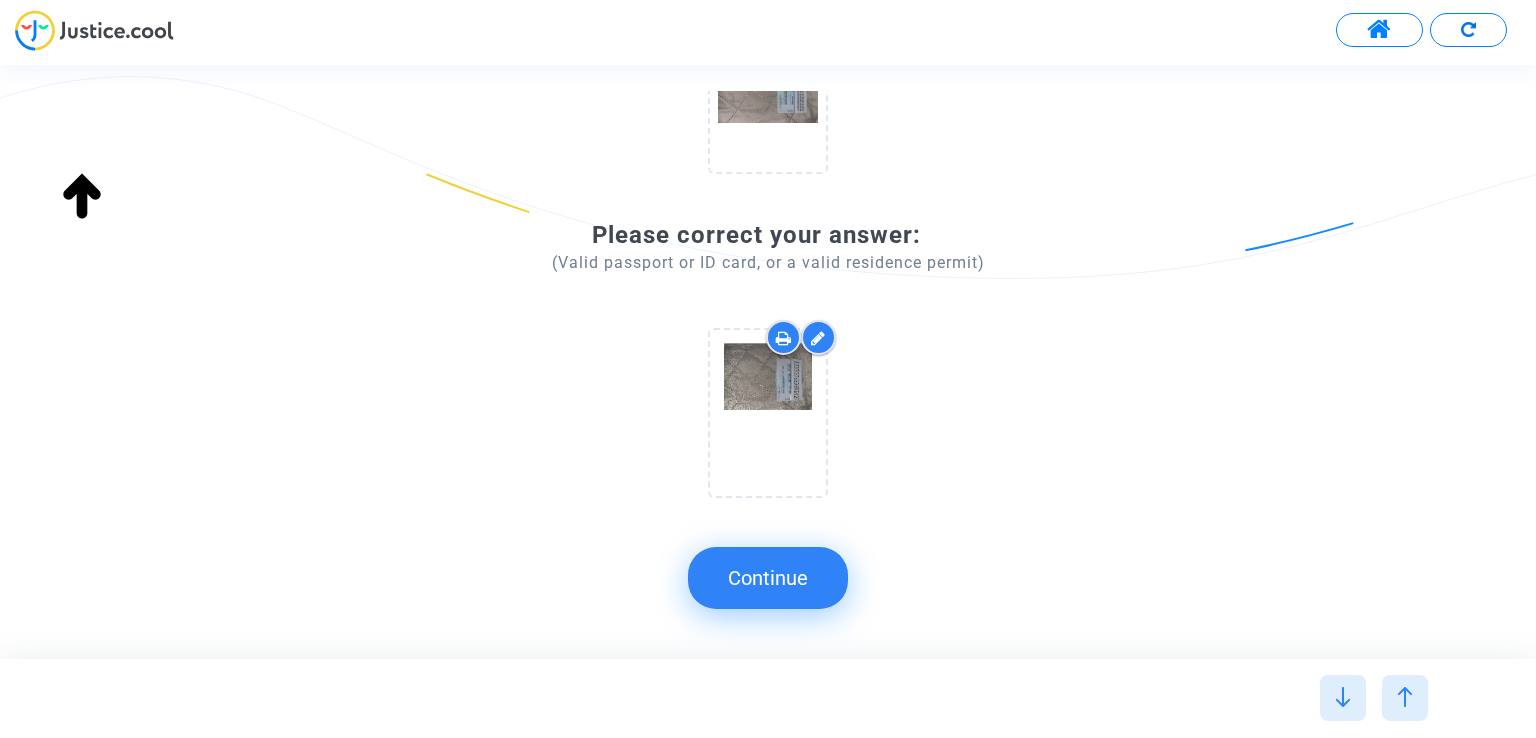 scroll, scrollTop: 0, scrollLeft: 0, axis: both 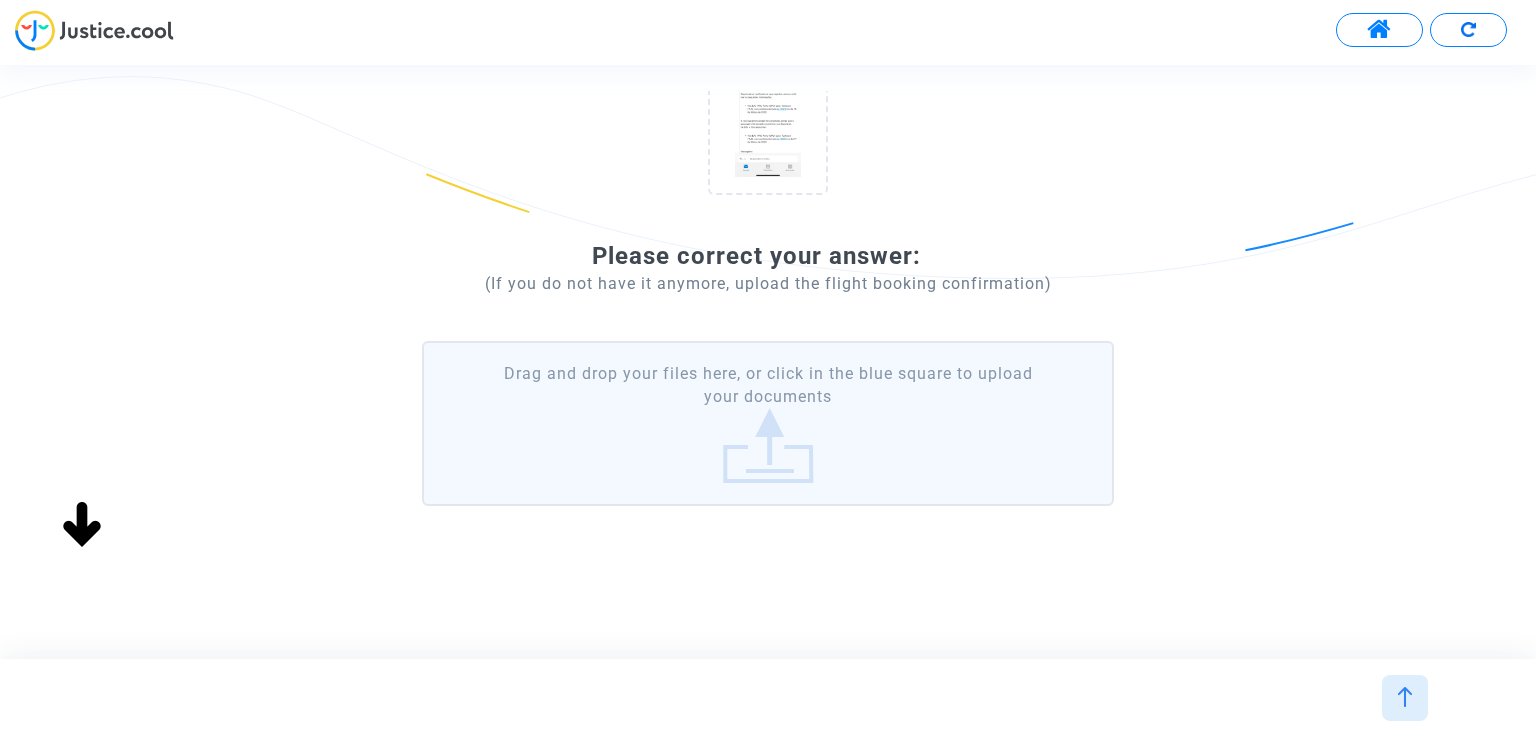 click on "Drag and drop your files here, or click in the blue square to upload your documents" 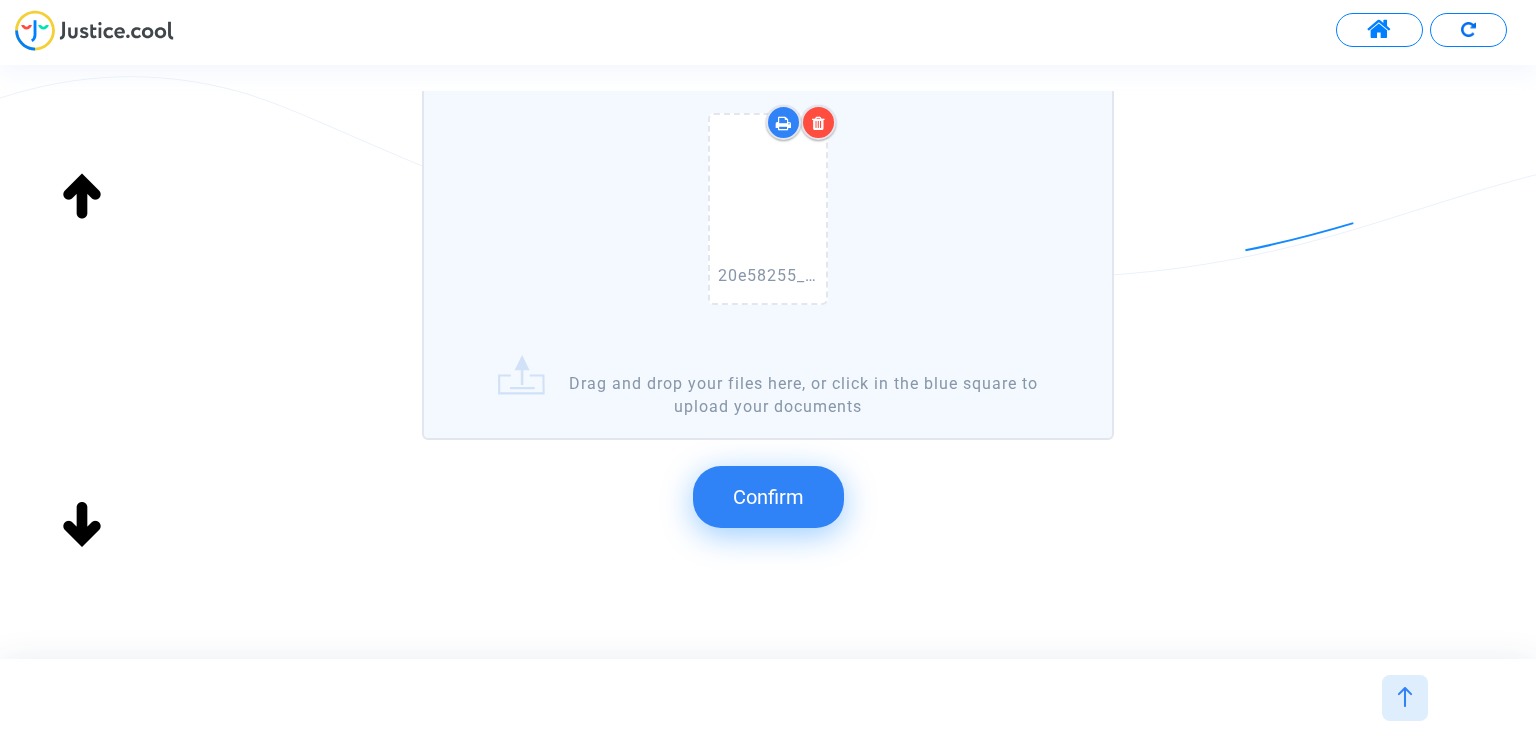scroll, scrollTop: 608, scrollLeft: 0, axis: vertical 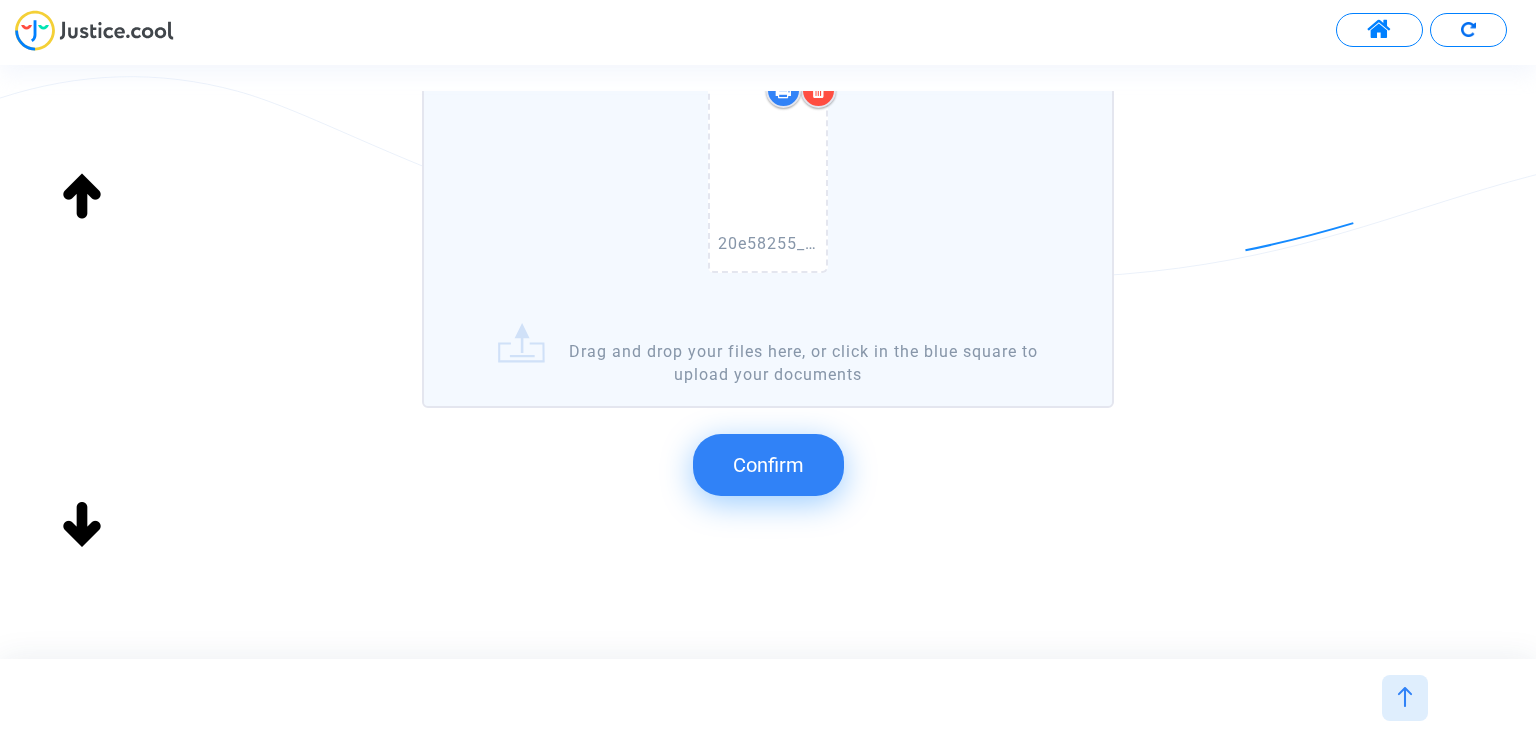 click on "Confirm" 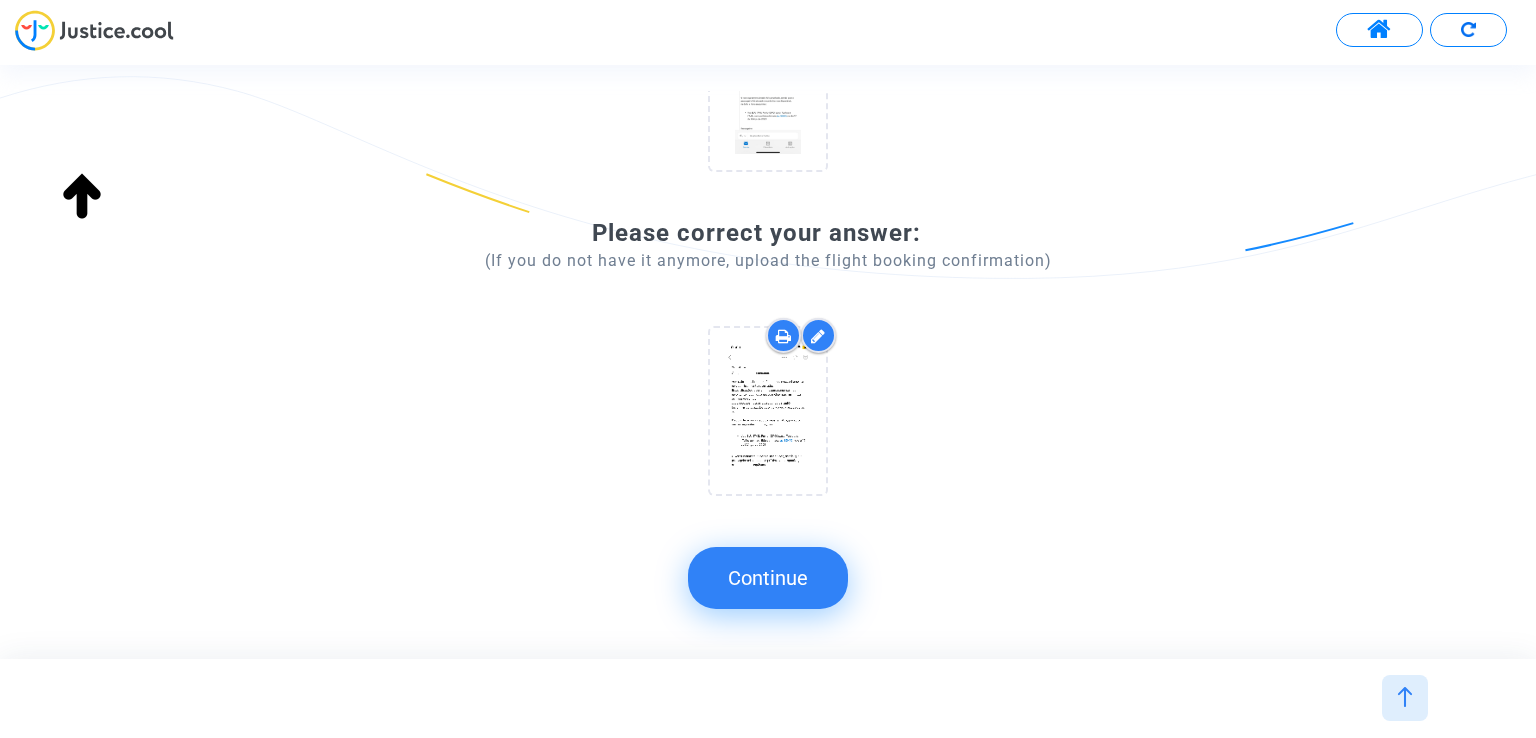 scroll, scrollTop: 319, scrollLeft: 0, axis: vertical 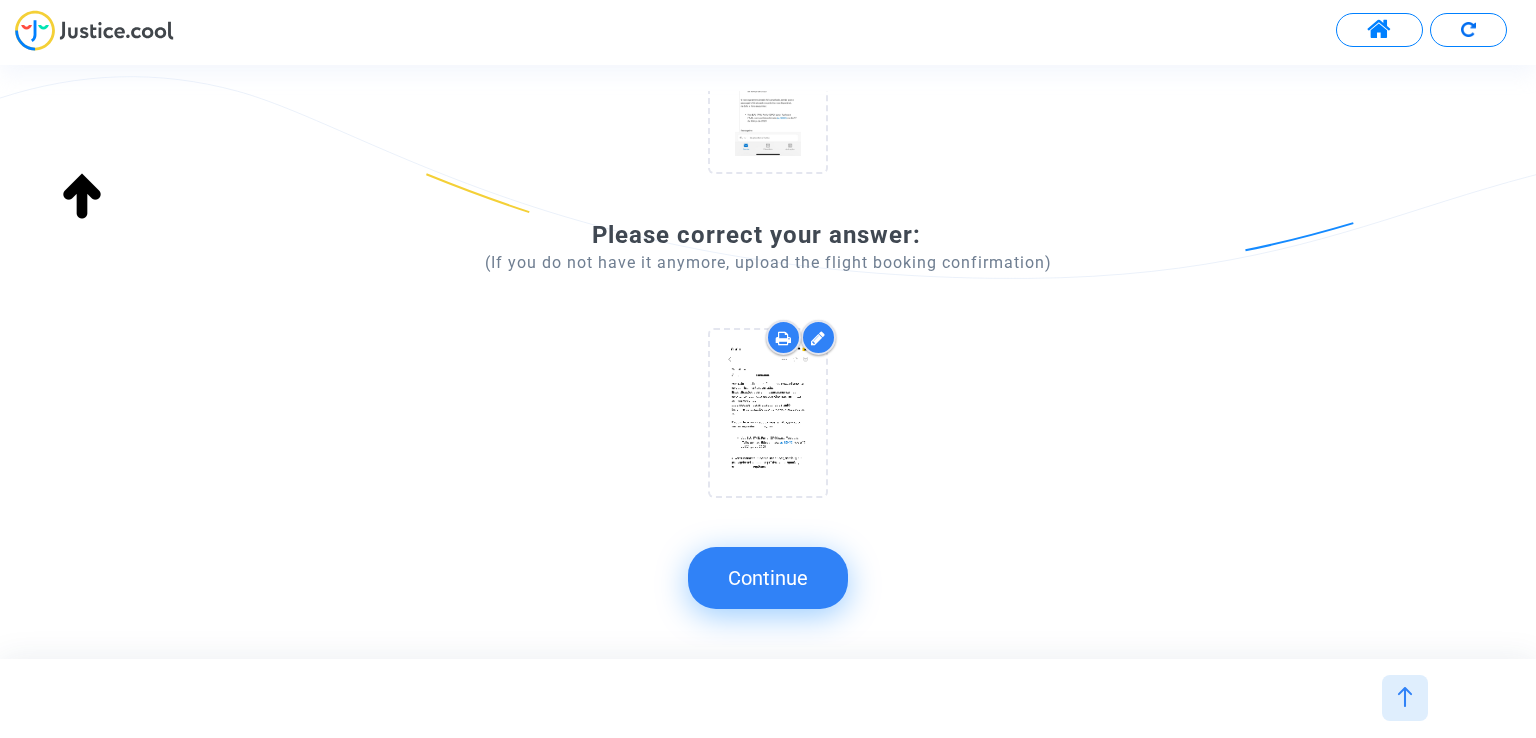 click on "Continue" 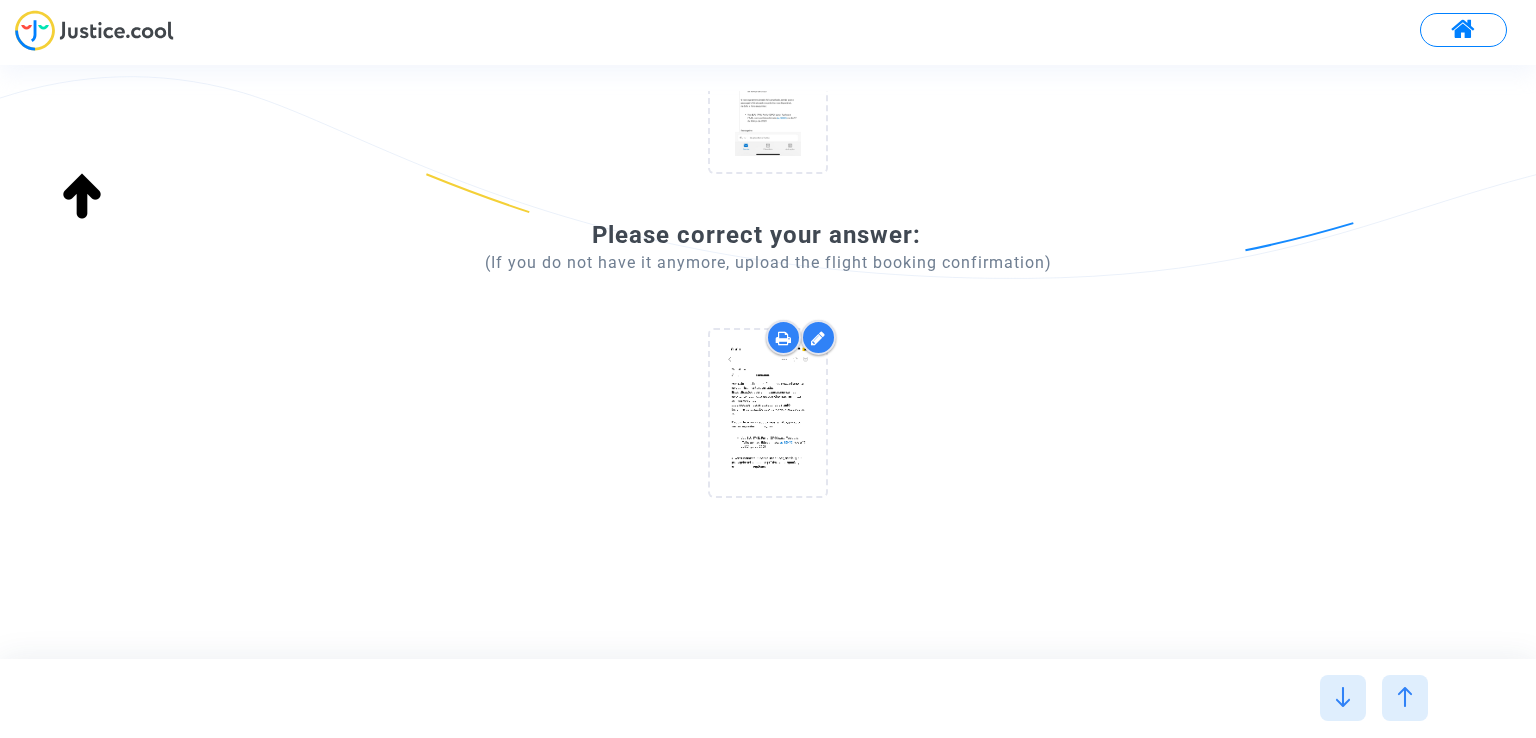 scroll, scrollTop: 0, scrollLeft: 0, axis: both 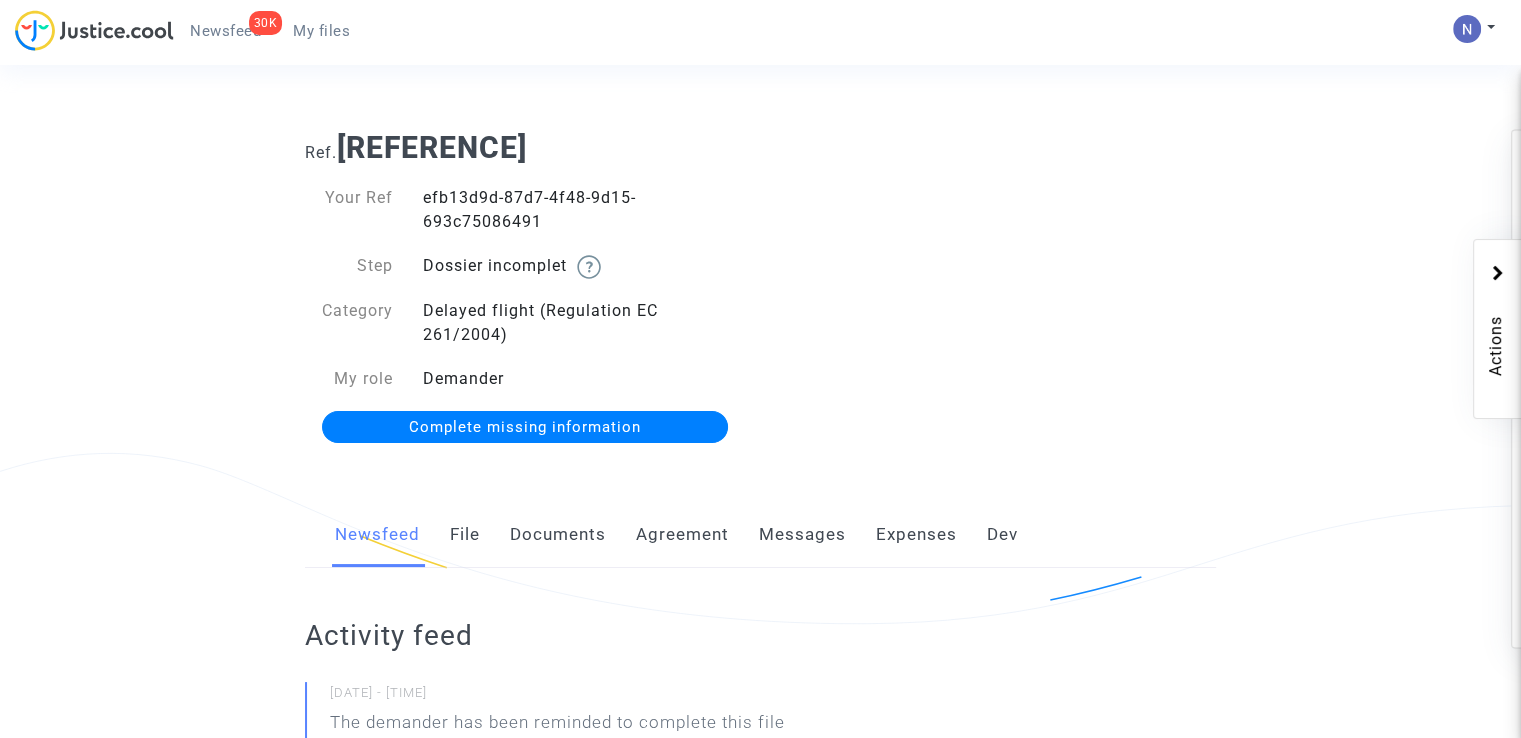 drag, startPoint x: 547, startPoint y: 402, endPoint x: 544, endPoint y: 417, distance: 15.297058 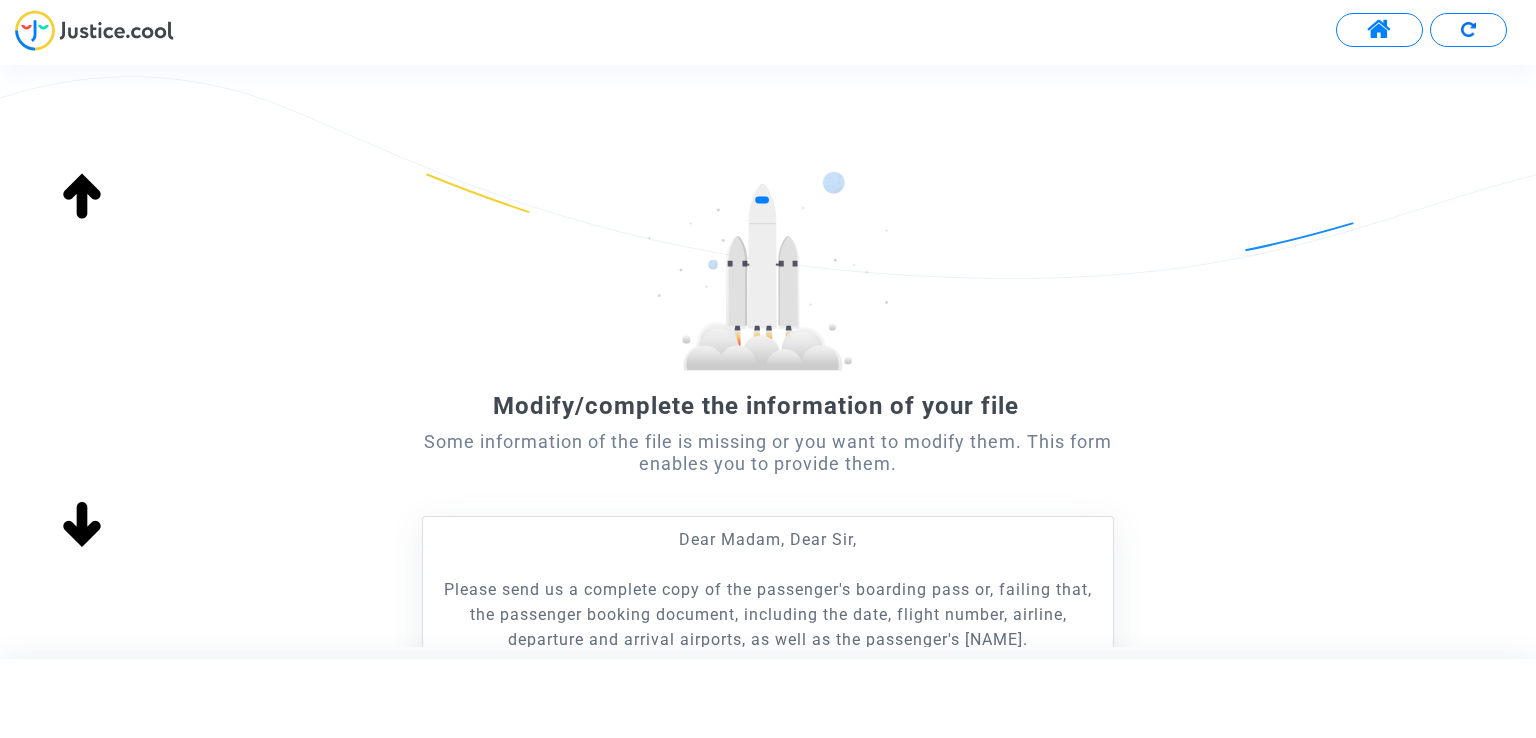 scroll, scrollTop: 380, scrollLeft: 0, axis: vertical 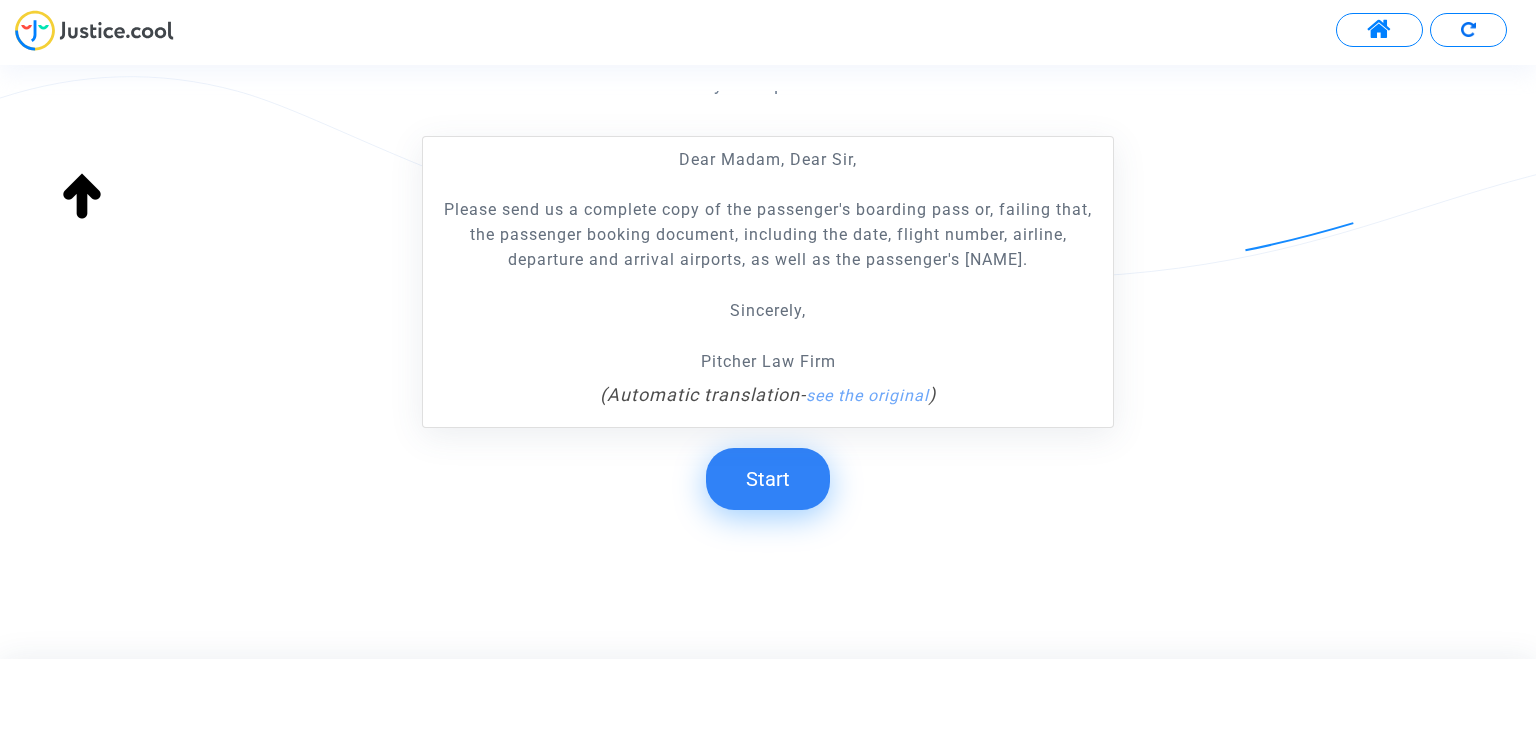 click on "Dear Madam, Dear Sir, Please send us a complete copy of the passenger's boarding pass or, failing that, the passenger booking document, including the date, flight number, airline, departure and arrival airports, as well as the passenger's [NAME]. Sincerely, Pitcher Law Firm" 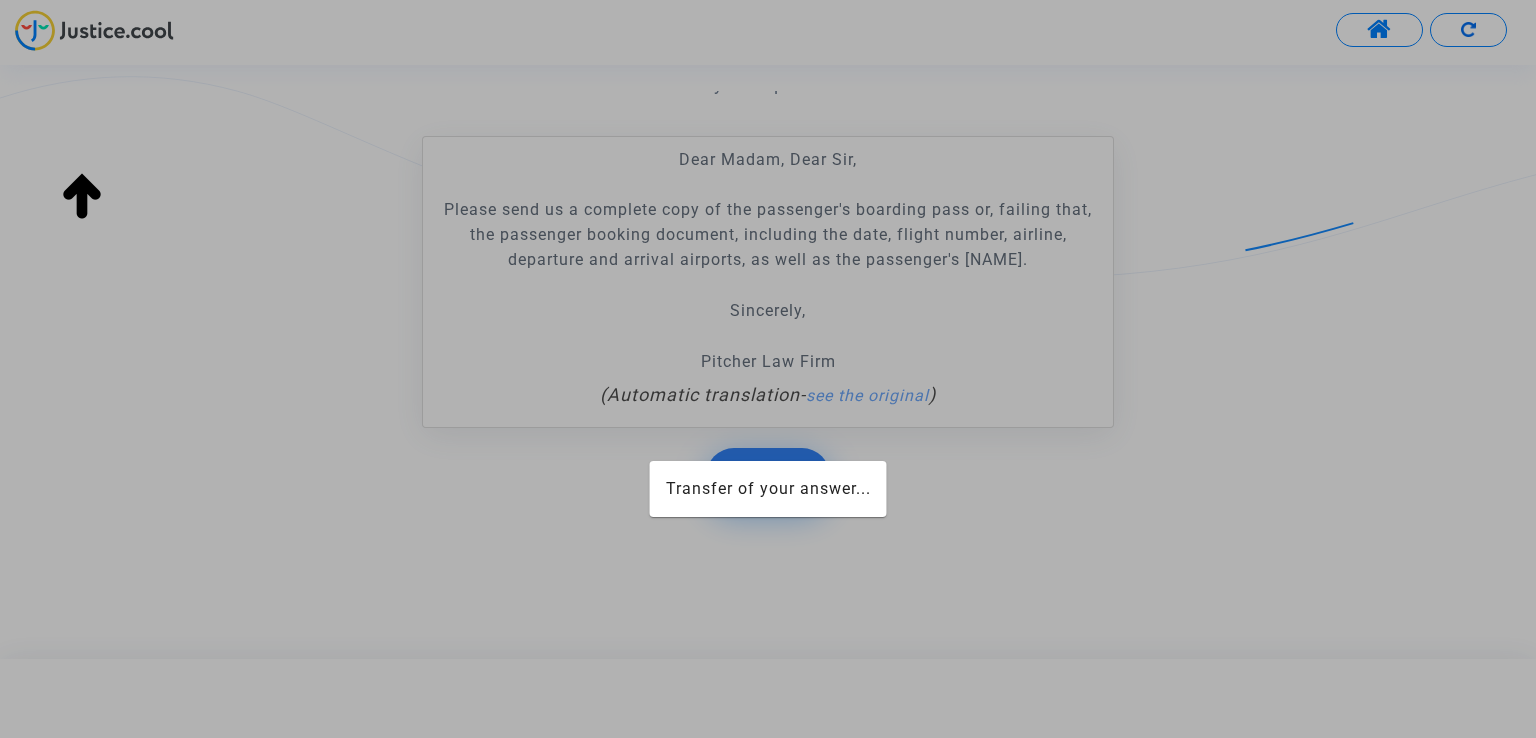 click on "Transfer of your answer..." 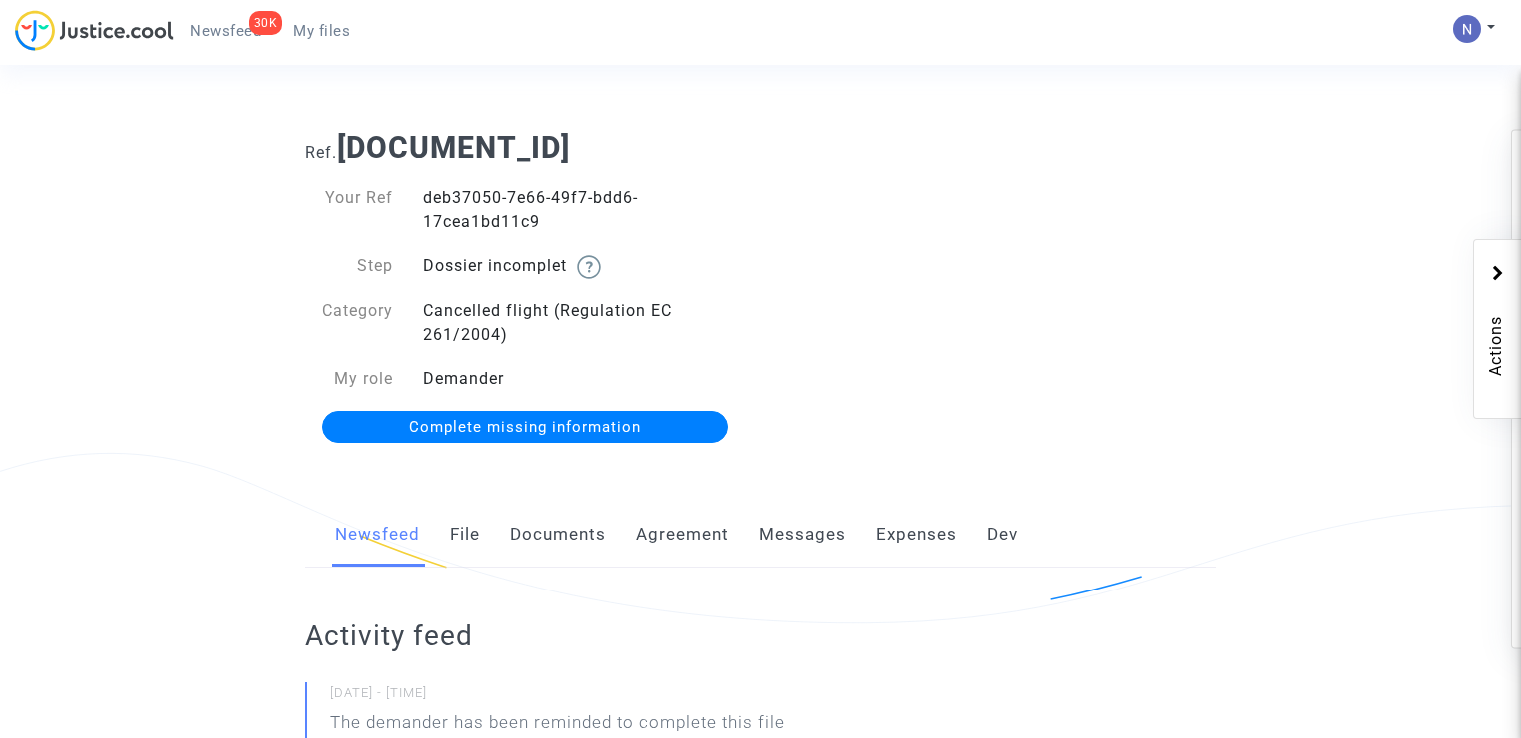 scroll, scrollTop: 0, scrollLeft: 0, axis: both 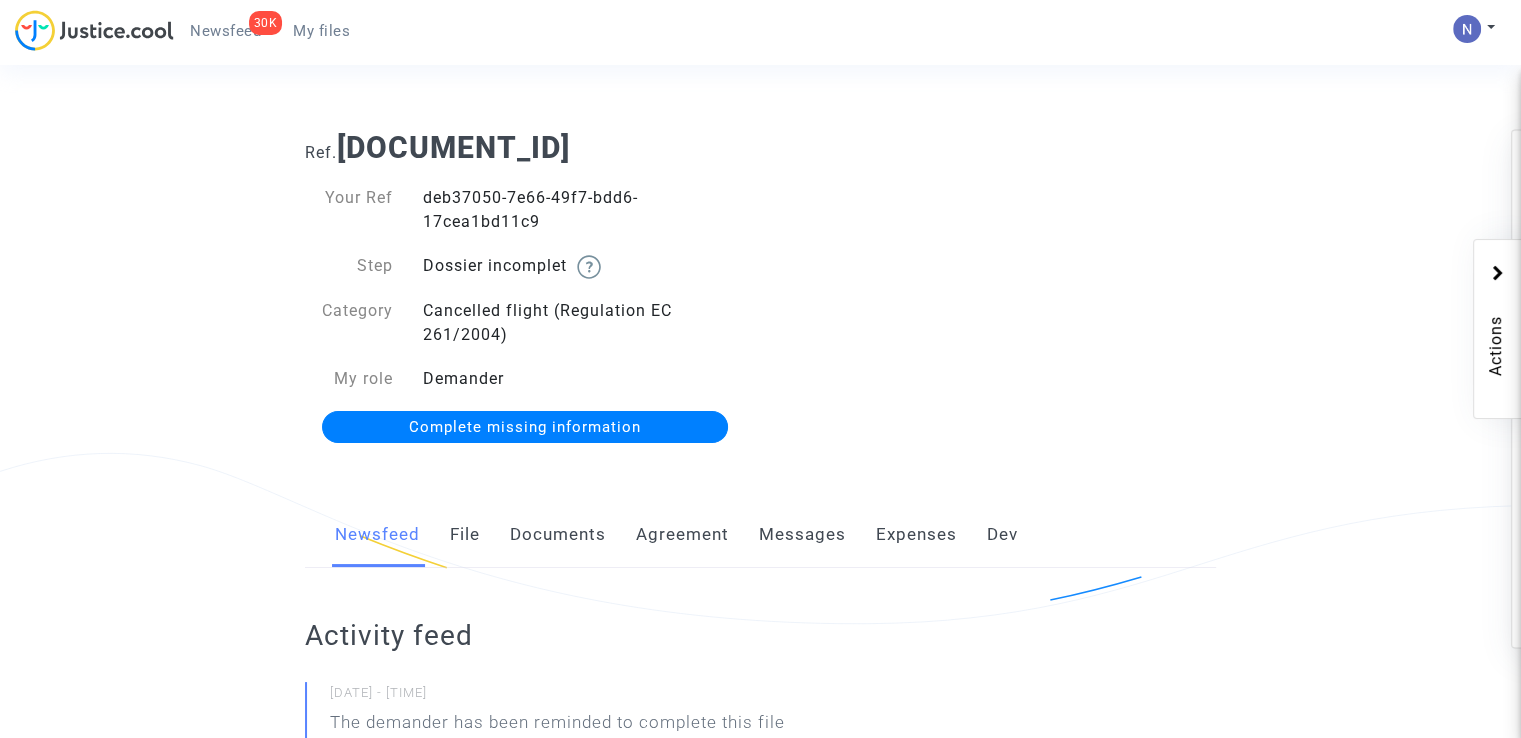 click on "Messages" 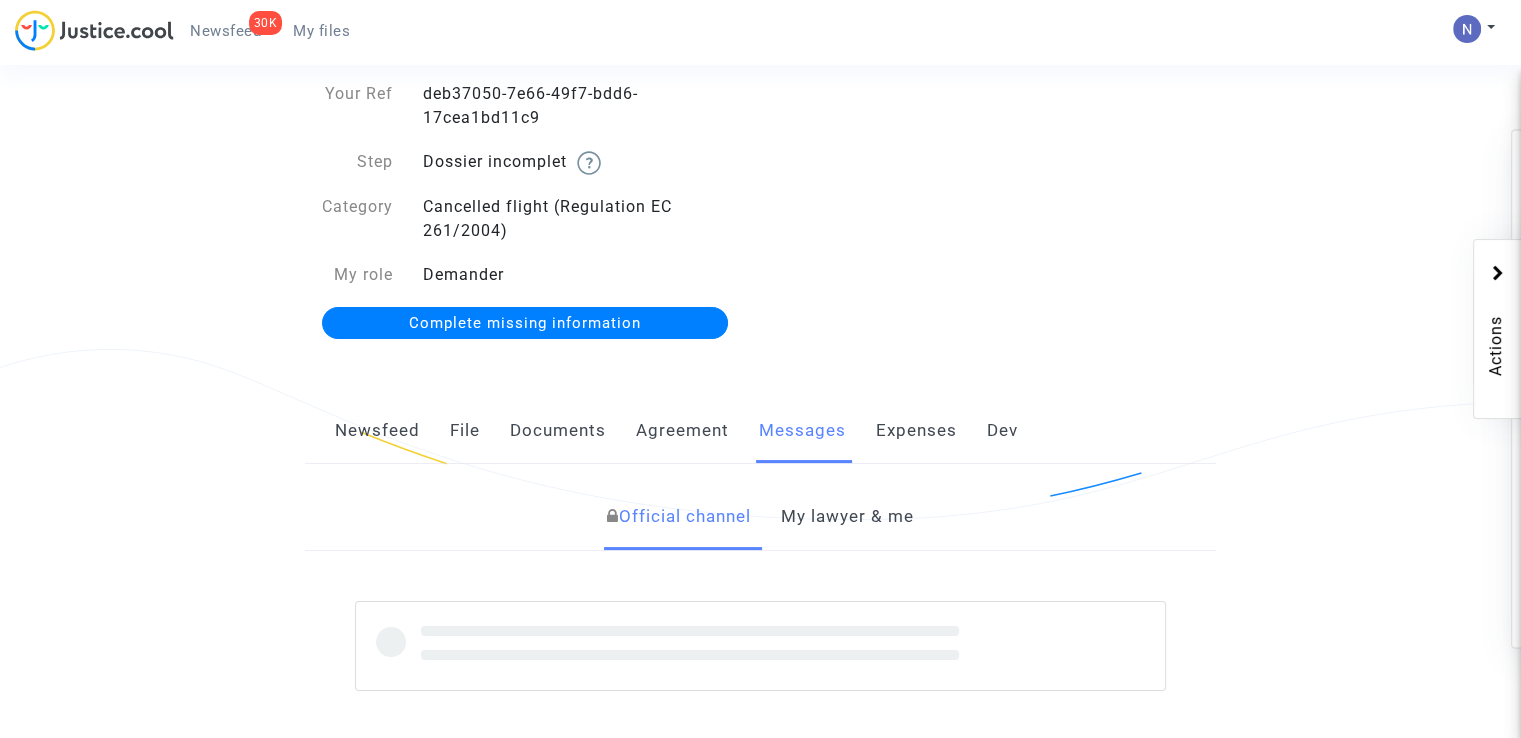 scroll, scrollTop: 400, scrollLeft: 0, axis: vertical 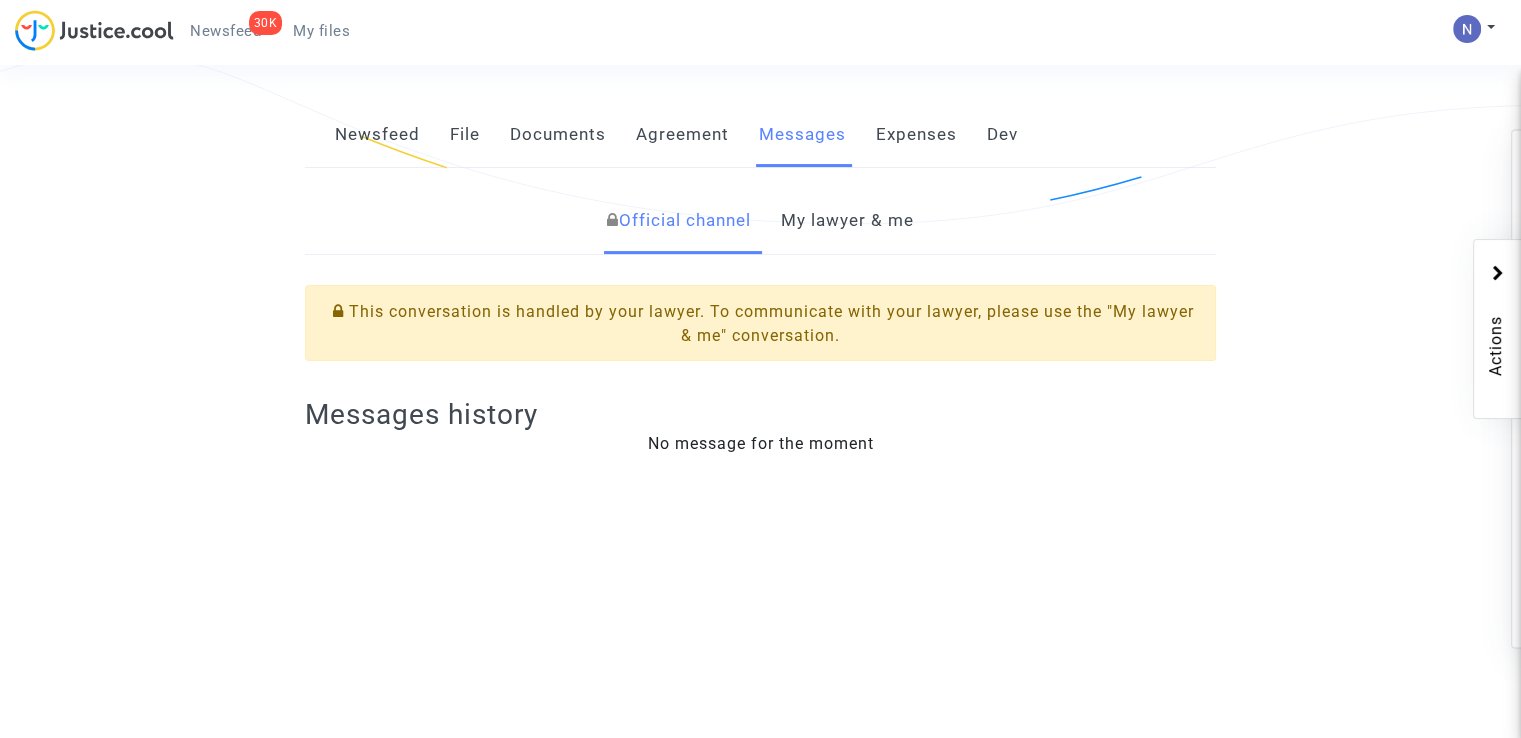 click on "My lawyer & me" 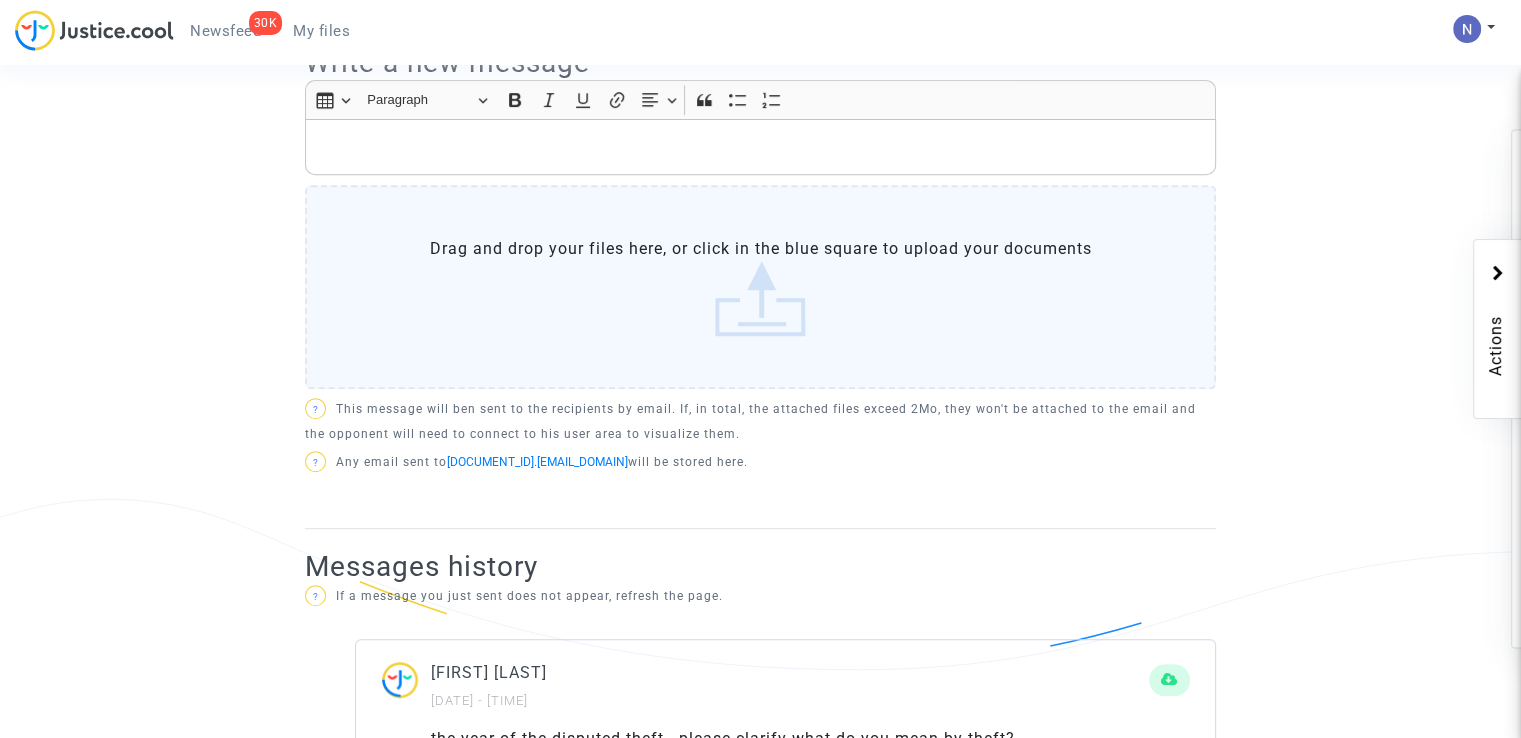 scroll, scrollTop: 600, scrollLeft: 0, axis: vertical 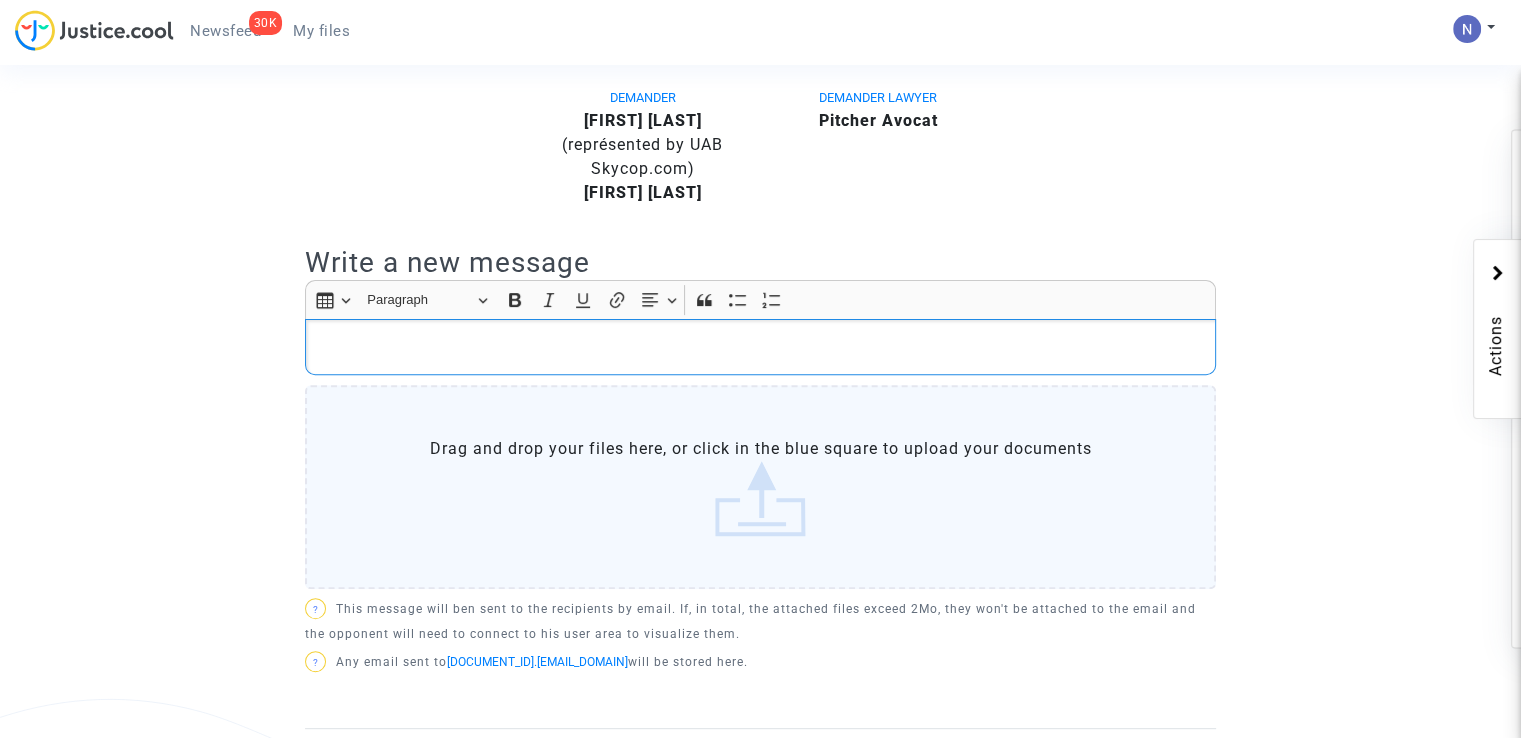 click 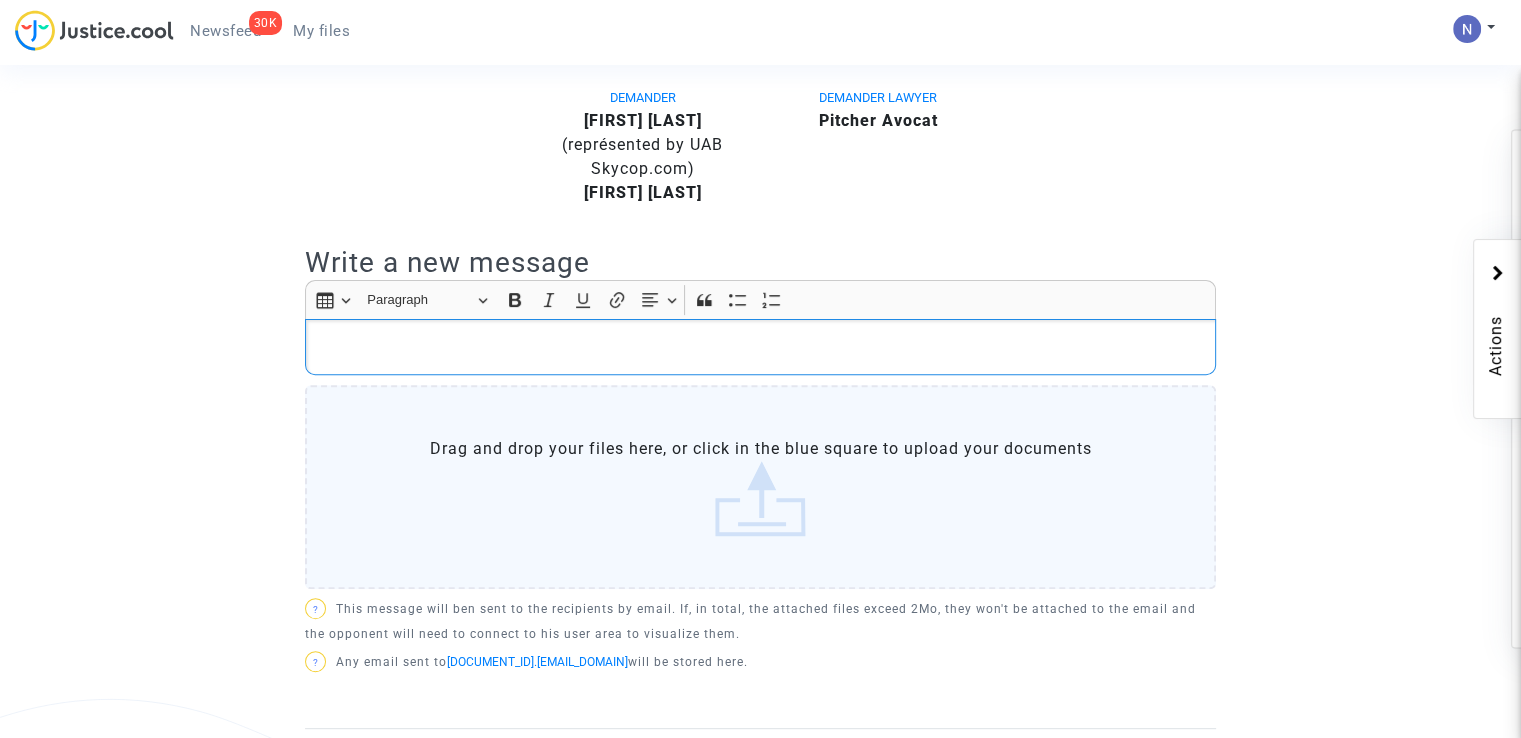 type 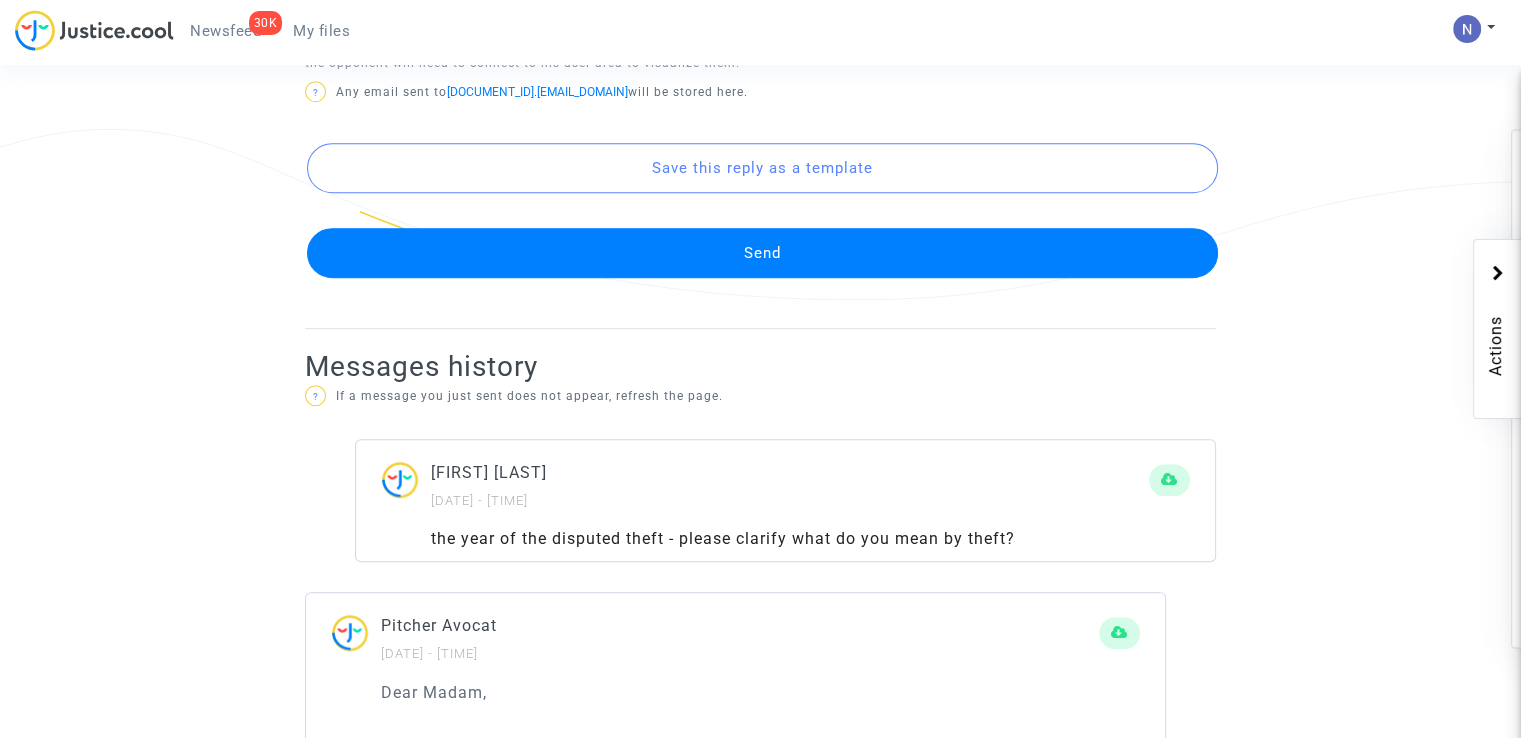 scroll, scrollTop: 1000, scrollLeft: 0, axis: vertical 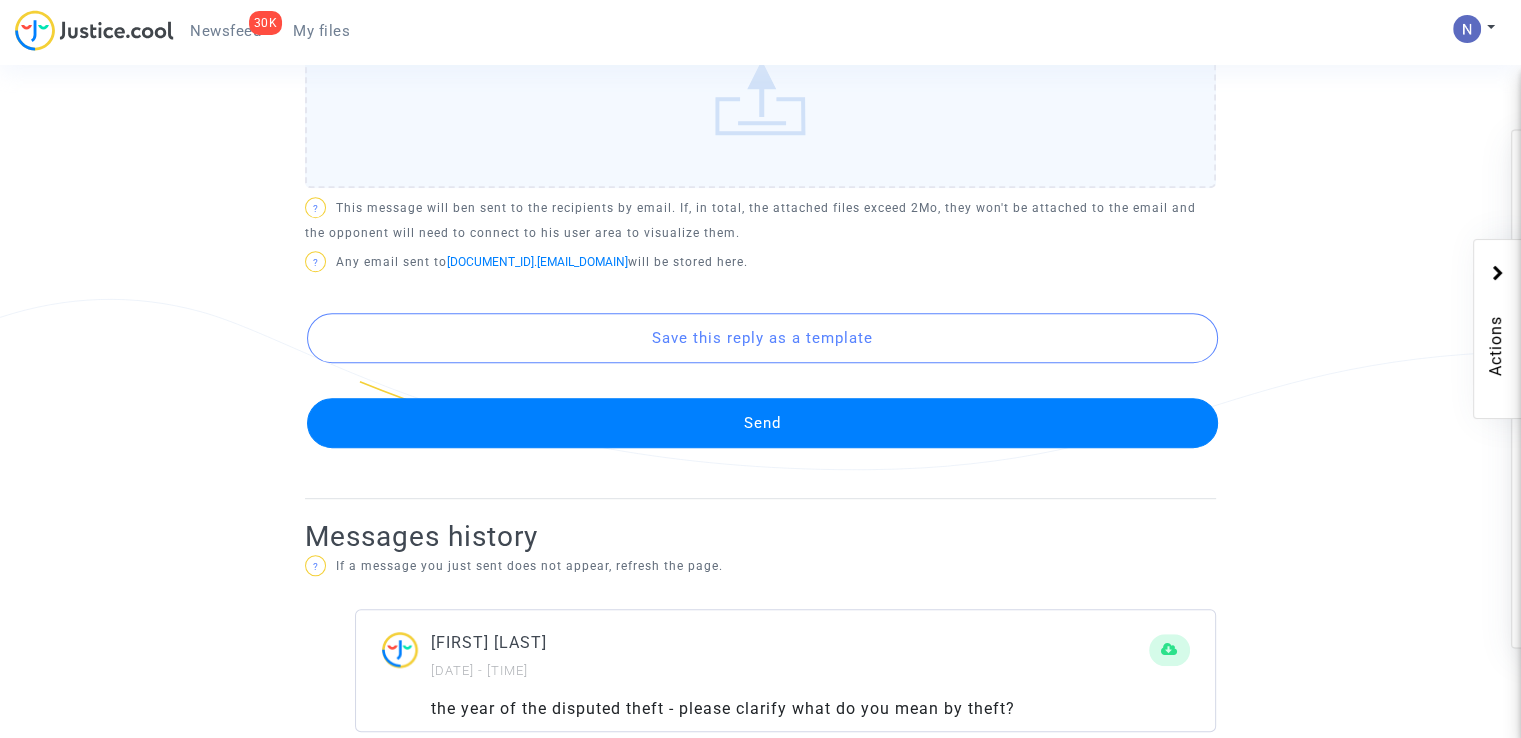 click on "Send" 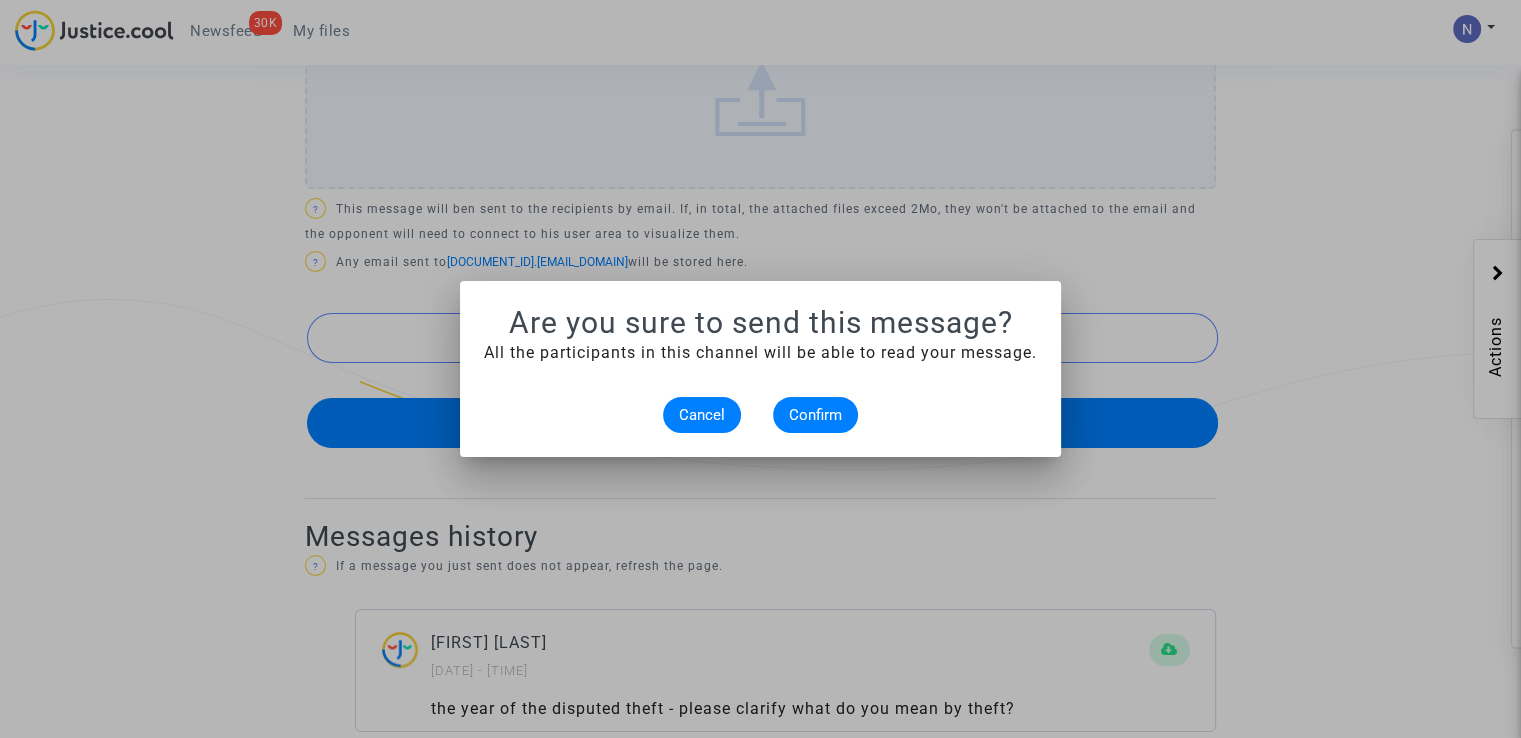scroll, scrollTop: 0, scrollLeft: 0, axis: both 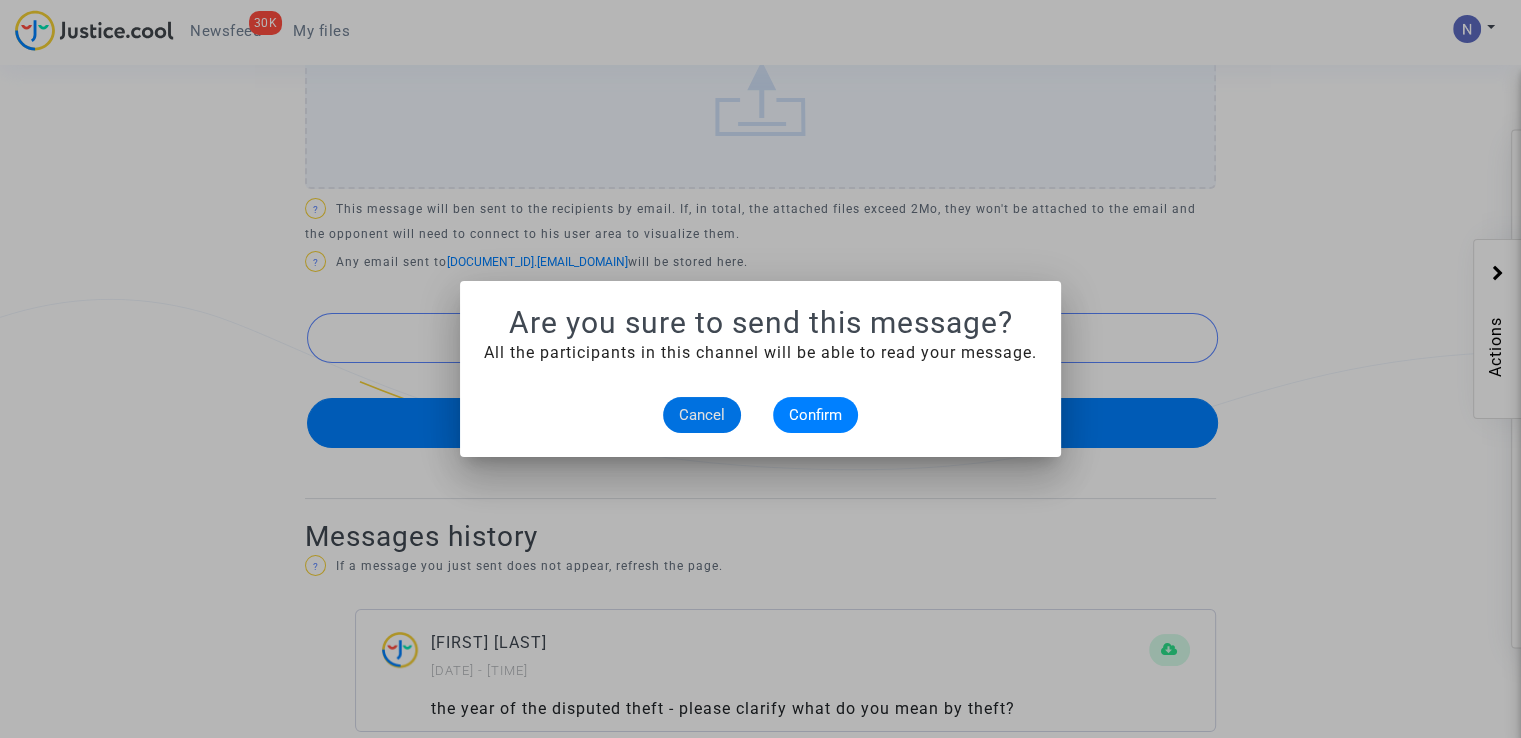 click on "Are you sure to send this message? All the participants in this channel will be able to read your message.  Cancel   Confirm" at bounding box center [760, 369] 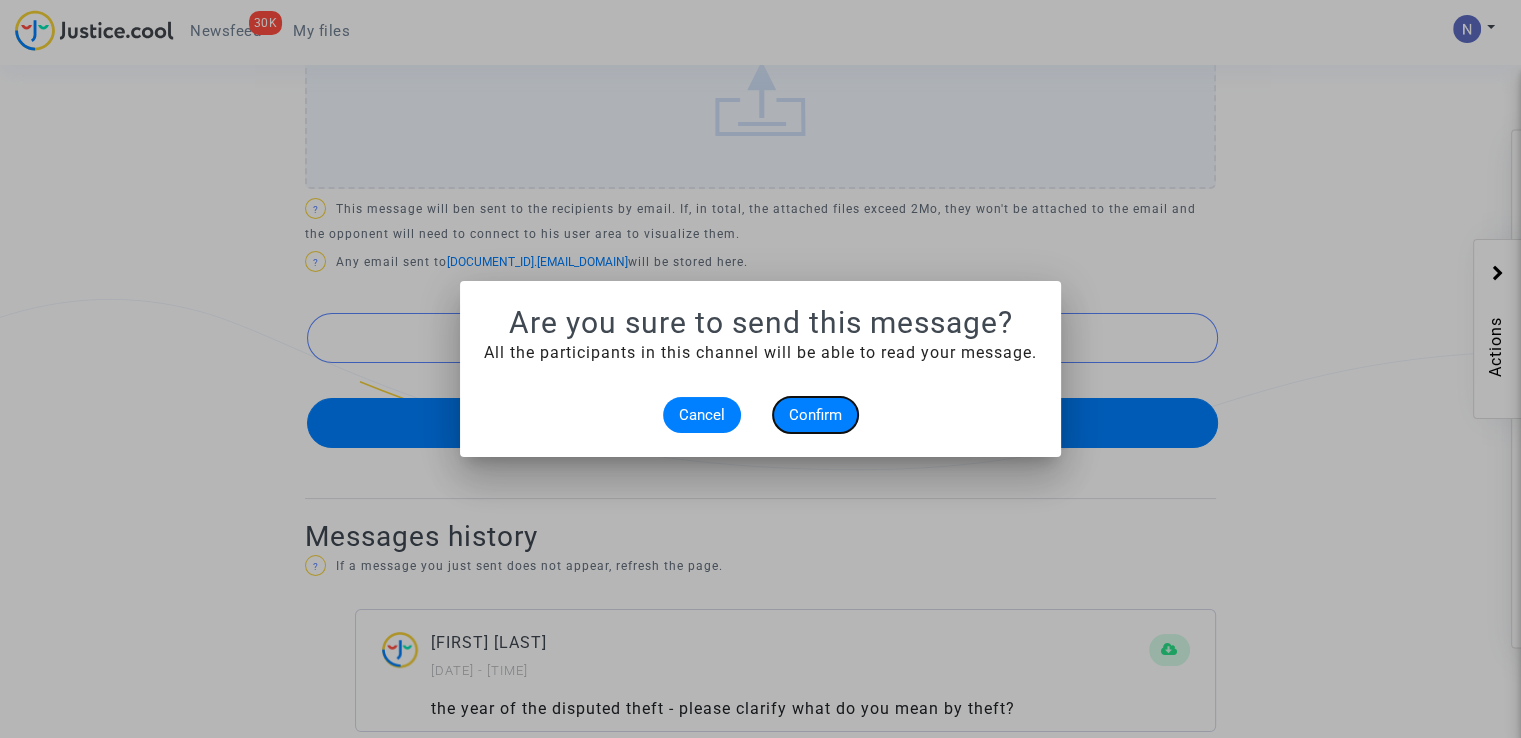 click on "Confirm" at bounding box center (815, 415) 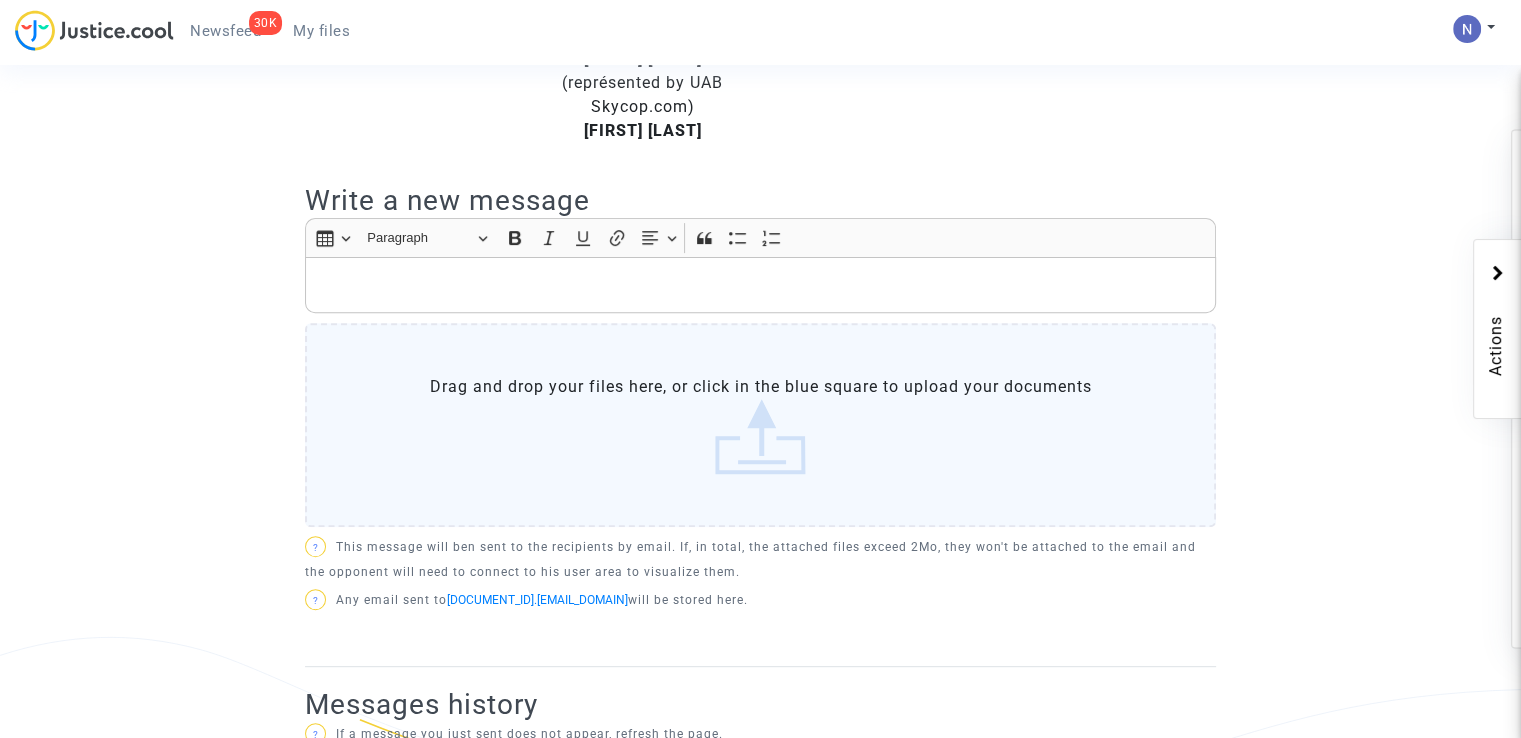 scroll, scrollTop: 400, scrollLeft: 0, axis: vertical 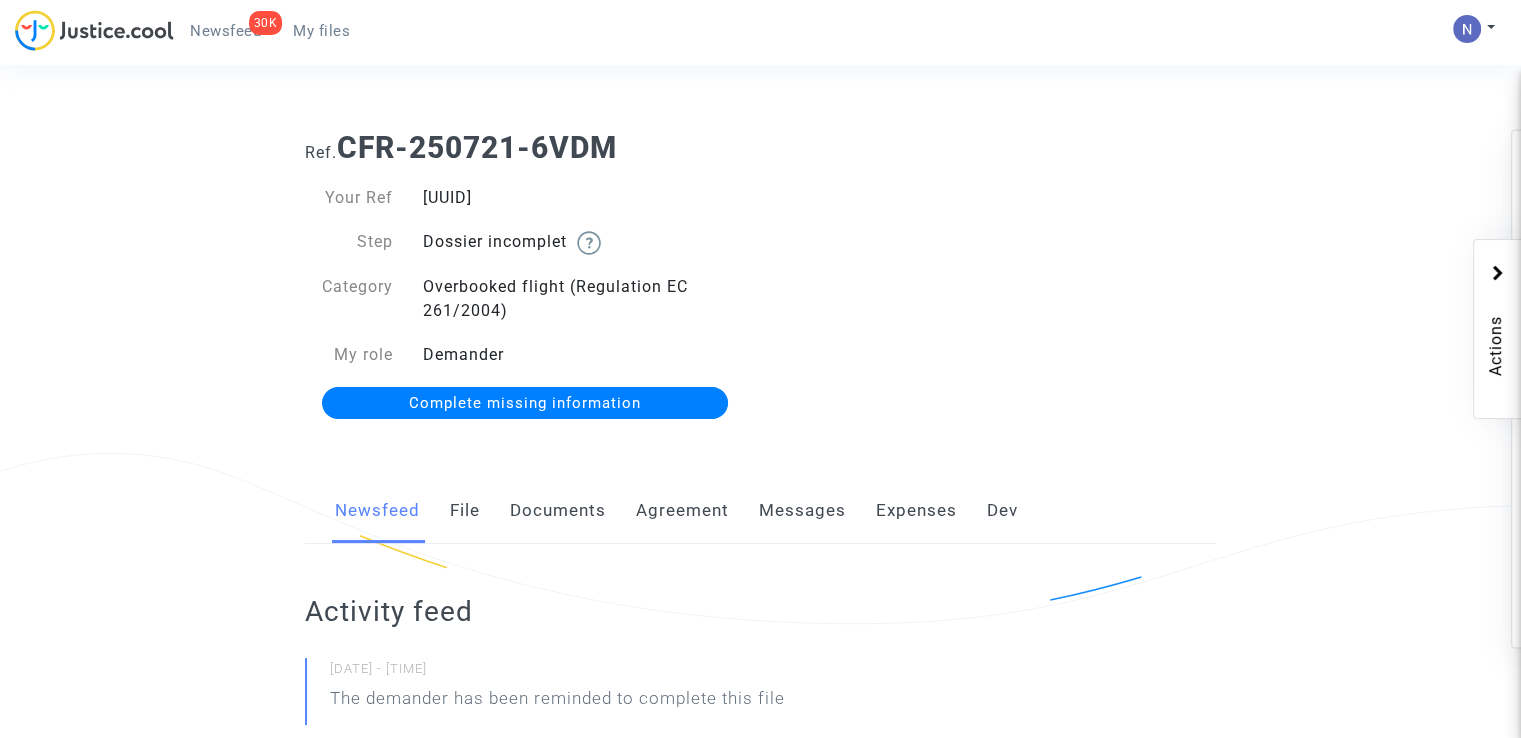 click on "Complete missing information" 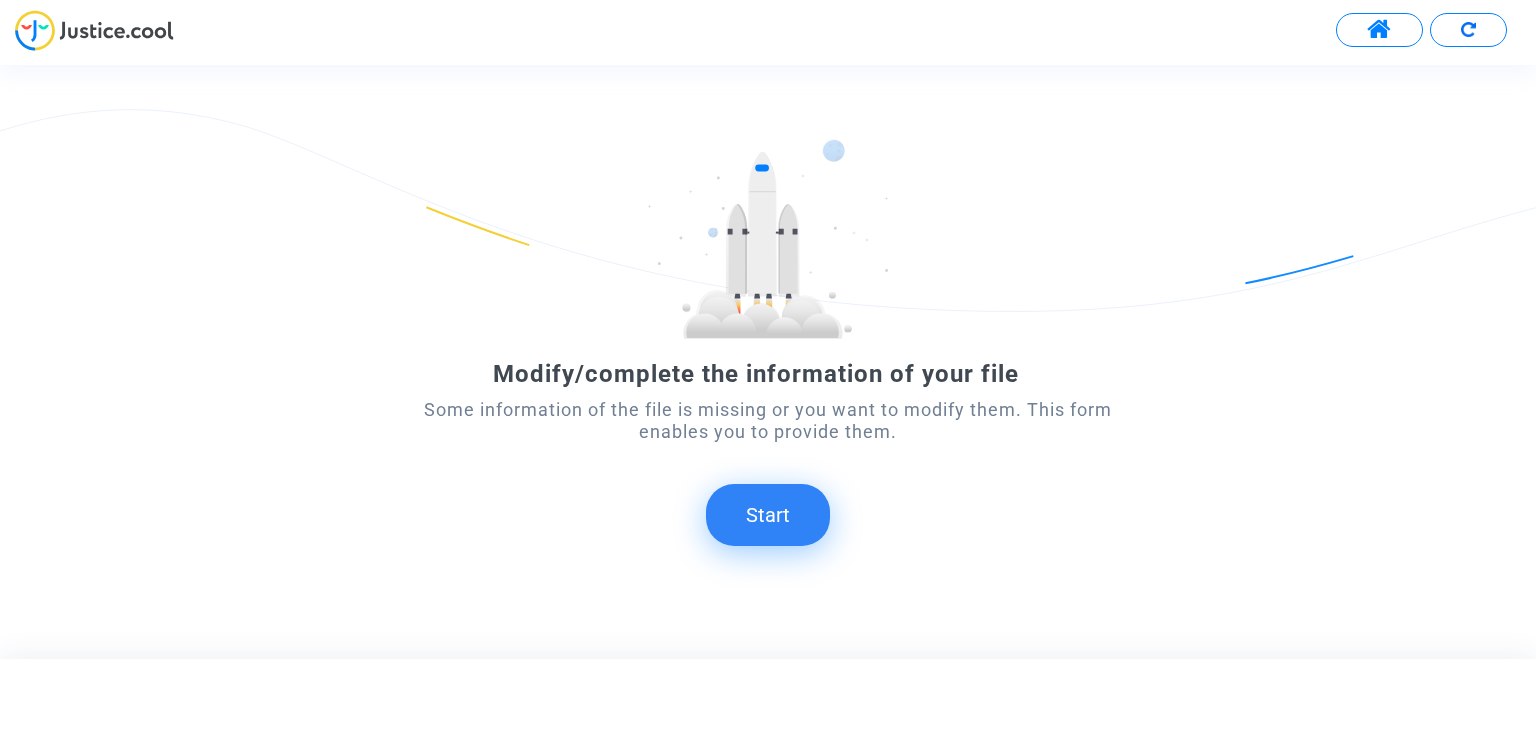 click on "Start" 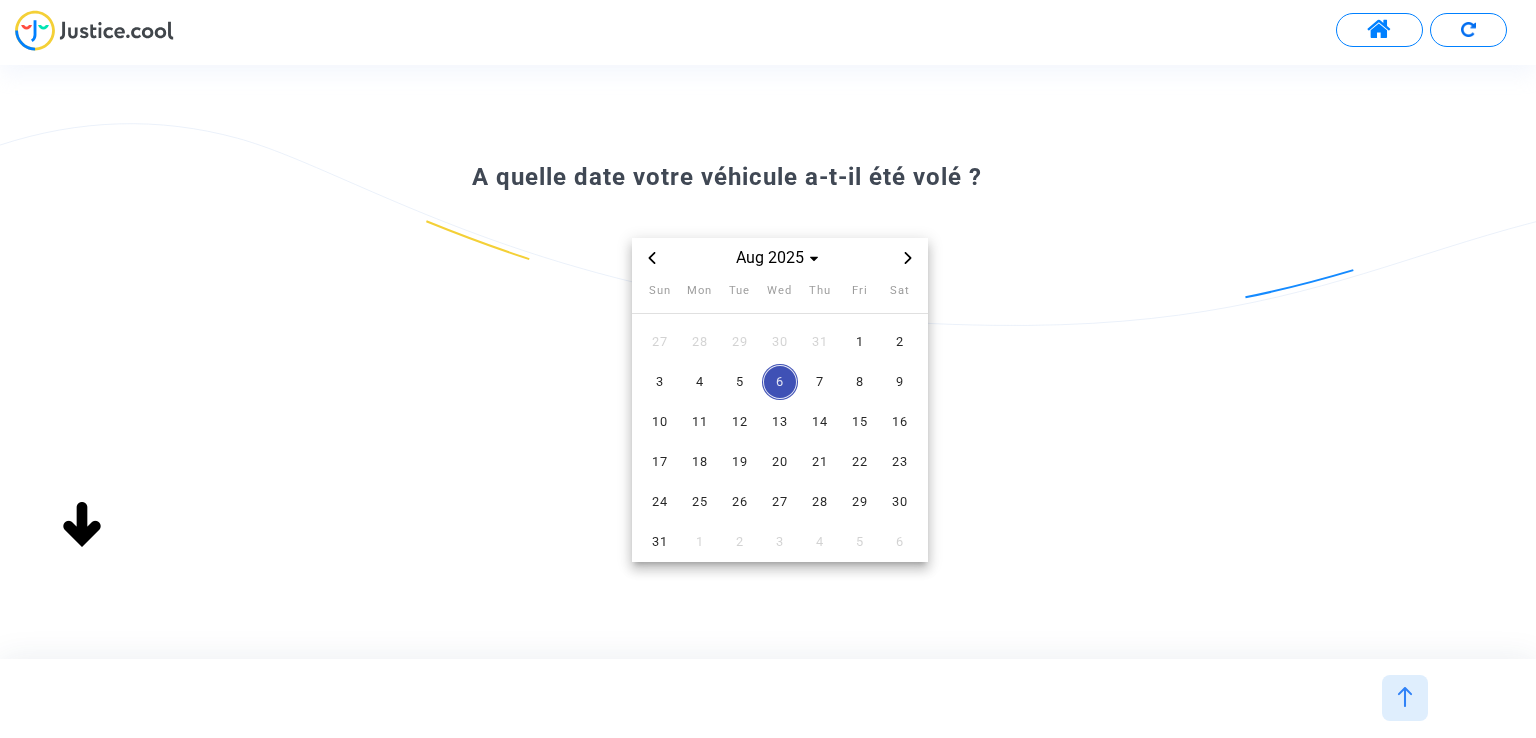 click on "A quelle date votre véhicule a-t-il été volé ? [MONTH] [YEAR] Sun Mon Tue Wed Thu Fri Sat 27 28 29 30 31 1 2 3 4 5 6 7 8 9 10 11 12 13 14 15 16 17 18 19 20 21 22 23 24 25 26 27 28 29 30 31 1 2 3 4 5 6" 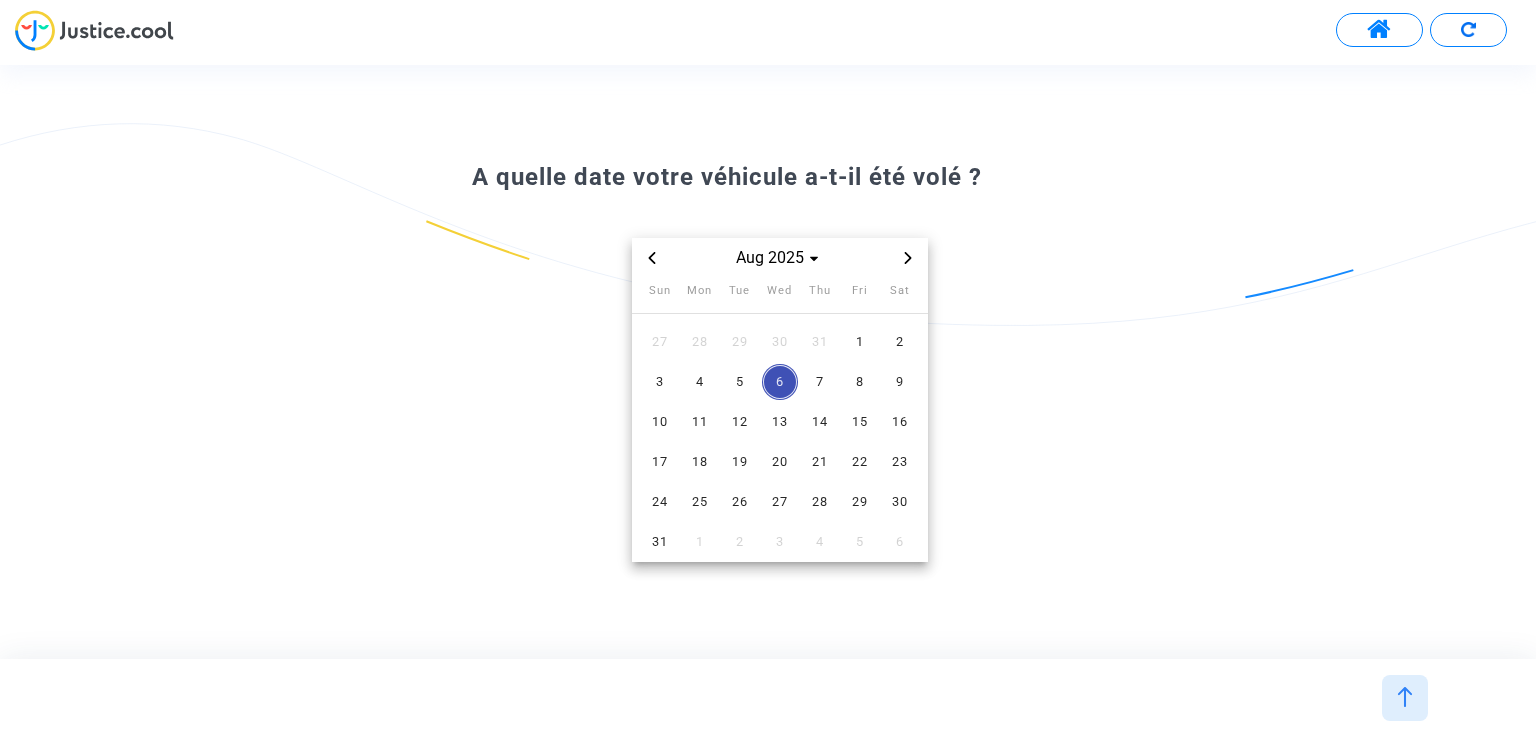click on "A quelle date votre véhicule a-t-il été volé ?   Aug 2025  Sun Mon Tue Wed Thu Fri Sat  27   28   29   30   31   1   2   3   4   5   6   7   8   9   10   11   12   13   14   15   16   17   18   19   20   21   22   23   24   25   26   27   28   29   30   31   1   2   3   4   5   6" 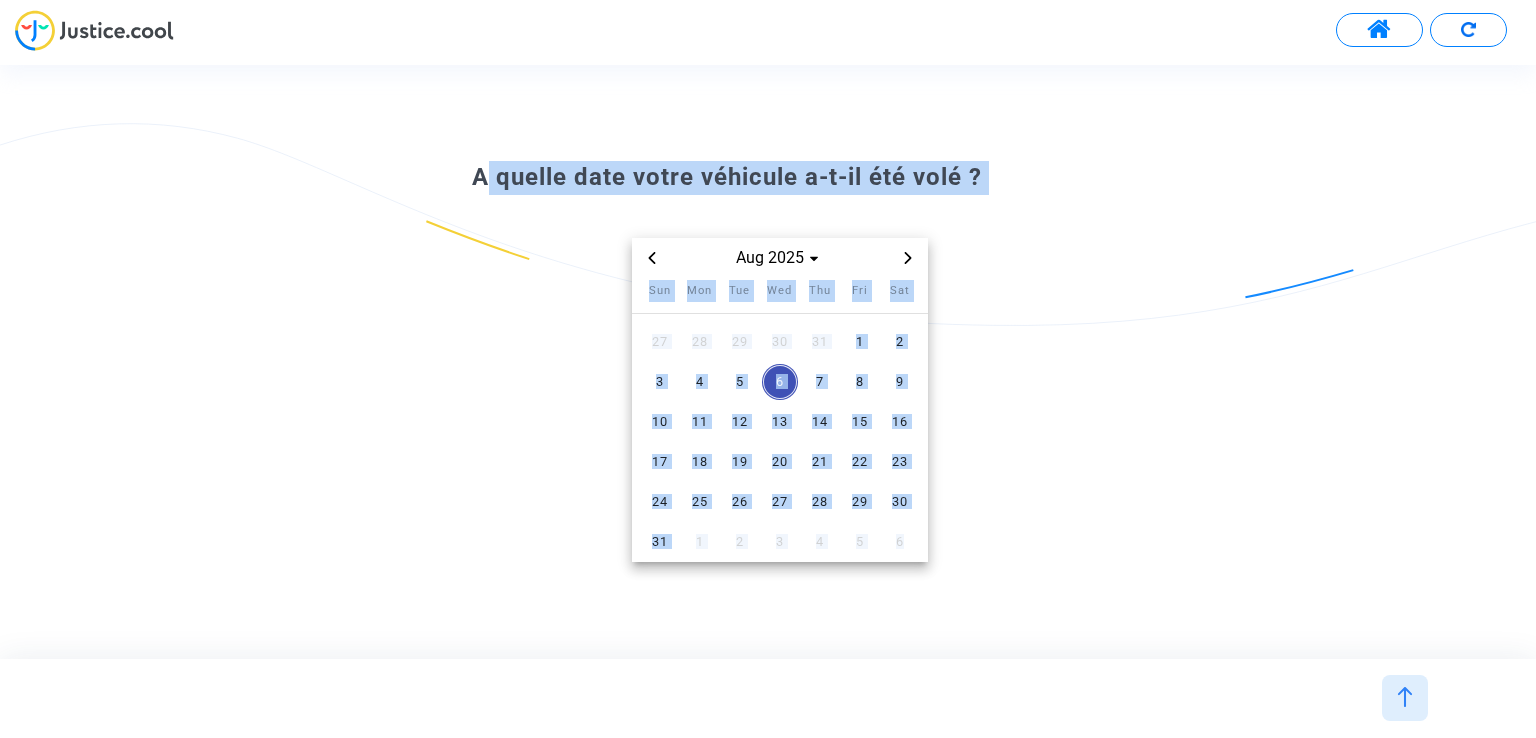 drag, startPoint x: 477, startPoint y: 176, endPoint x: 1016, endPoint y: 197, distance: 539.40894 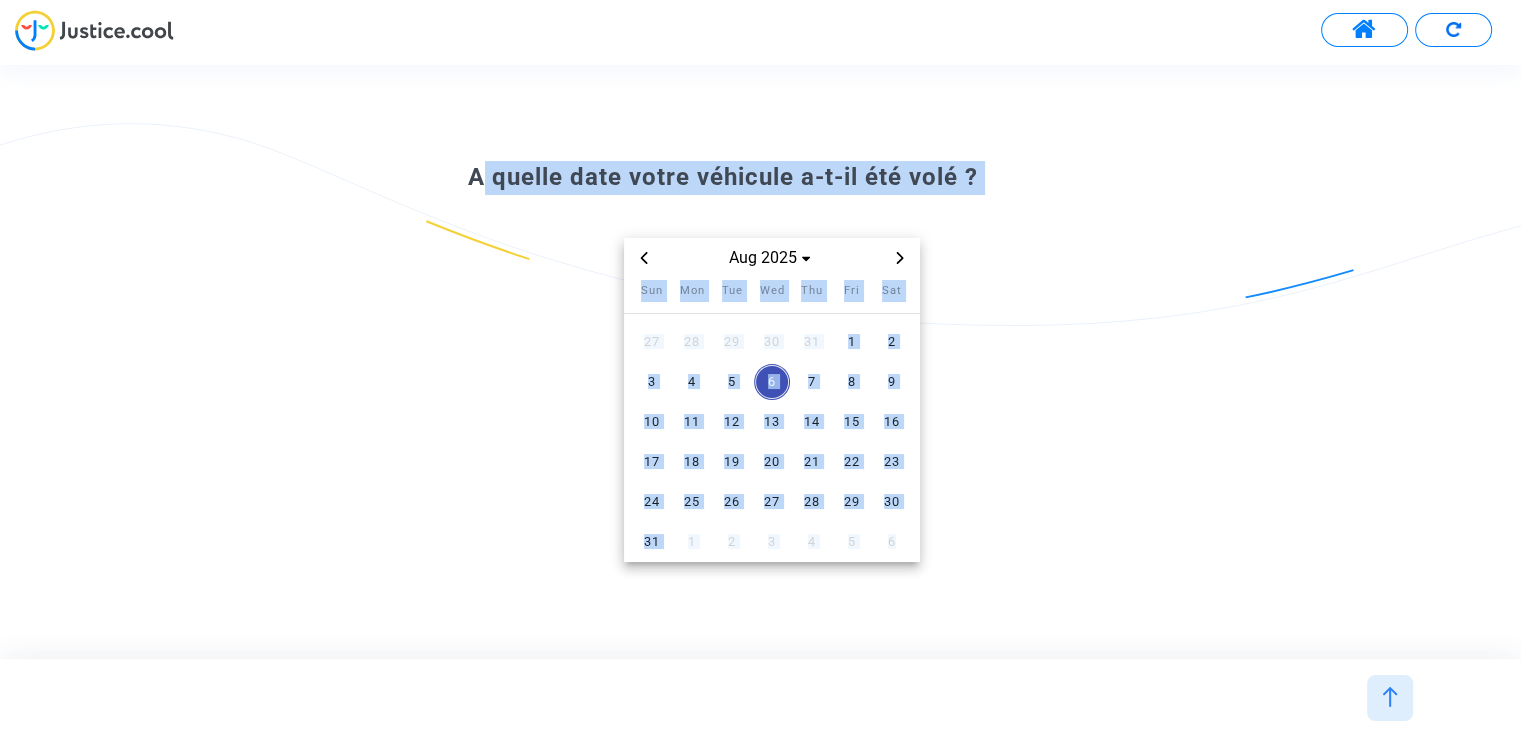 scroll, scrollTop: 252, scrollLeft: 0, axis: vertical 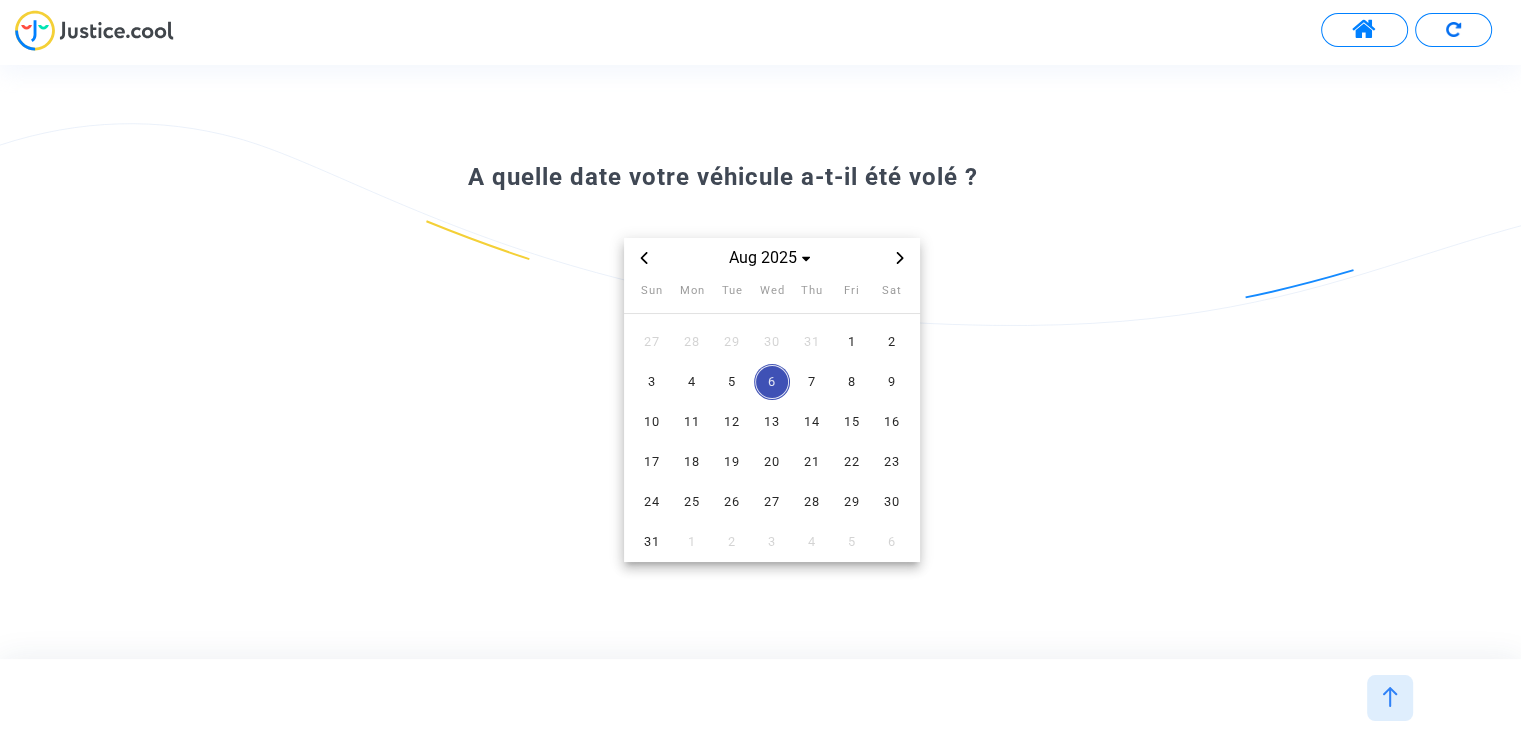 click on "A quelle date votre véhicule a-t-il été volé ?   Aug 2025  Sun Mon Tue Wed Thu Fri Sat  27   28   29   30   31   1   2   3   4   5   6   7   8   9   10   11   12   13   14   15   16   17   18   19   20   21   22   23   24   25   26   27   28   29   30   31   1   2   3   4   5   6" 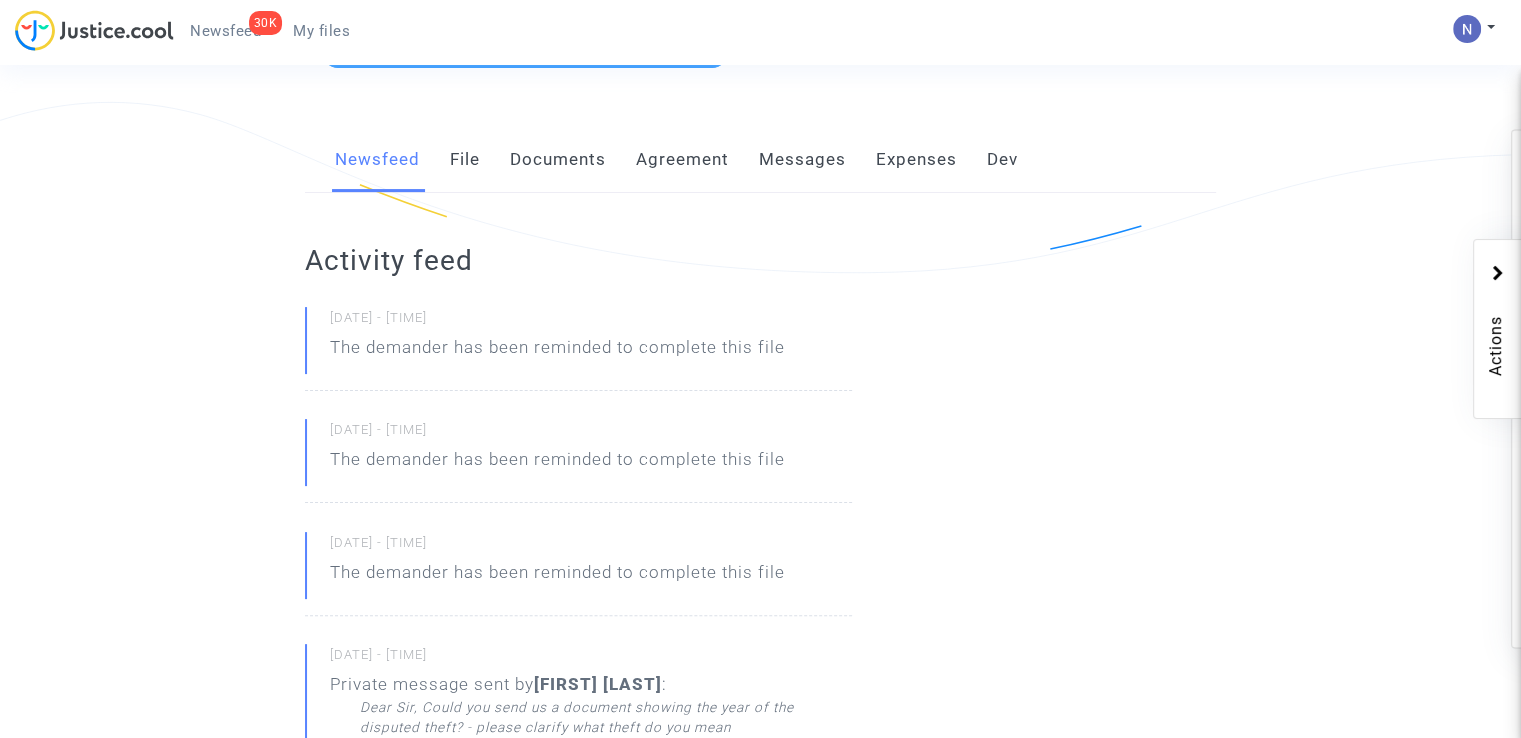 scroll, scrollTop: 400, scrollLeft: 0, axis: vertical 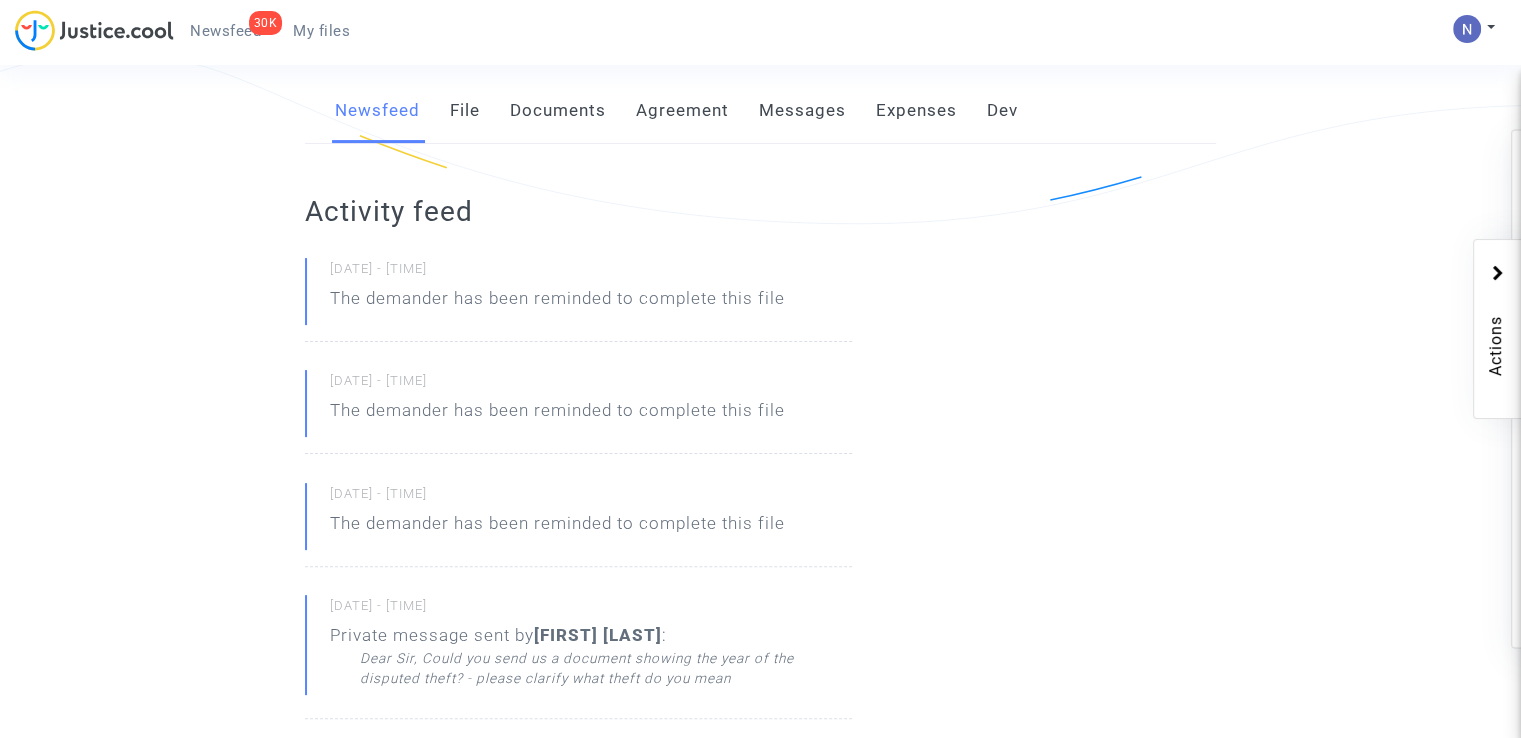 click on "Messages" 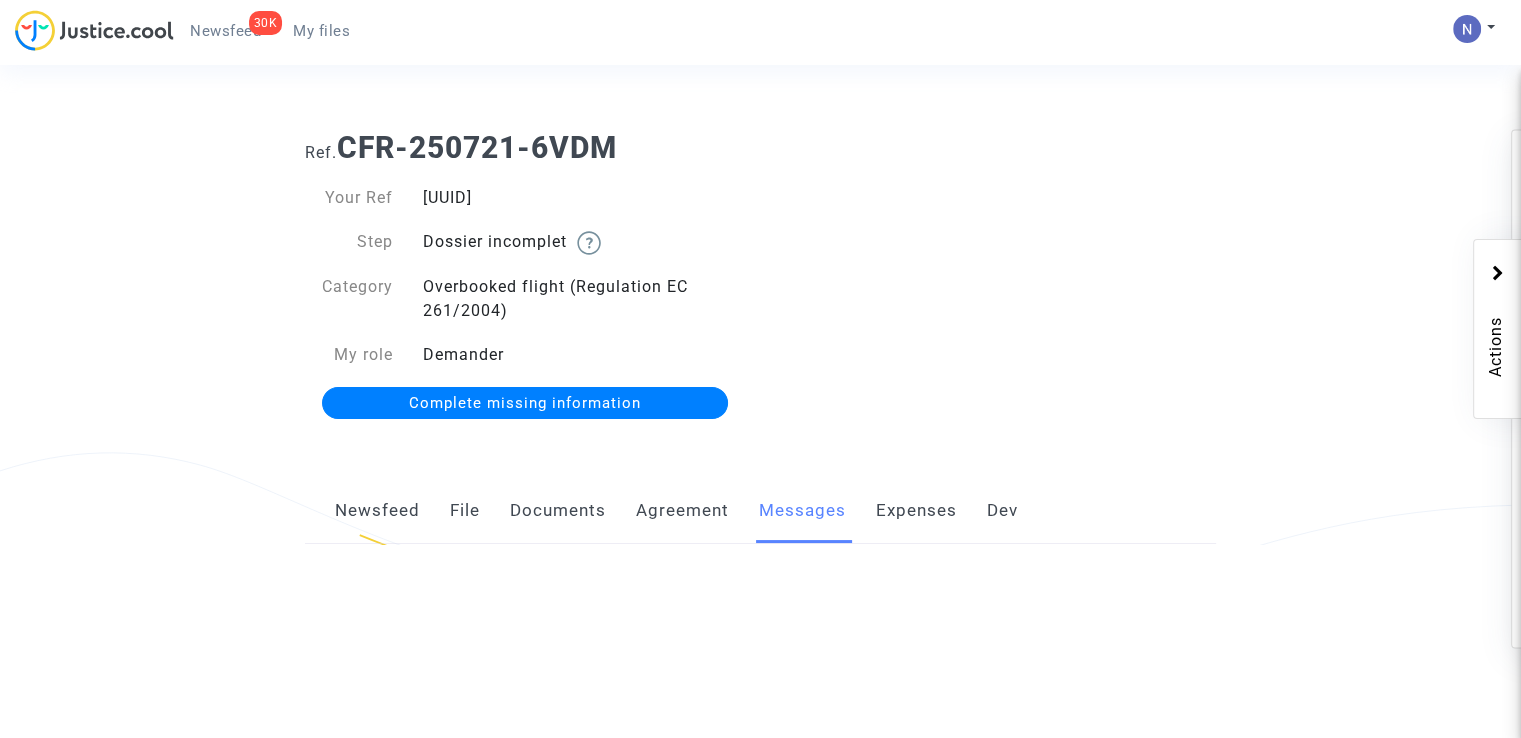 scroll, scrollTop: 0, scrollLeft: 0, axis: both 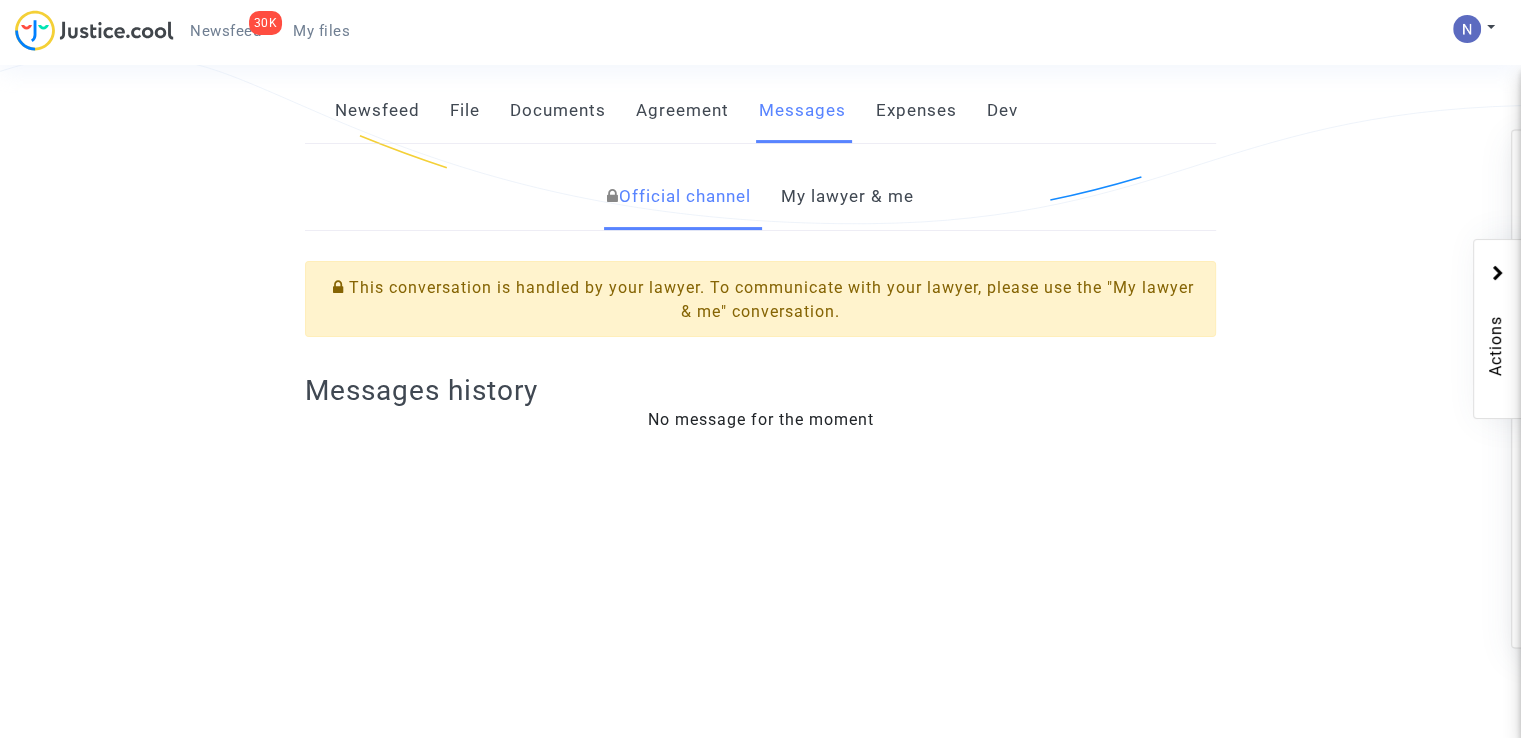 click on "Official channel   My lawyer & me   This conversation is handled by your lawyer. To communicate with your lawyer, please use the "My lawyer & me" conversation.  Messages history No message for the moment" 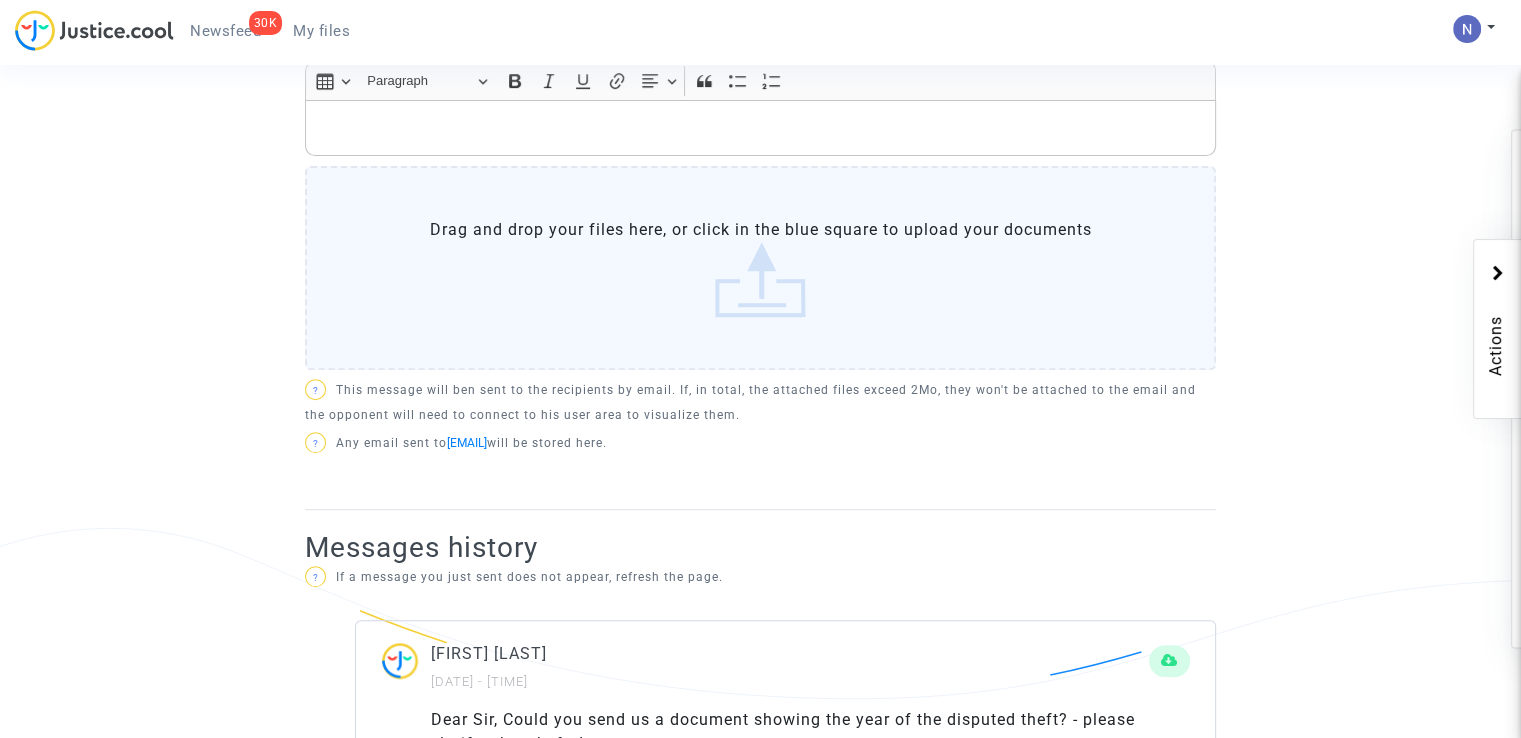 scroll, scrollTop: 600, scrollLeft: 0, axis: vertical 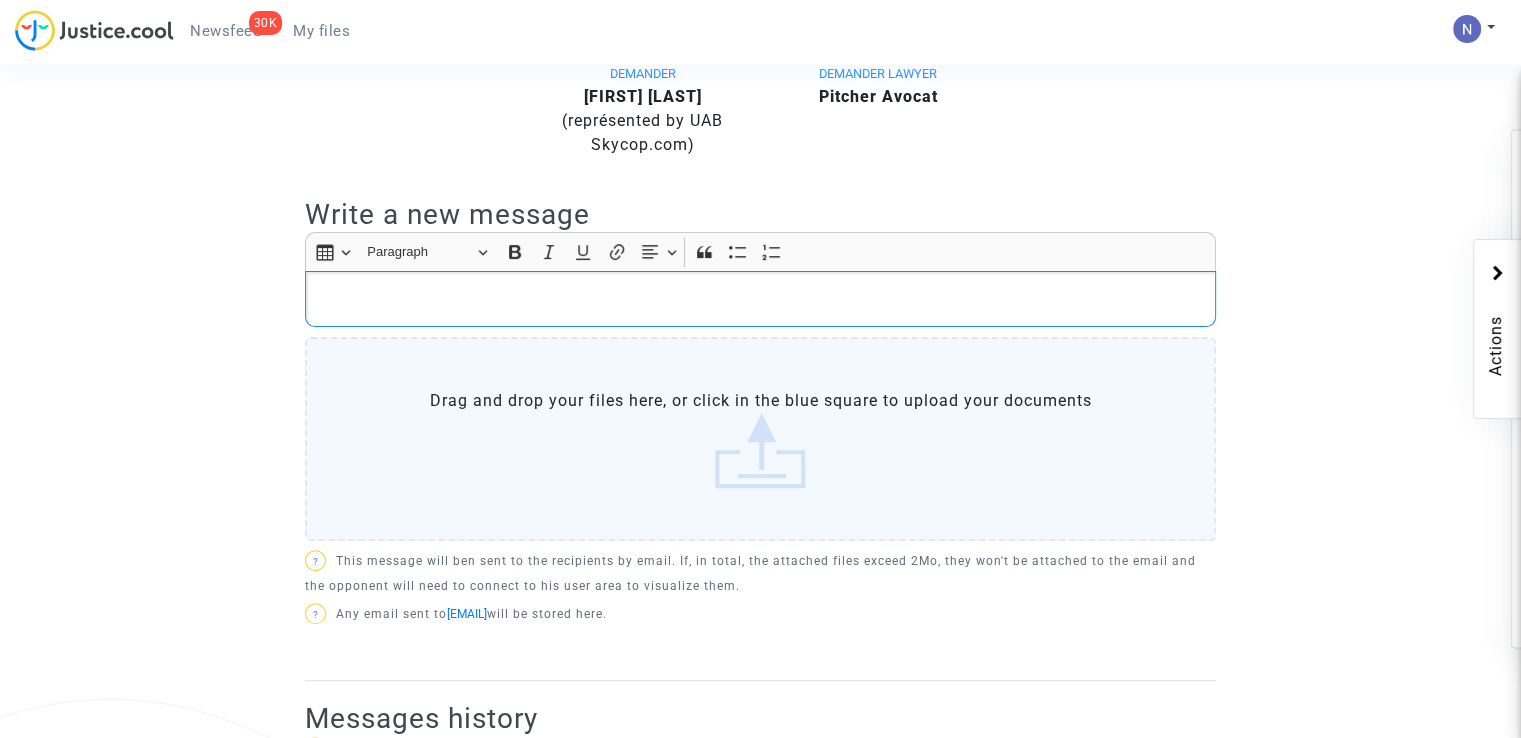click 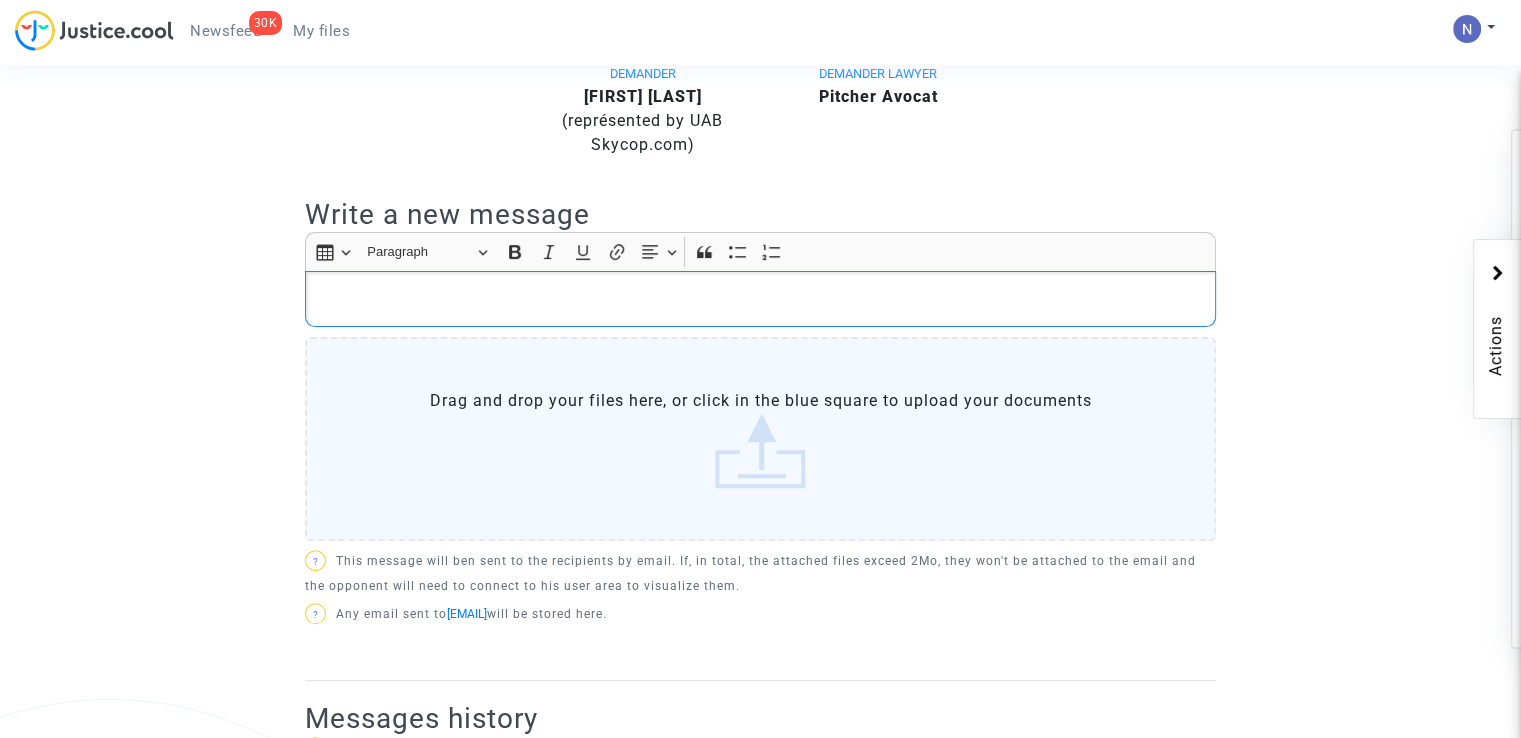 type 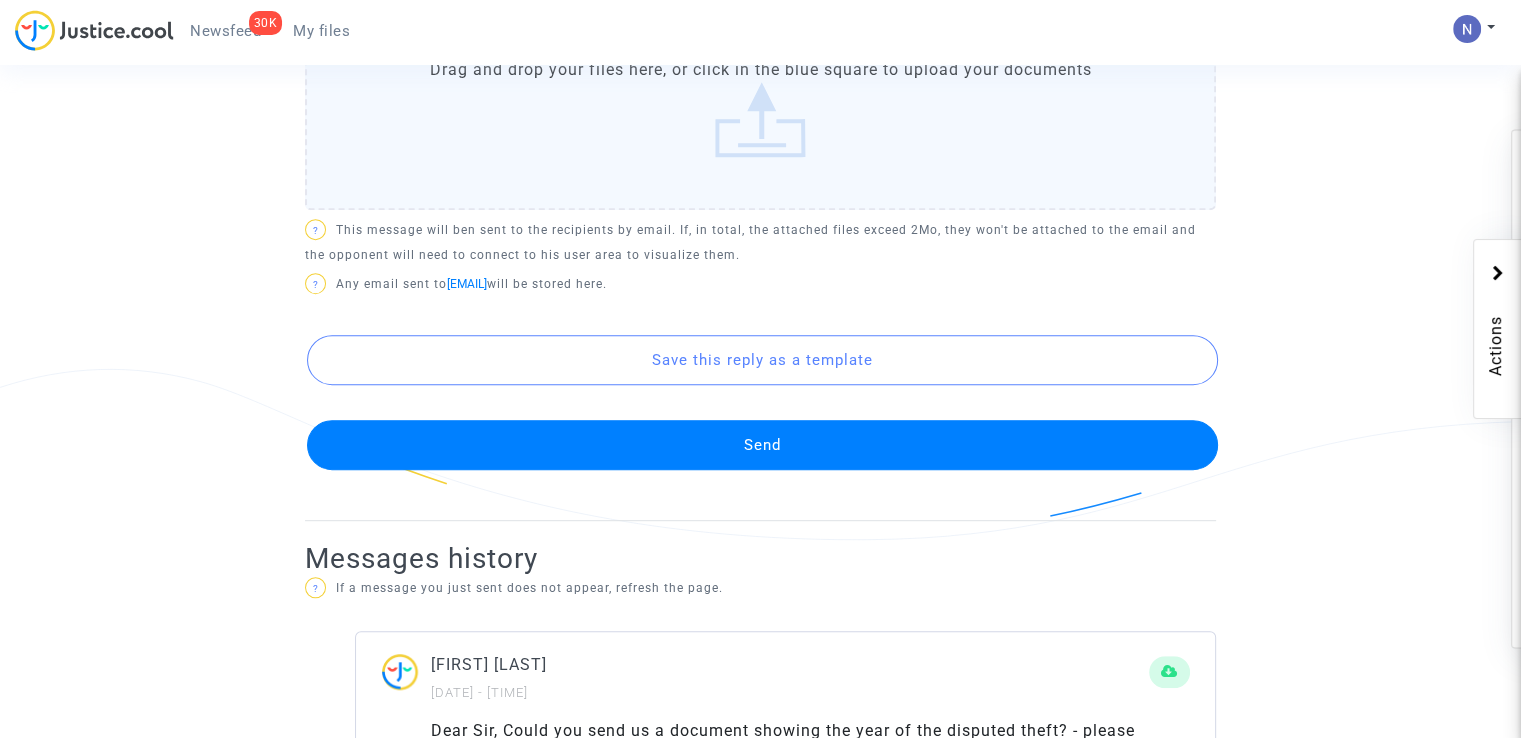 scroll, scrollTop: 1200, scrollLeft: 0, axis: vertical 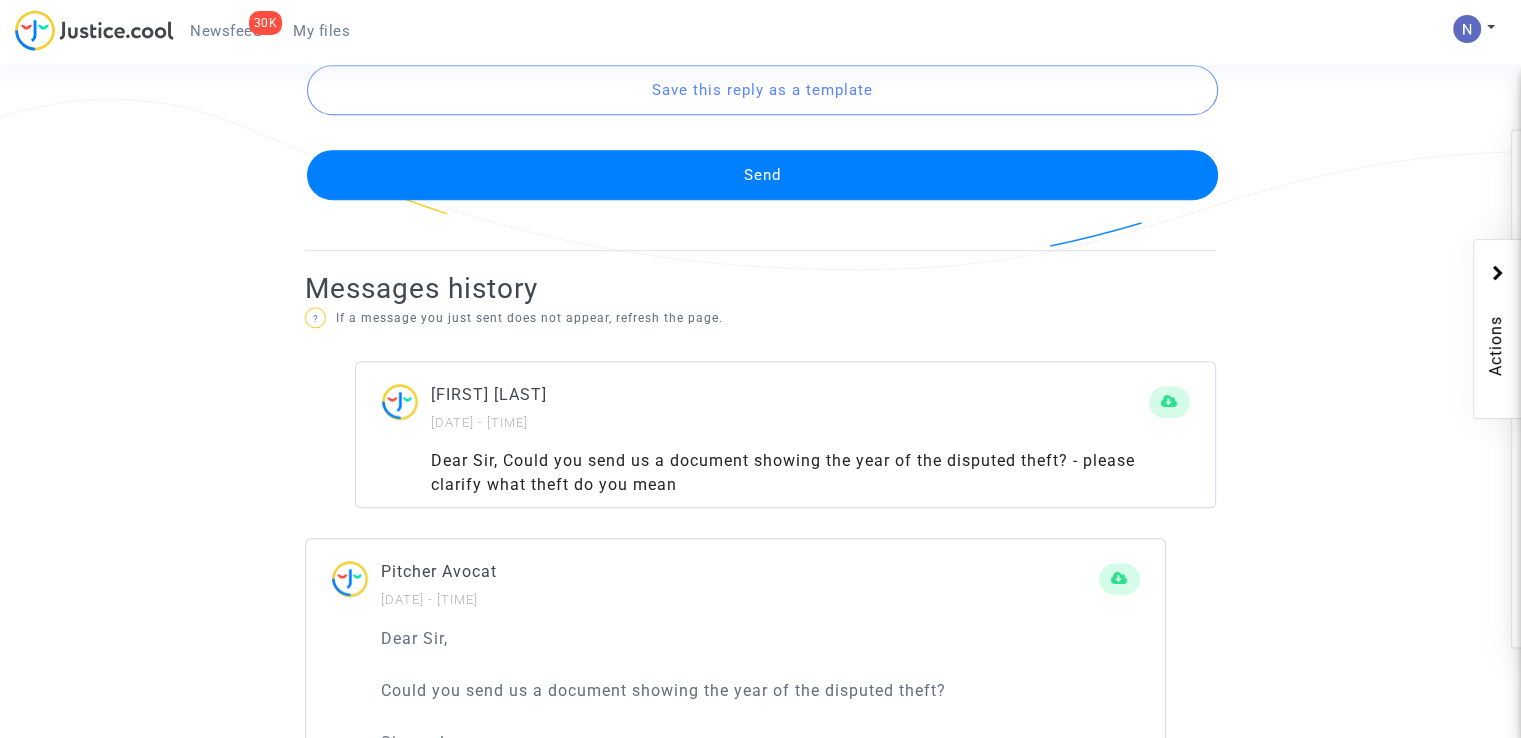 click on "Send" 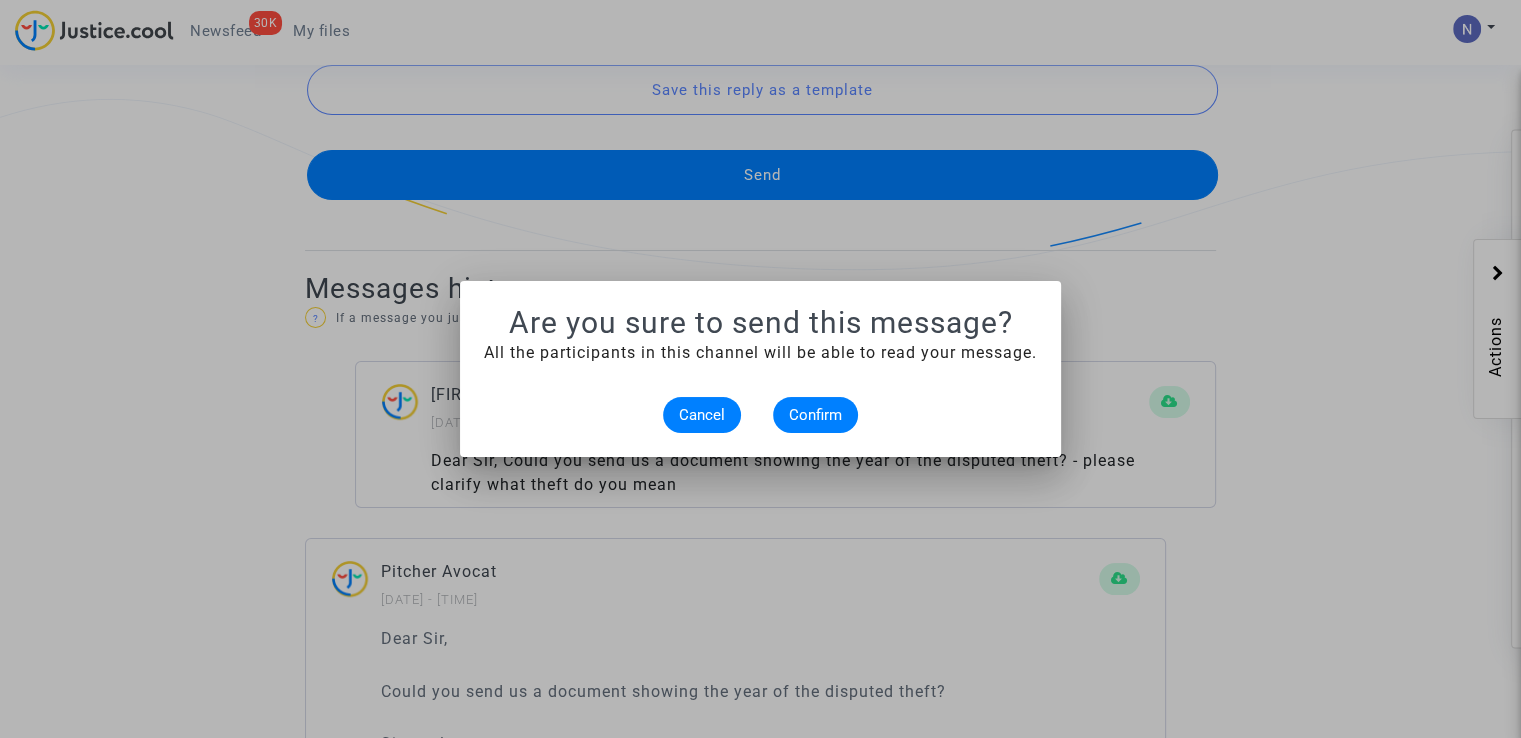 scroll, scrollTop: 0, scrollLeft: 0, axis: both 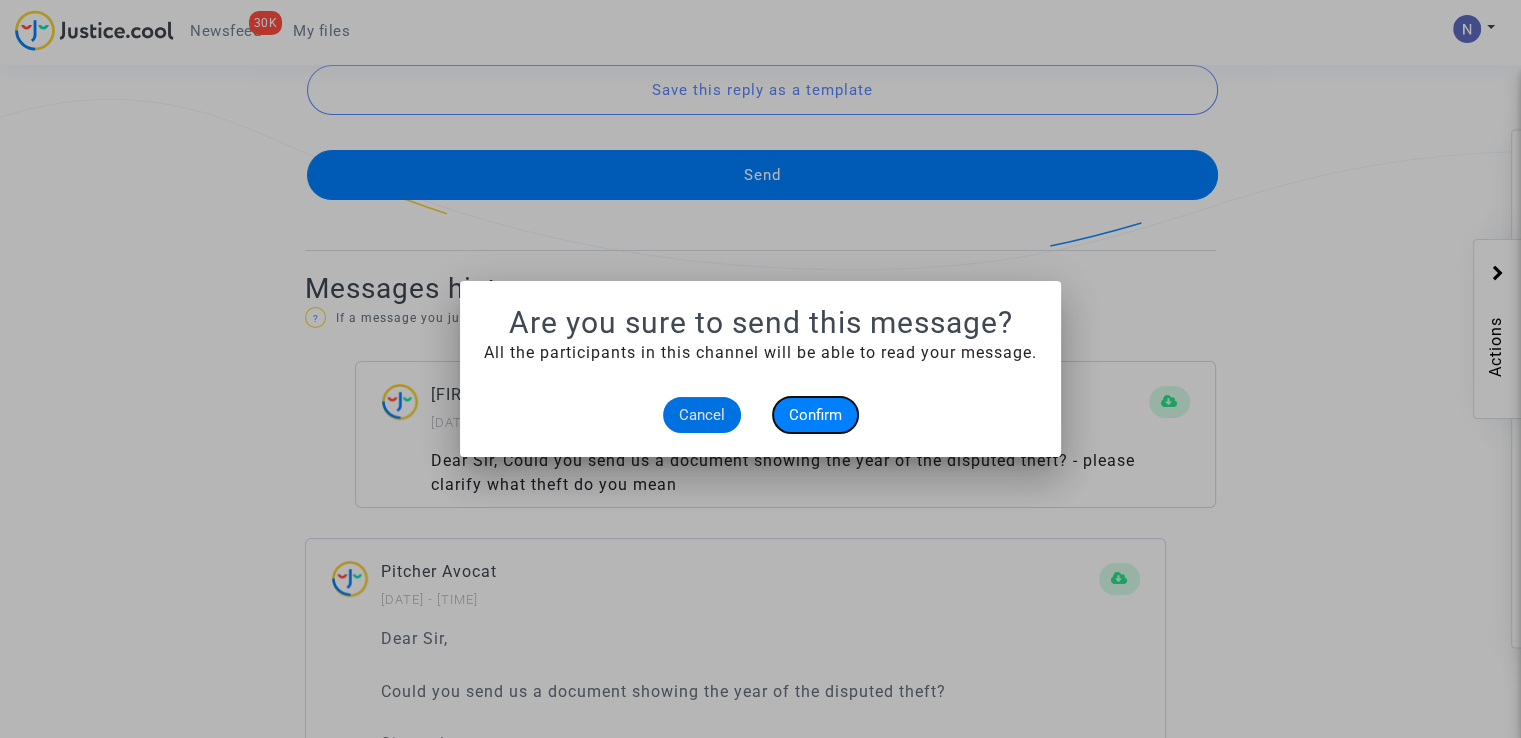 click on "Confirm" at bounding box center [815, 415] 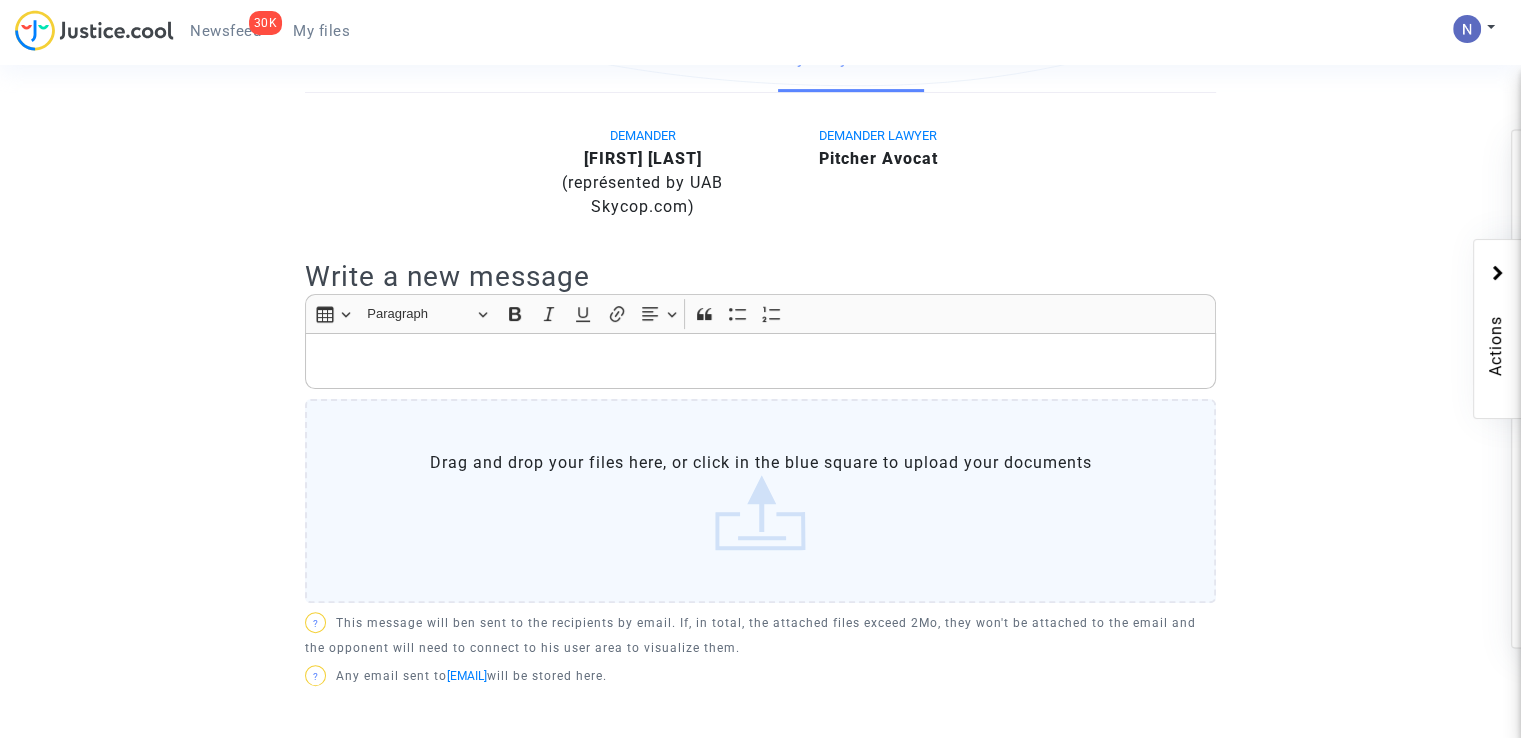 scroll, scrollTop: 0, scrollLeft: 0, axis: both 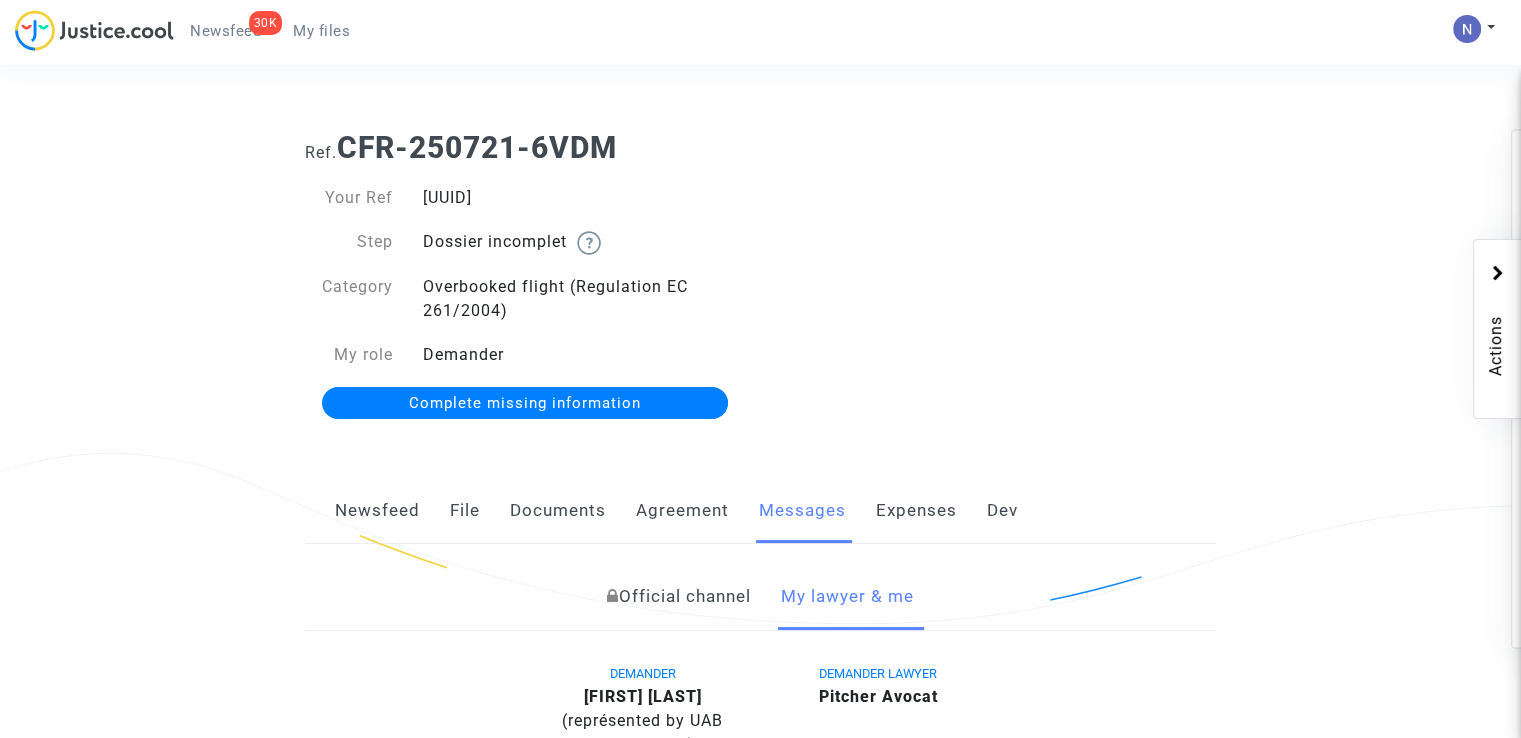 click on "Complete missing information" 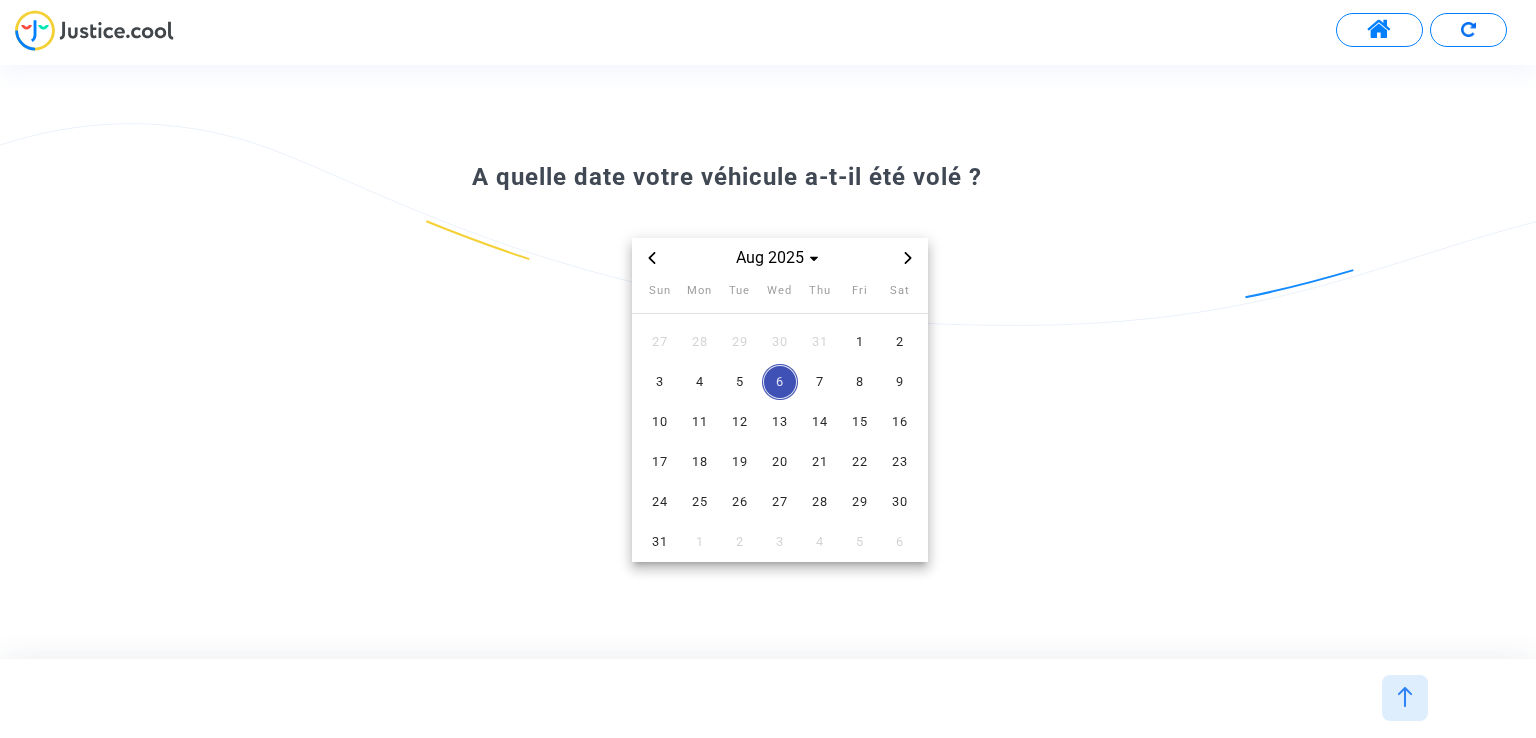 click 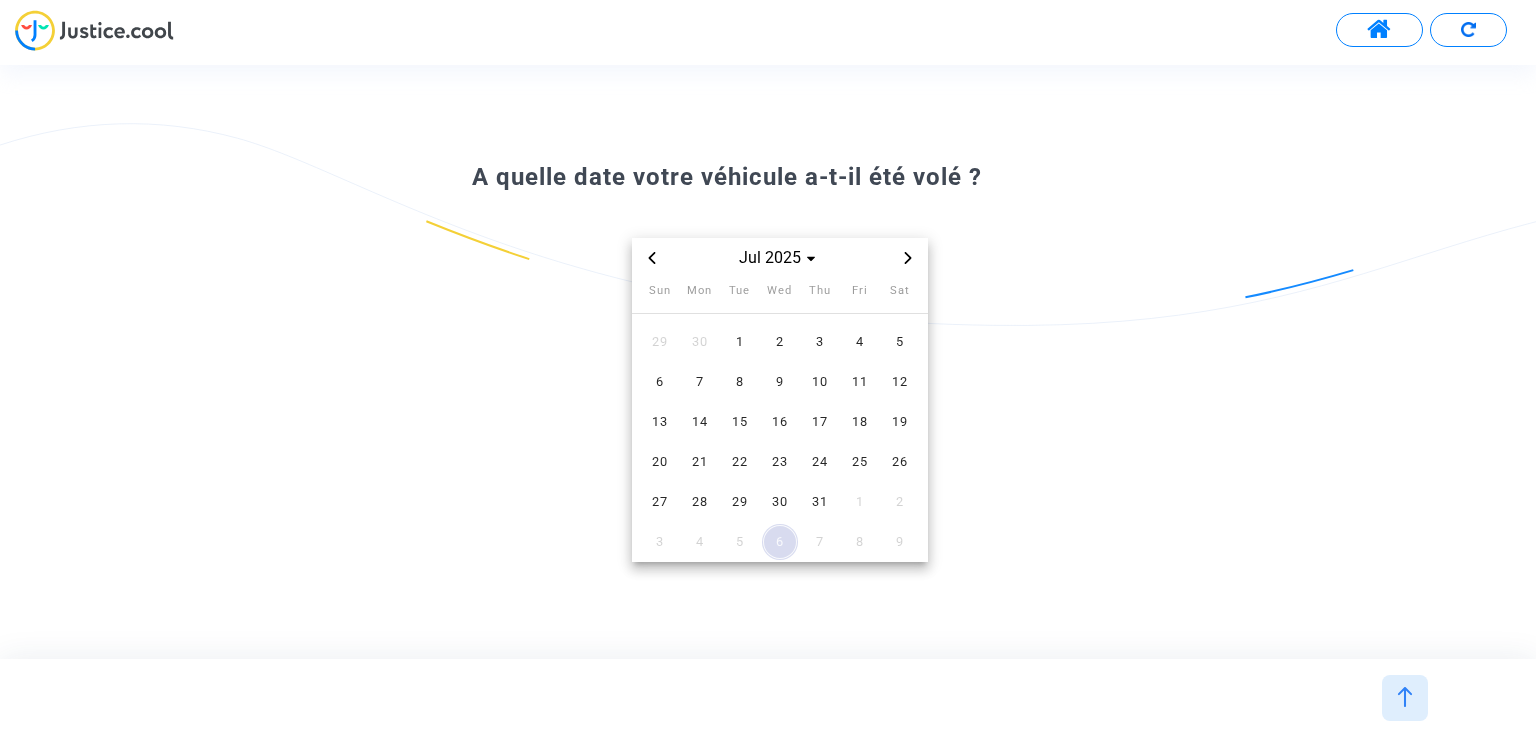 click 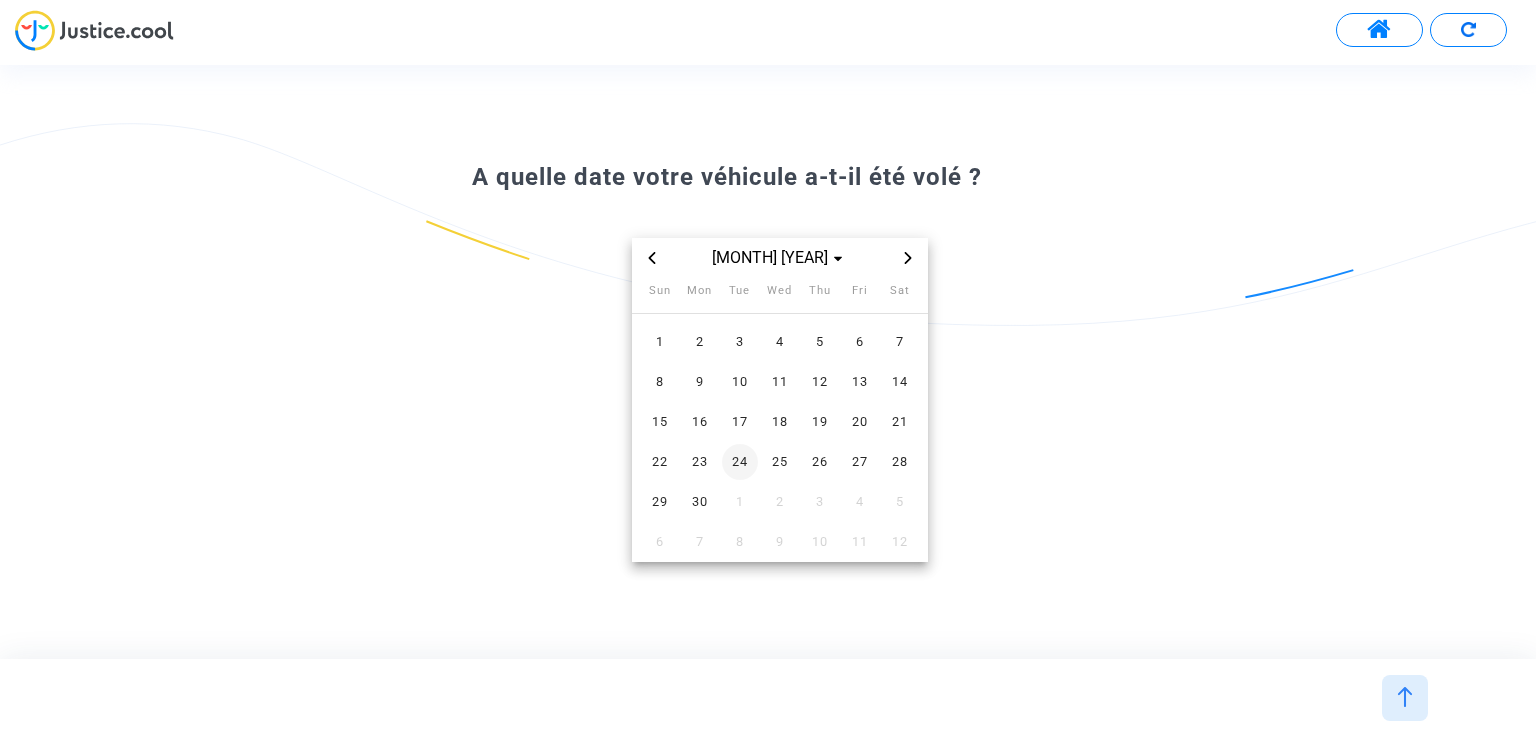 click on "24" at bounding box center (740, 462) 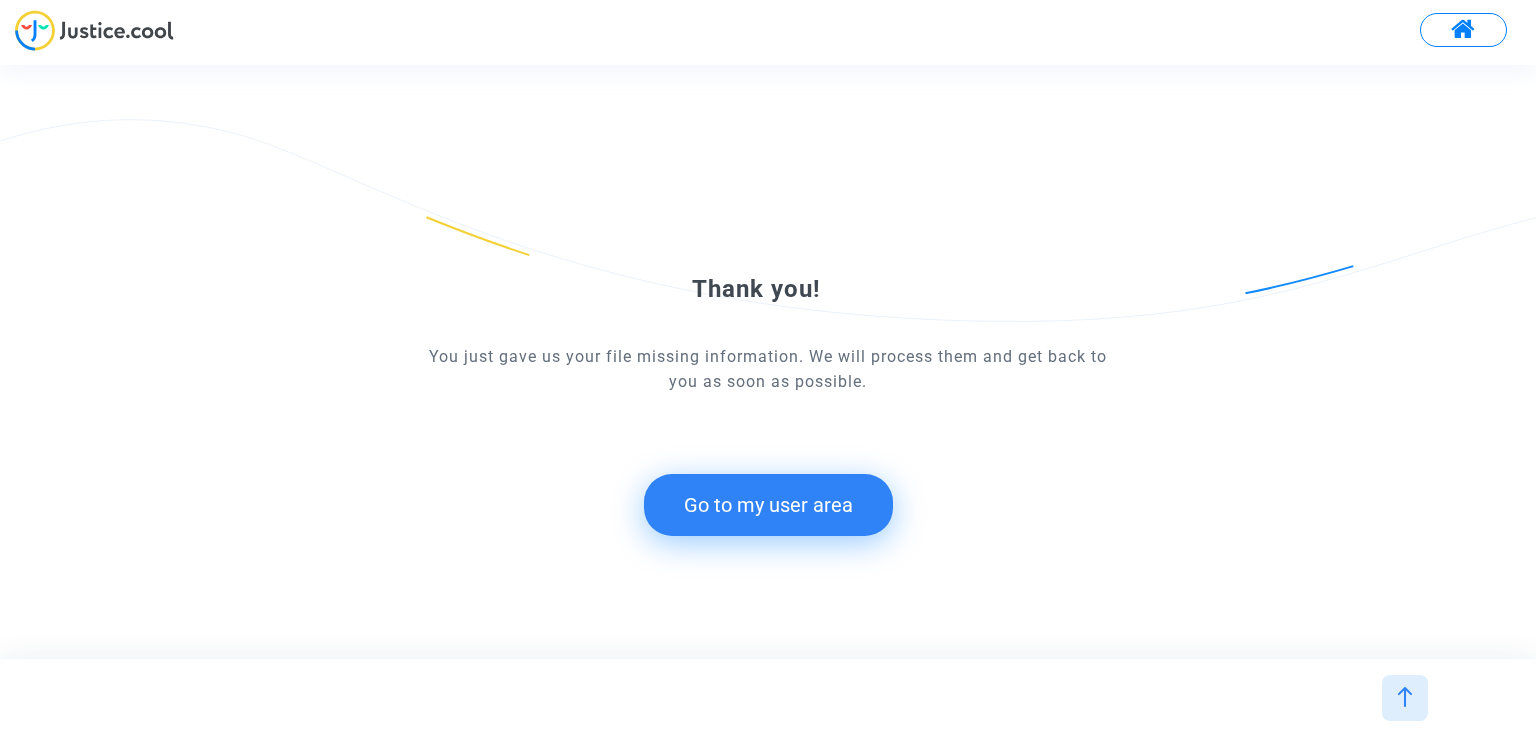 click on "Go to my user area" 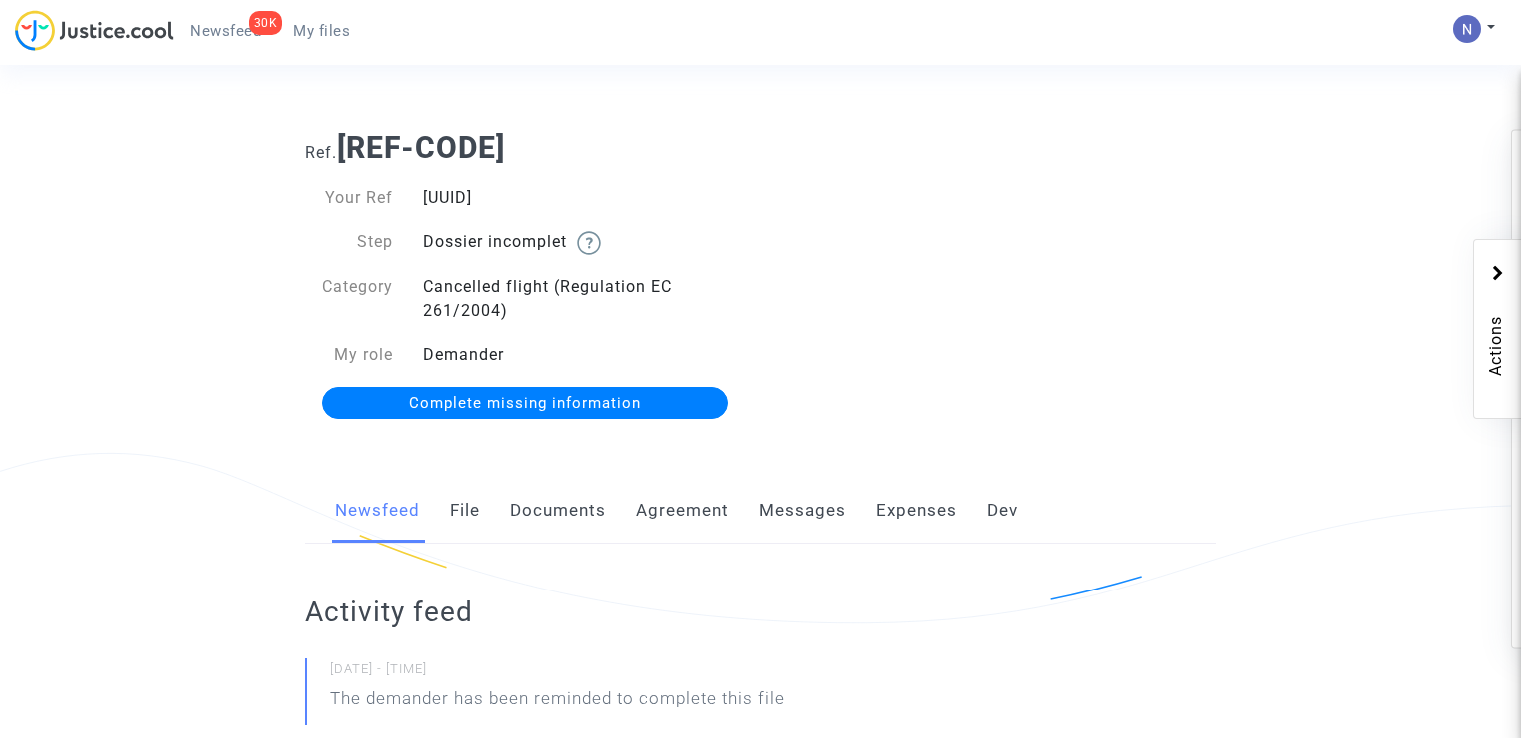scroll, scrollTop: 0, scrollLeft: 0, axis: both 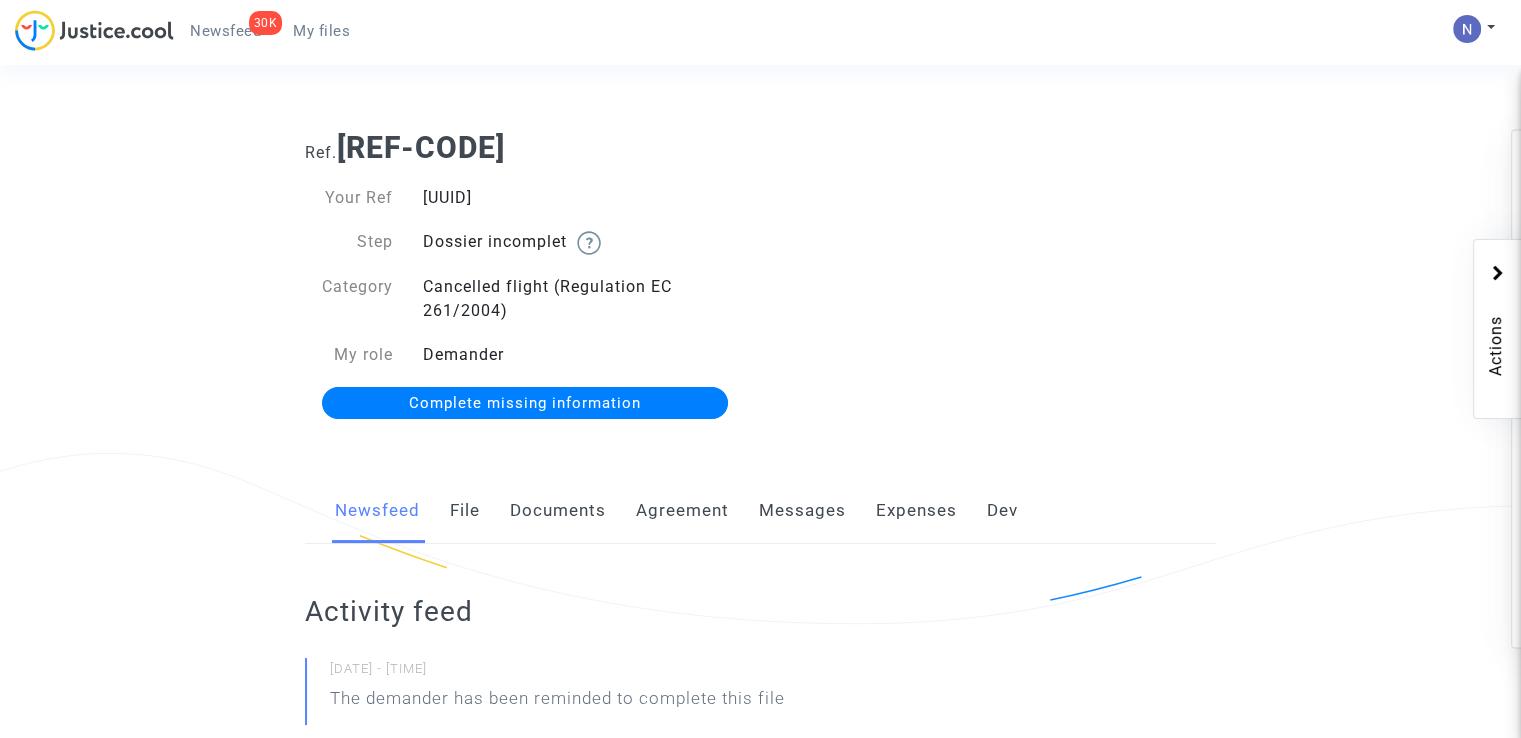 click on "Your Ref [UUID] Step Dossier incomplet   Category Cancelled flight (Regulation EC 261/2004) My role Demander Complete missing information" 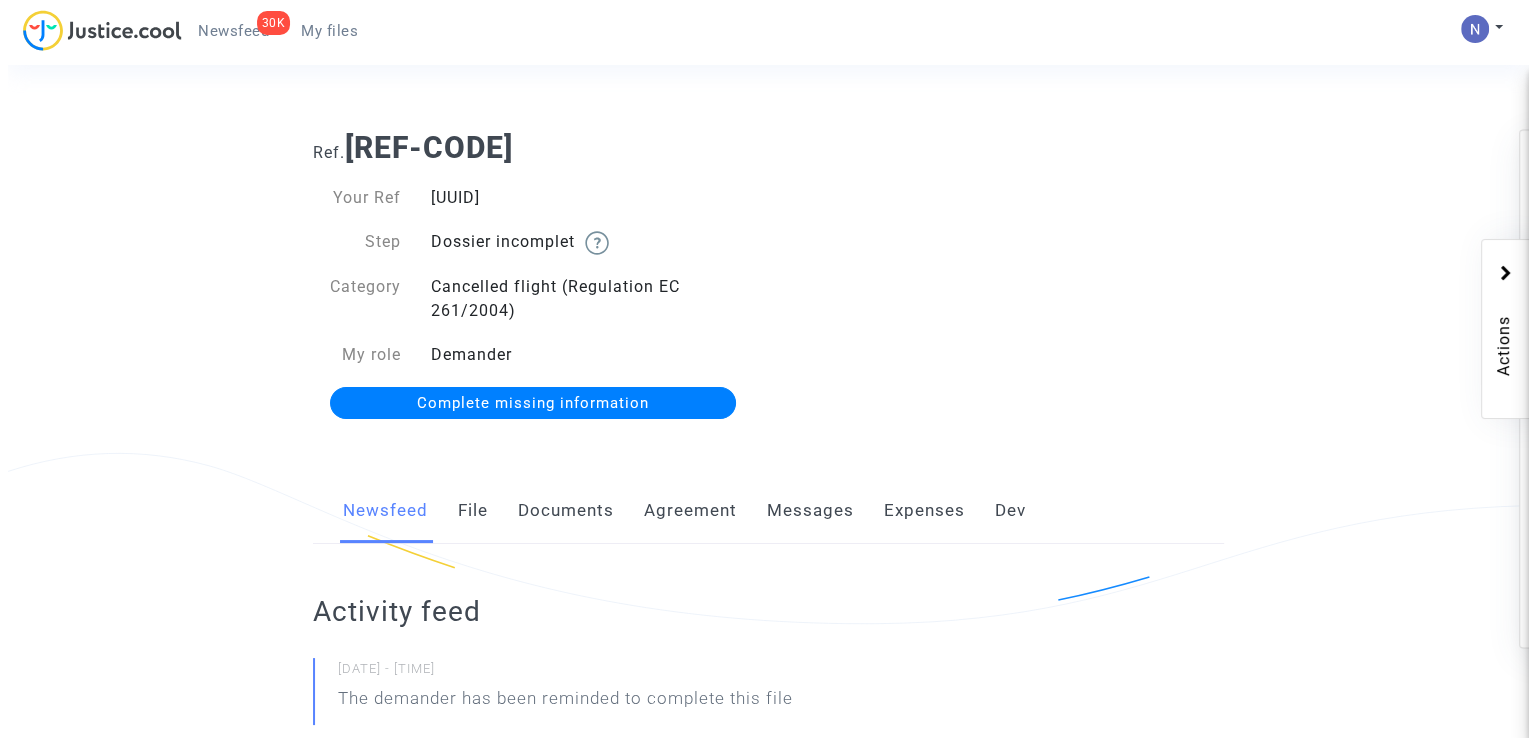 scroll, scrollTop: 0, scrollLeft: 0, axis: both 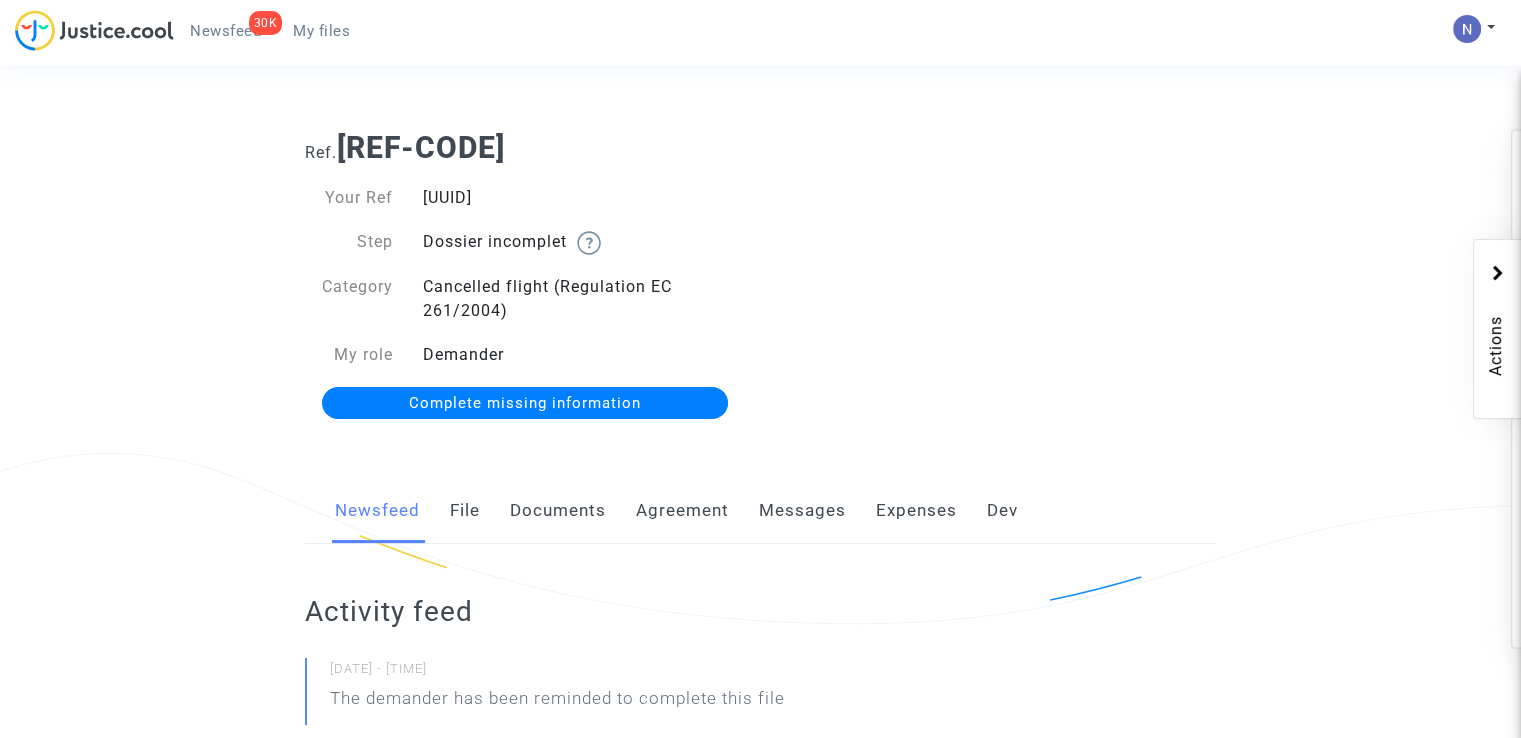 click on "Complete missing information" 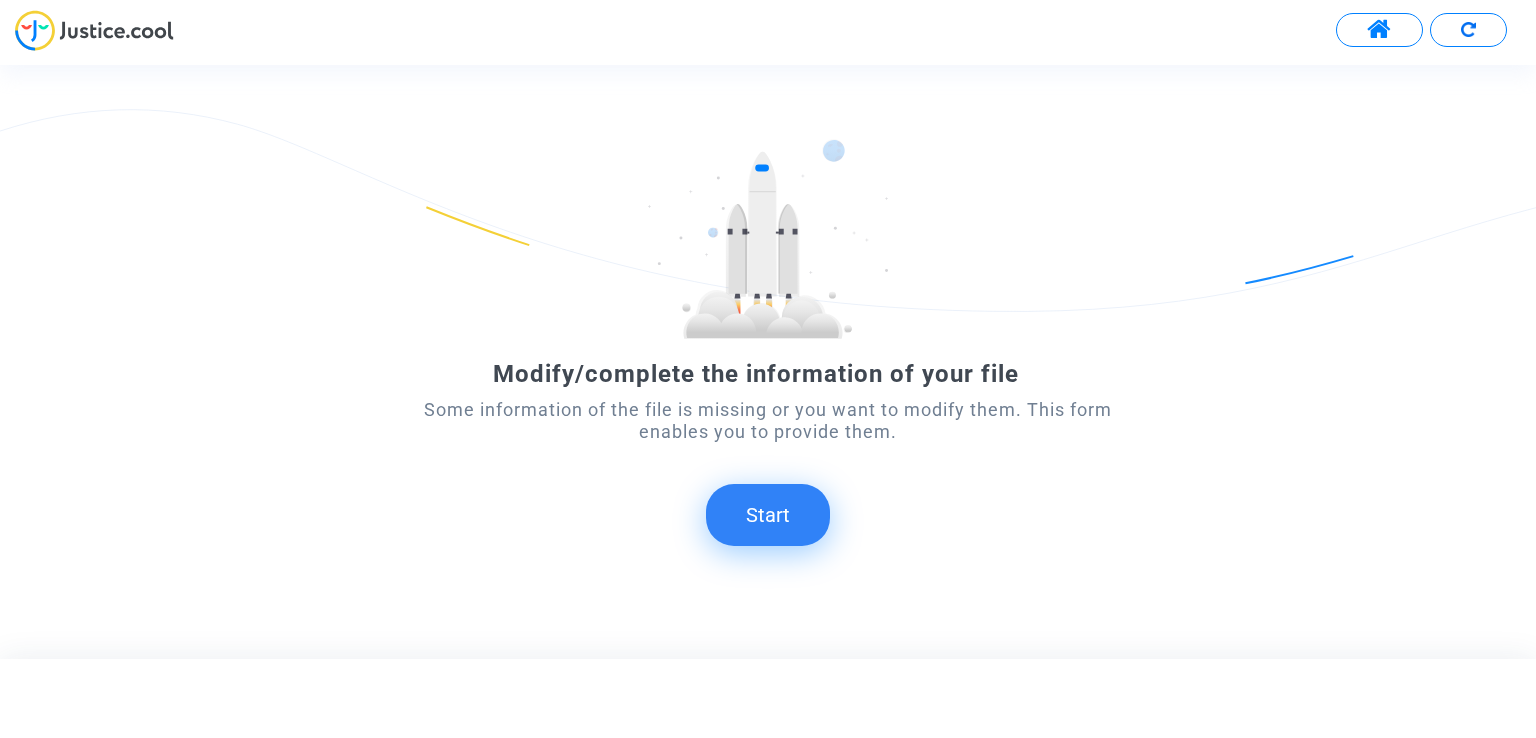 click on "Start" 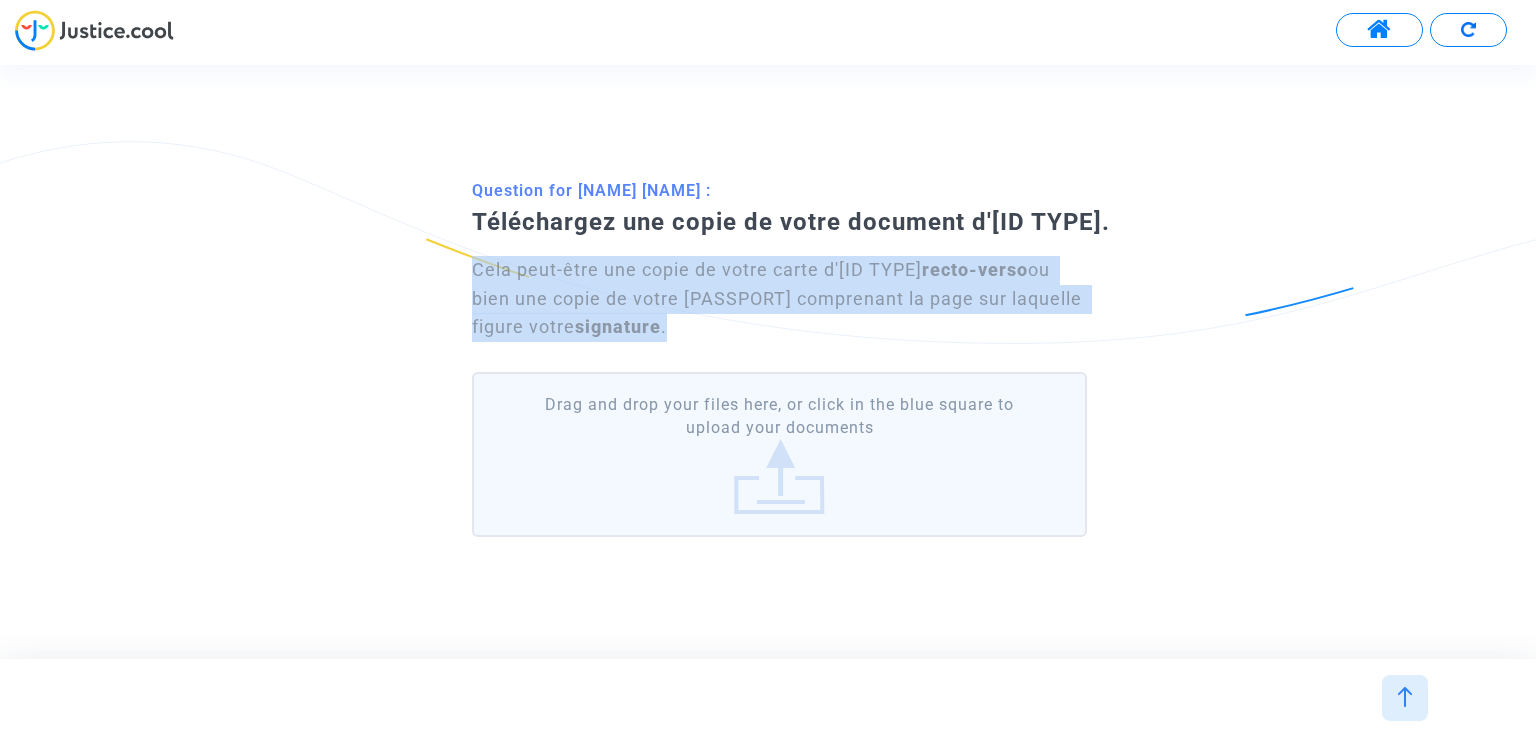 drag, startPoint x: 477, startPoint y: 276, endPoint x: 676, endPoint y: 328, distance: 205.6818 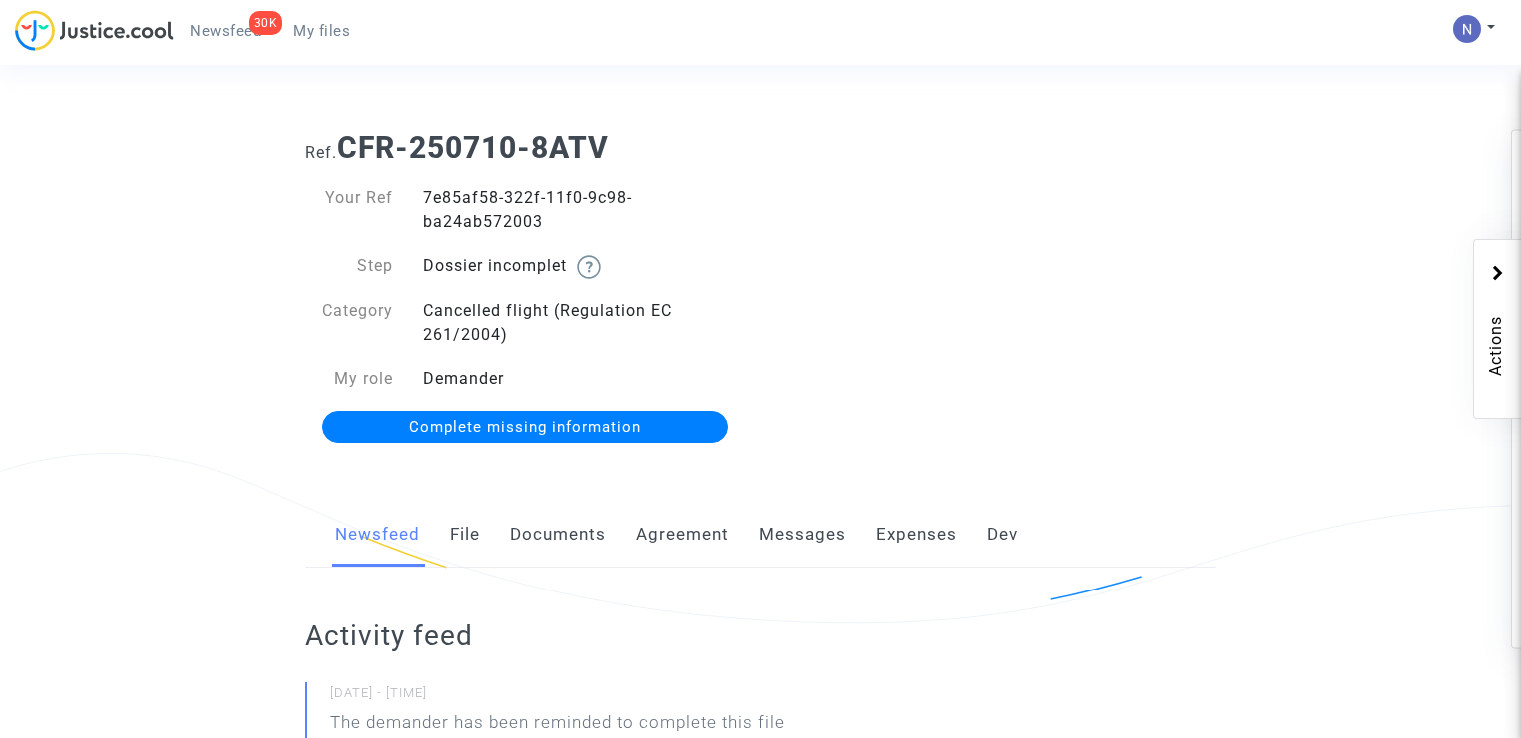 scroll, scrollTop: 0, scrollLeft: 0, axis: both 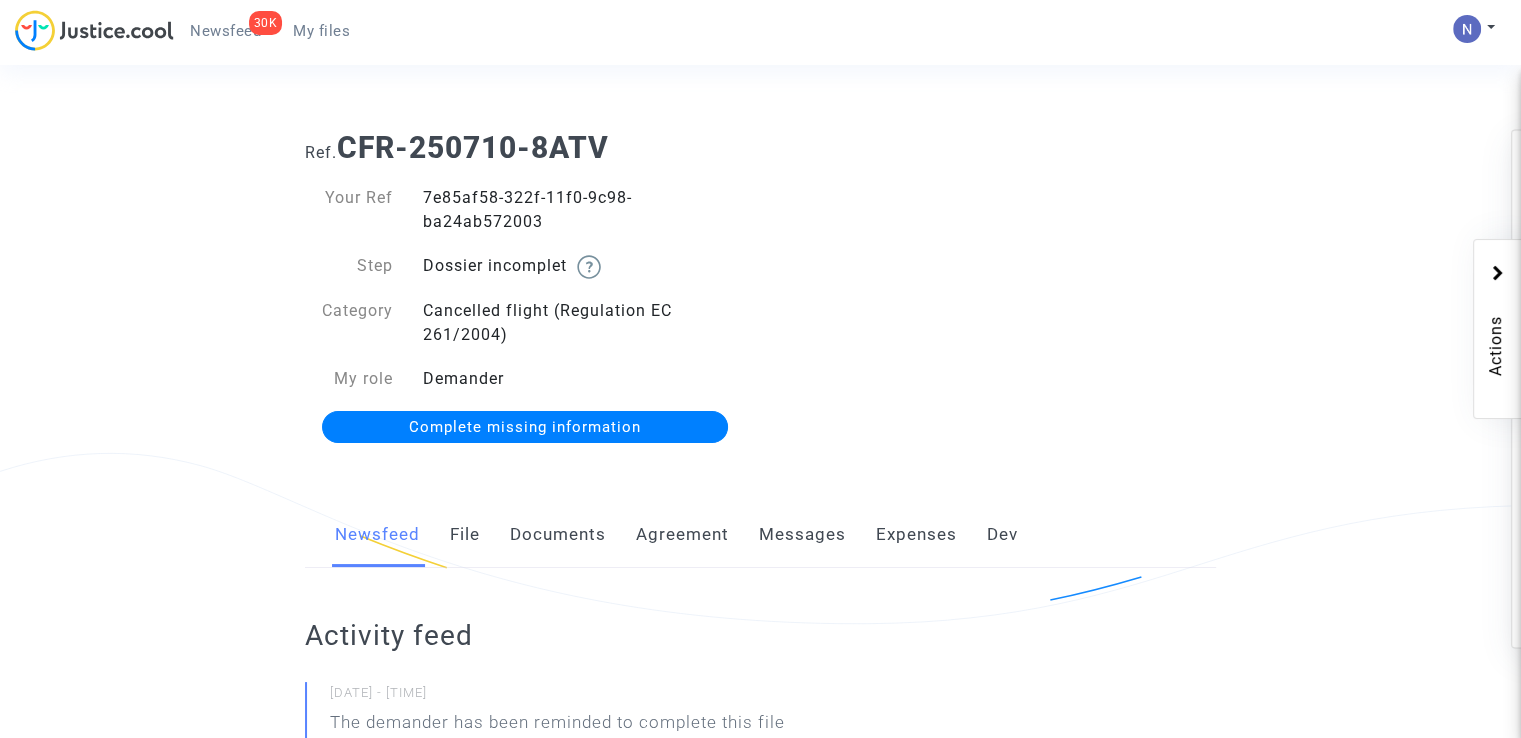 click on "Your Ref   7e85af58-322f-11f0-9c98-ba24ab572003  Step  Dossier incomplet      Category  Cancelled flight (Regulation EC 261/2004)  My role  Demander  Complete missing information" 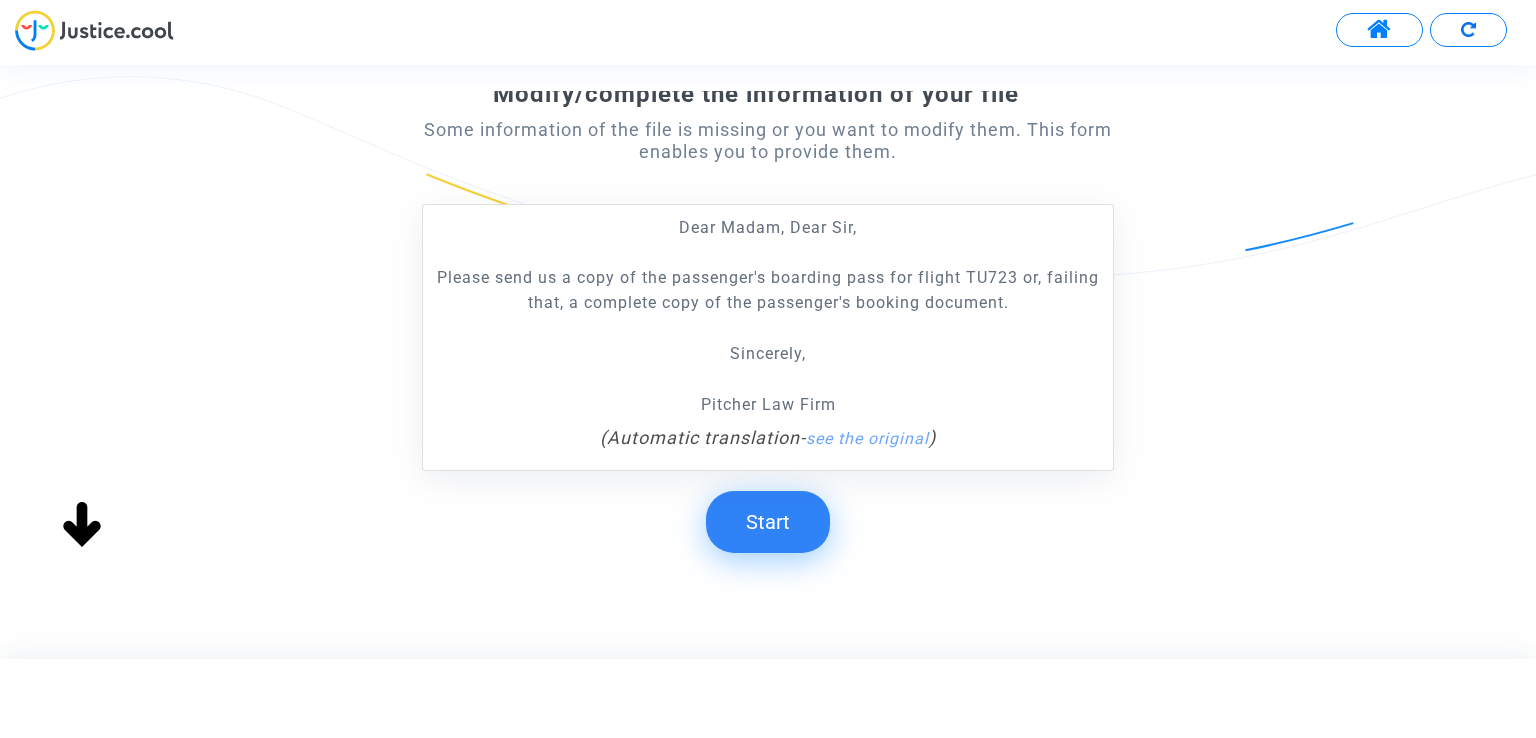scroll, scrollTop: 355, scrollLeft: 0, axis: vertical 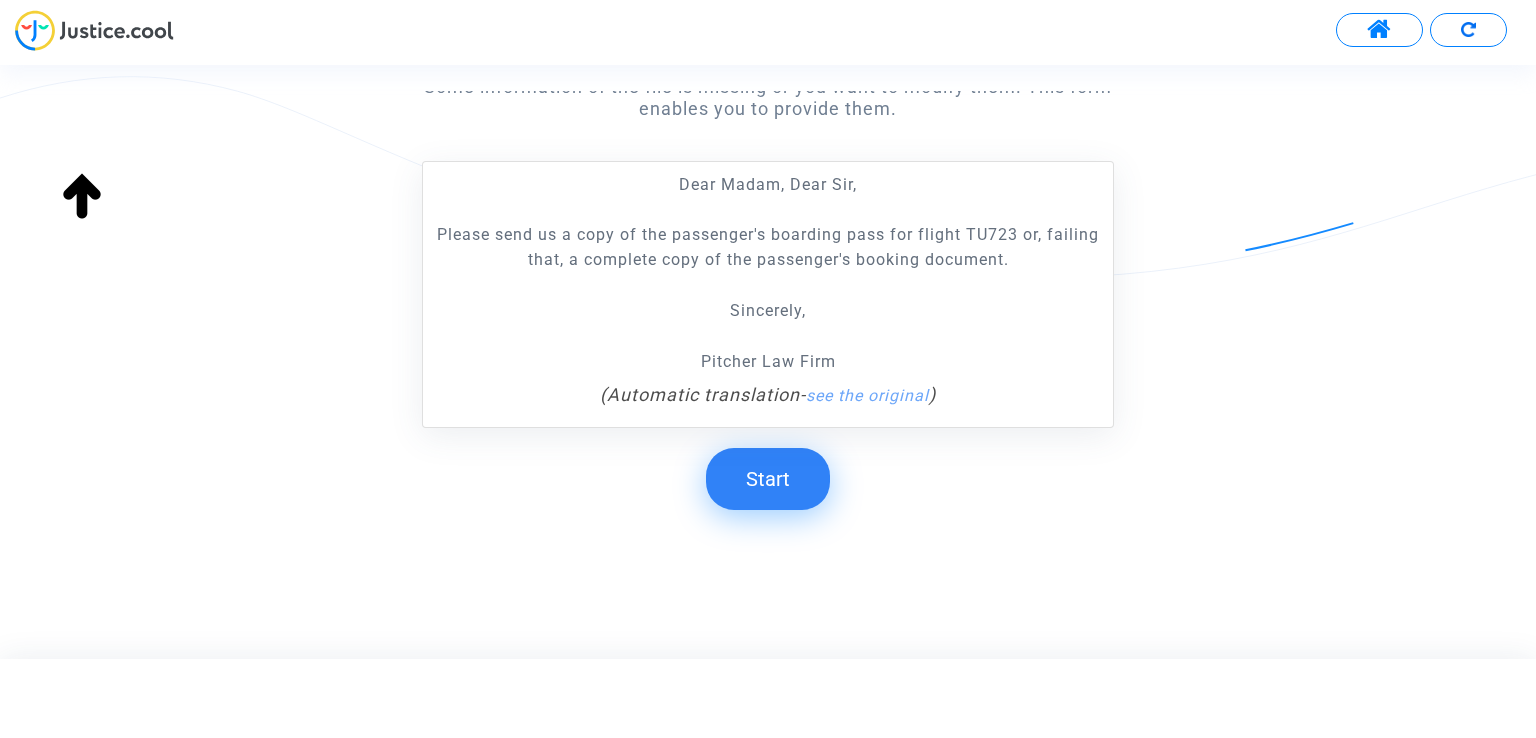 click on "Start" 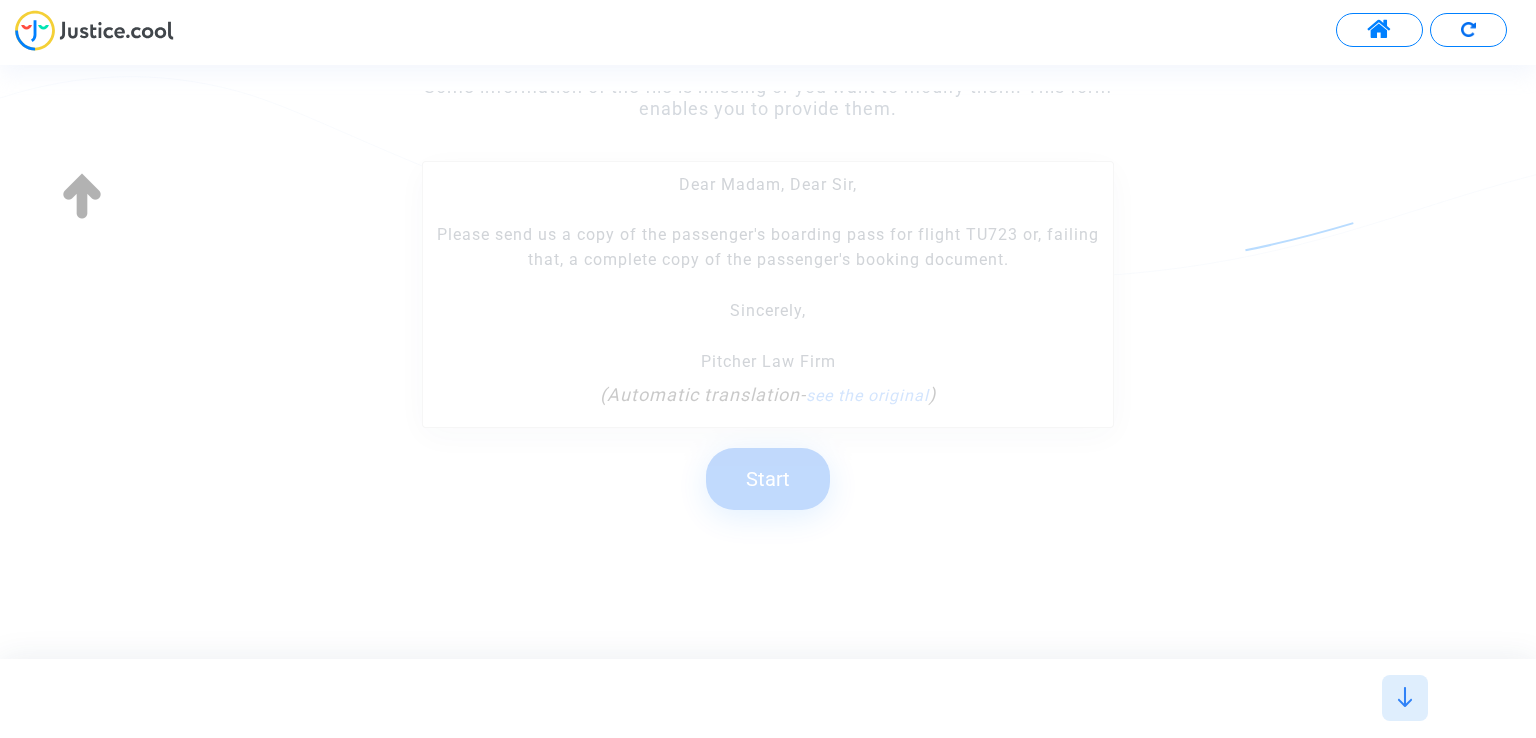 click on "Start" 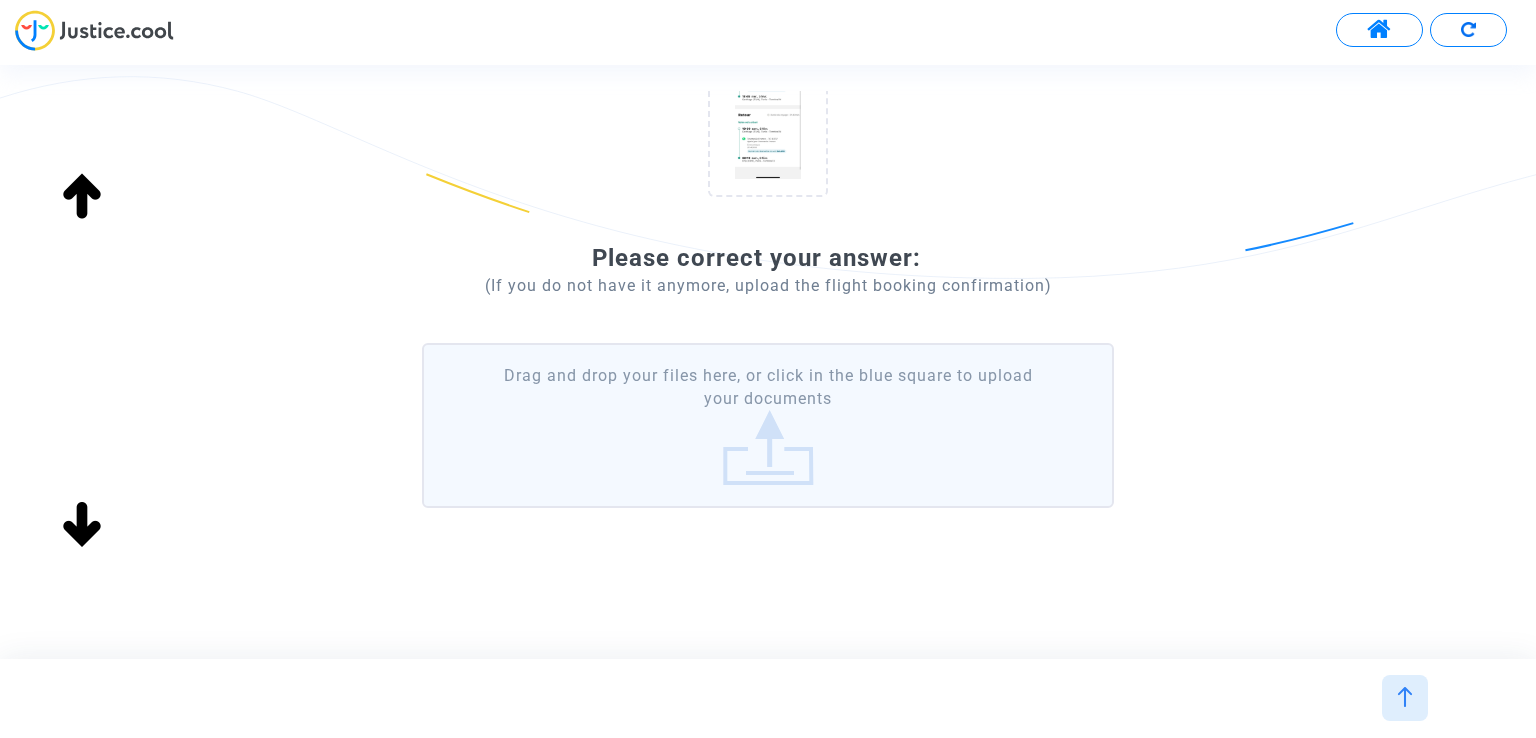 scroll, scrollTop: 298, scrollLeft: 0, axis: vertical 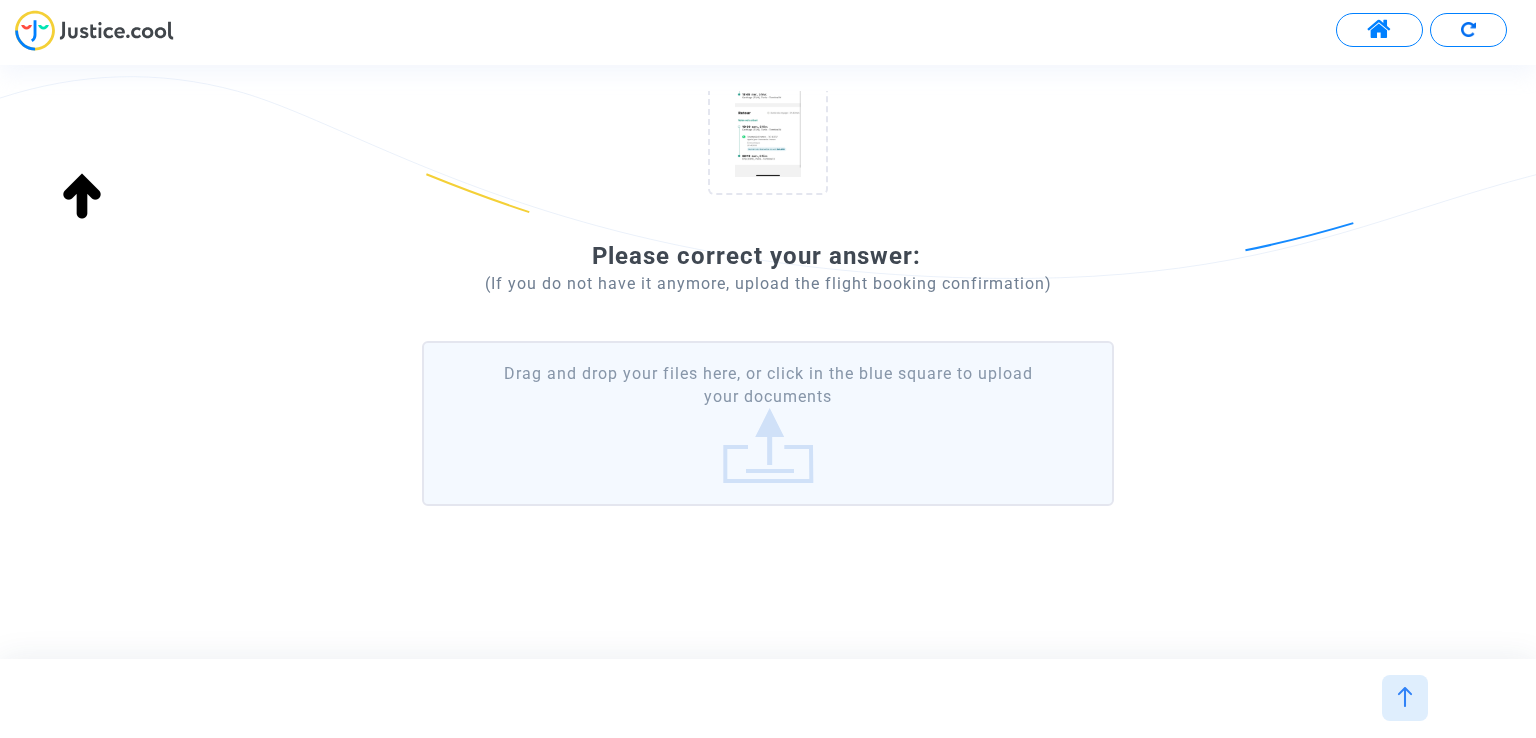 click on "Drag and drop your files here, or click in the blue square to upload your documents" 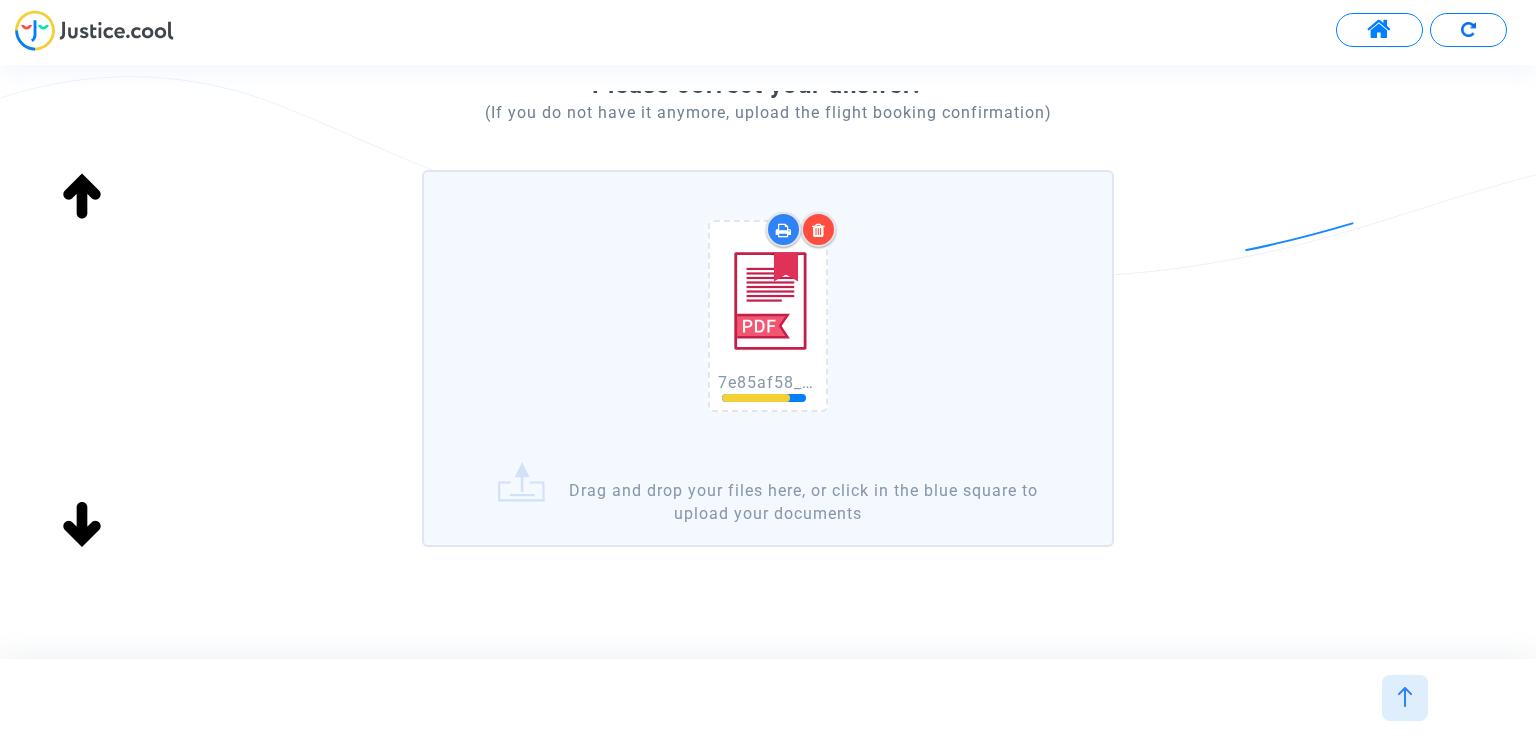 scroll, scrollTop: 509, scrollLeft: 0, axis: vertical 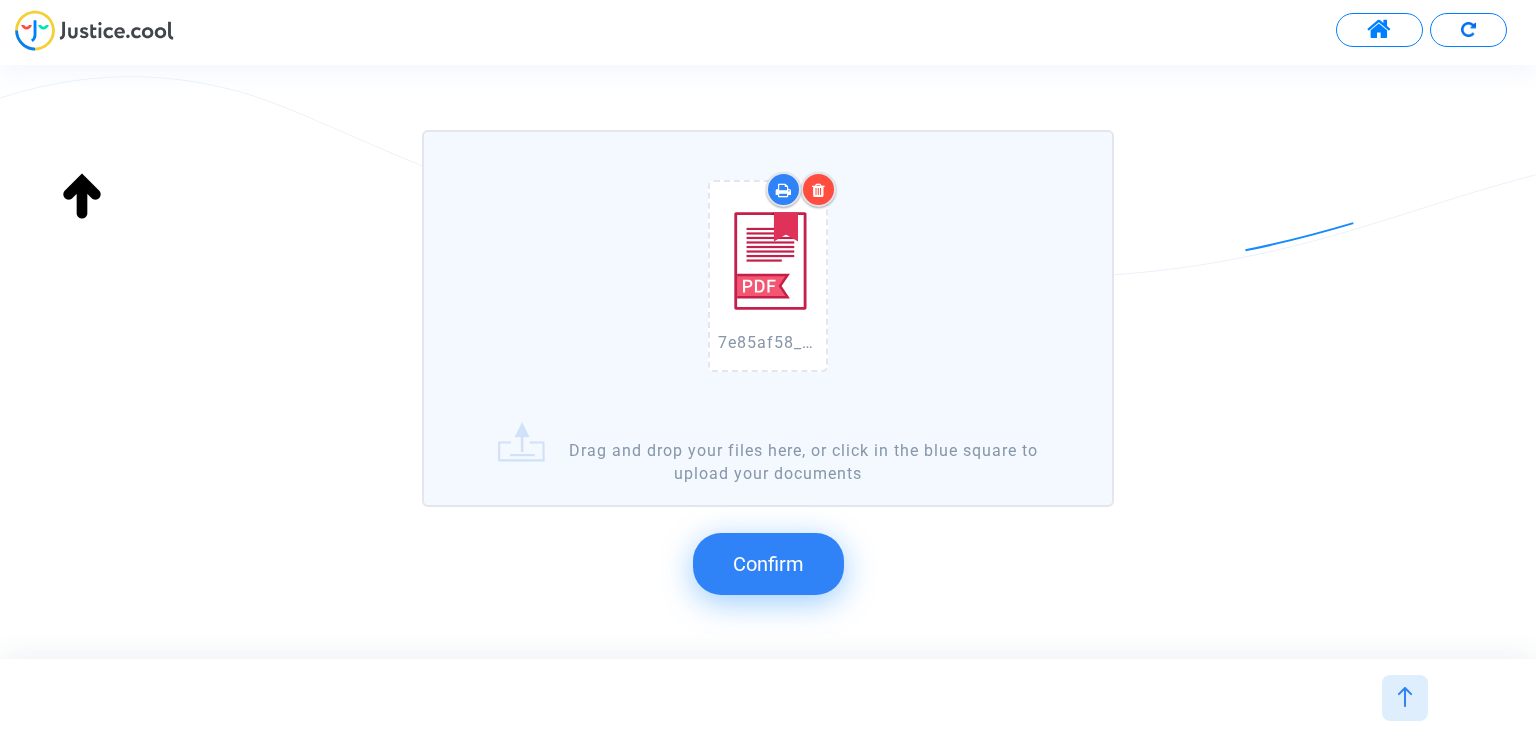 click on "Confirm" 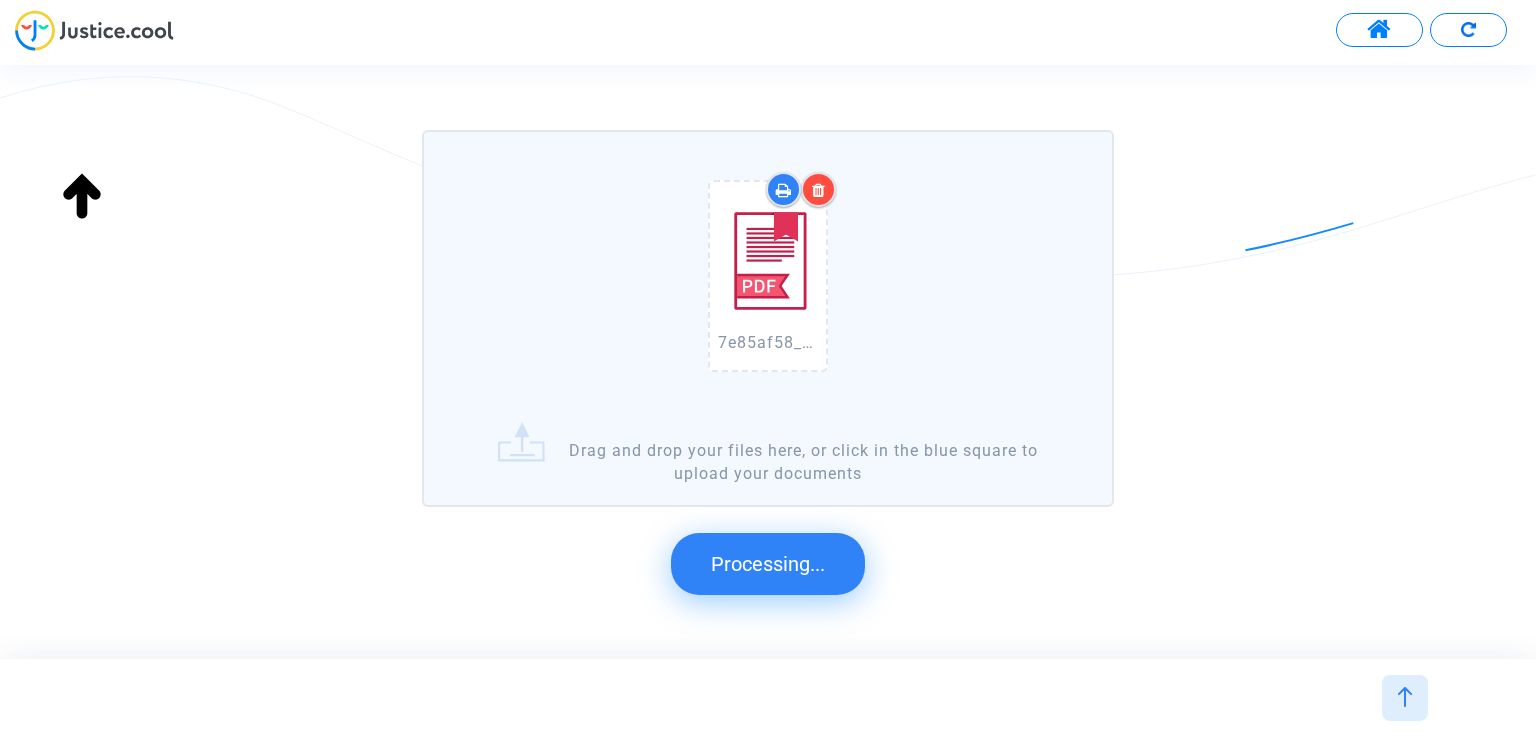 scroll, scrollTop: 319, scrollLeft: 0, axis: vertical 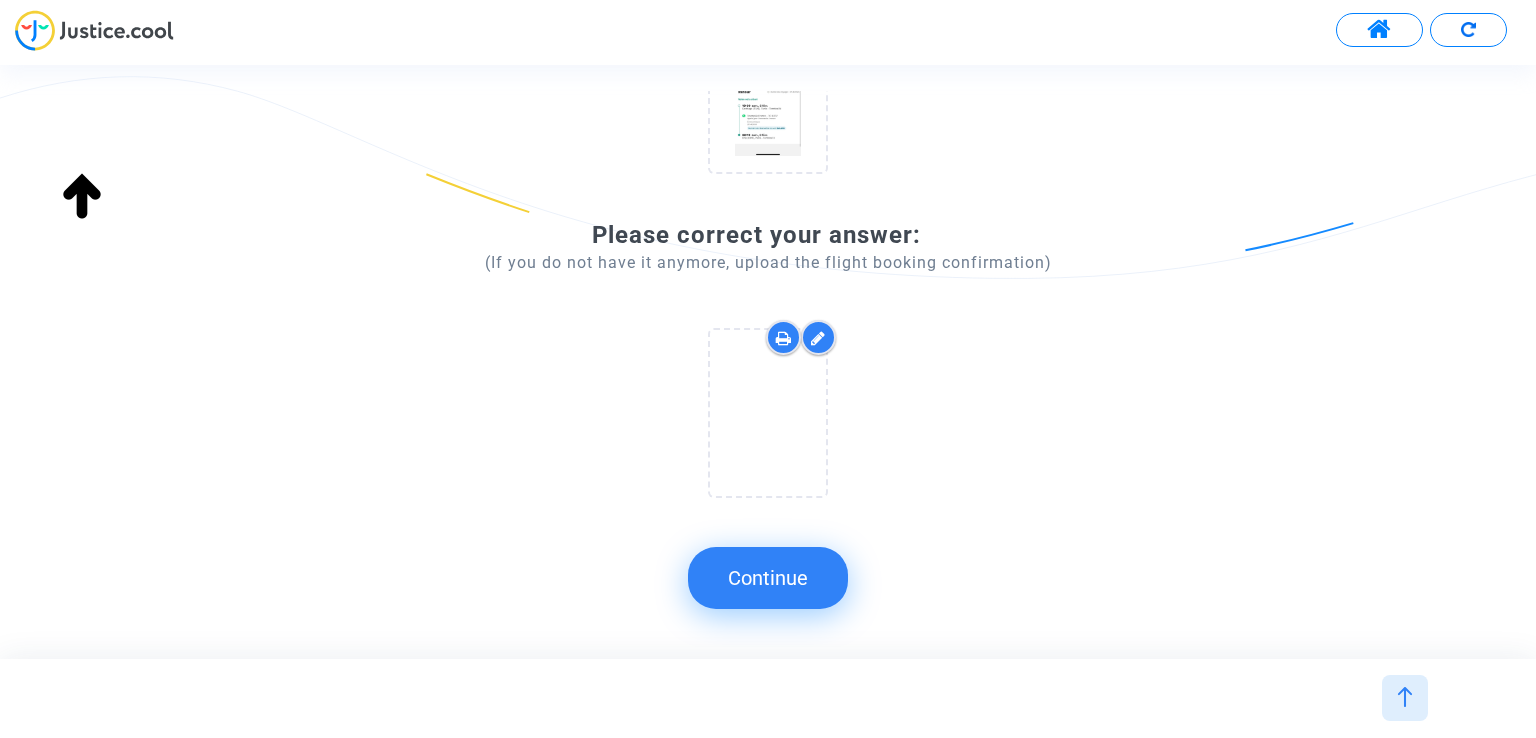 click on "Continue" 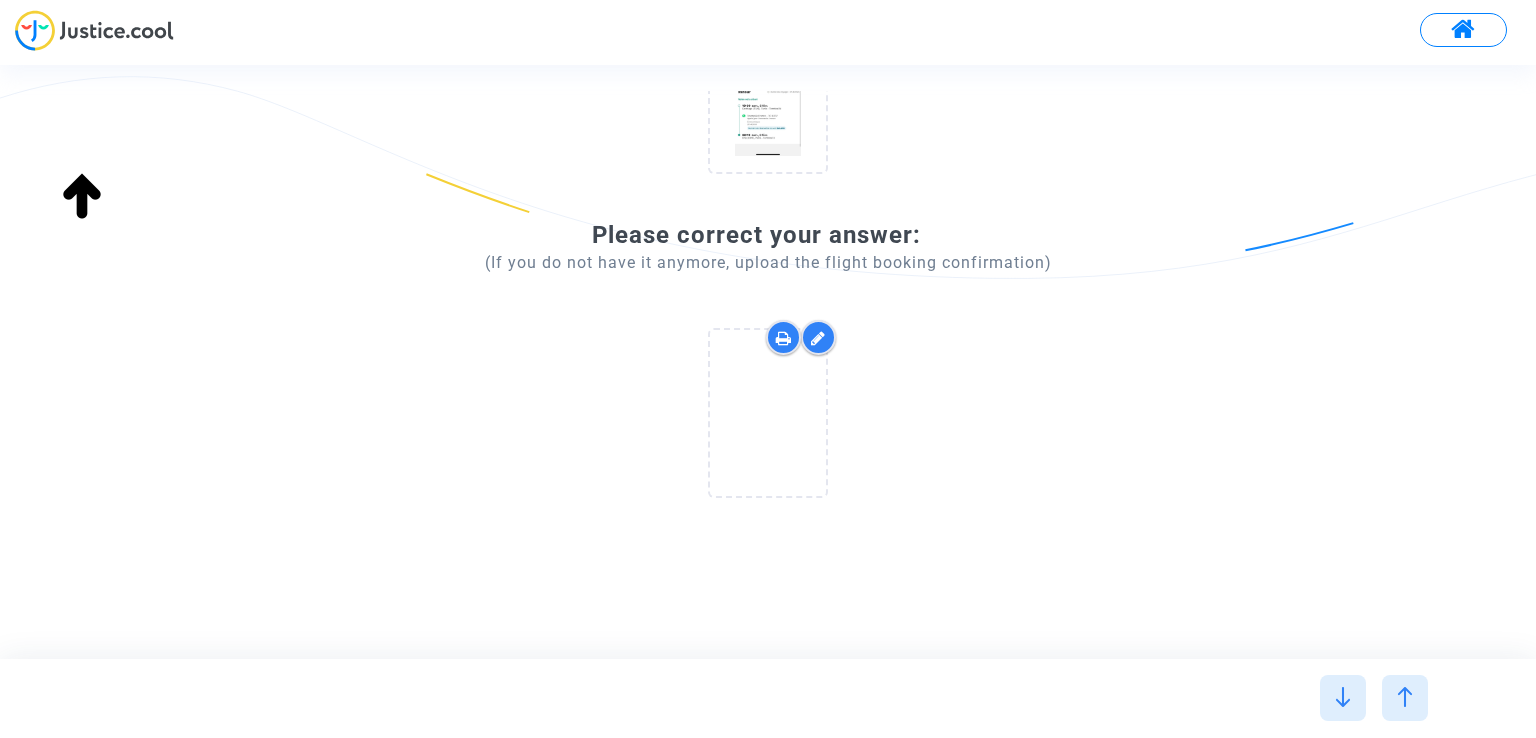 scroll, scrollTop: 0, scrollLeft: 0, axis: both 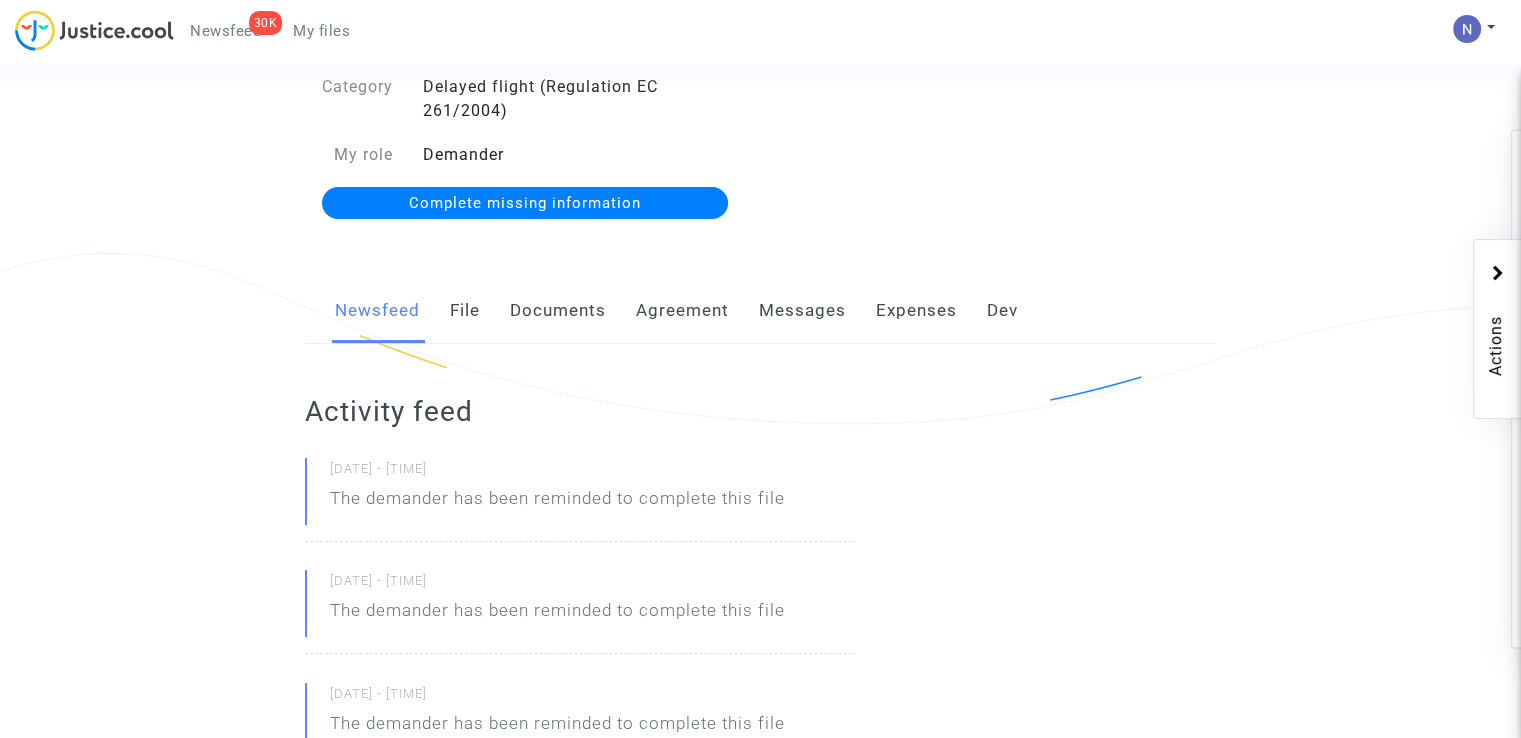 click on "Complete missing information" 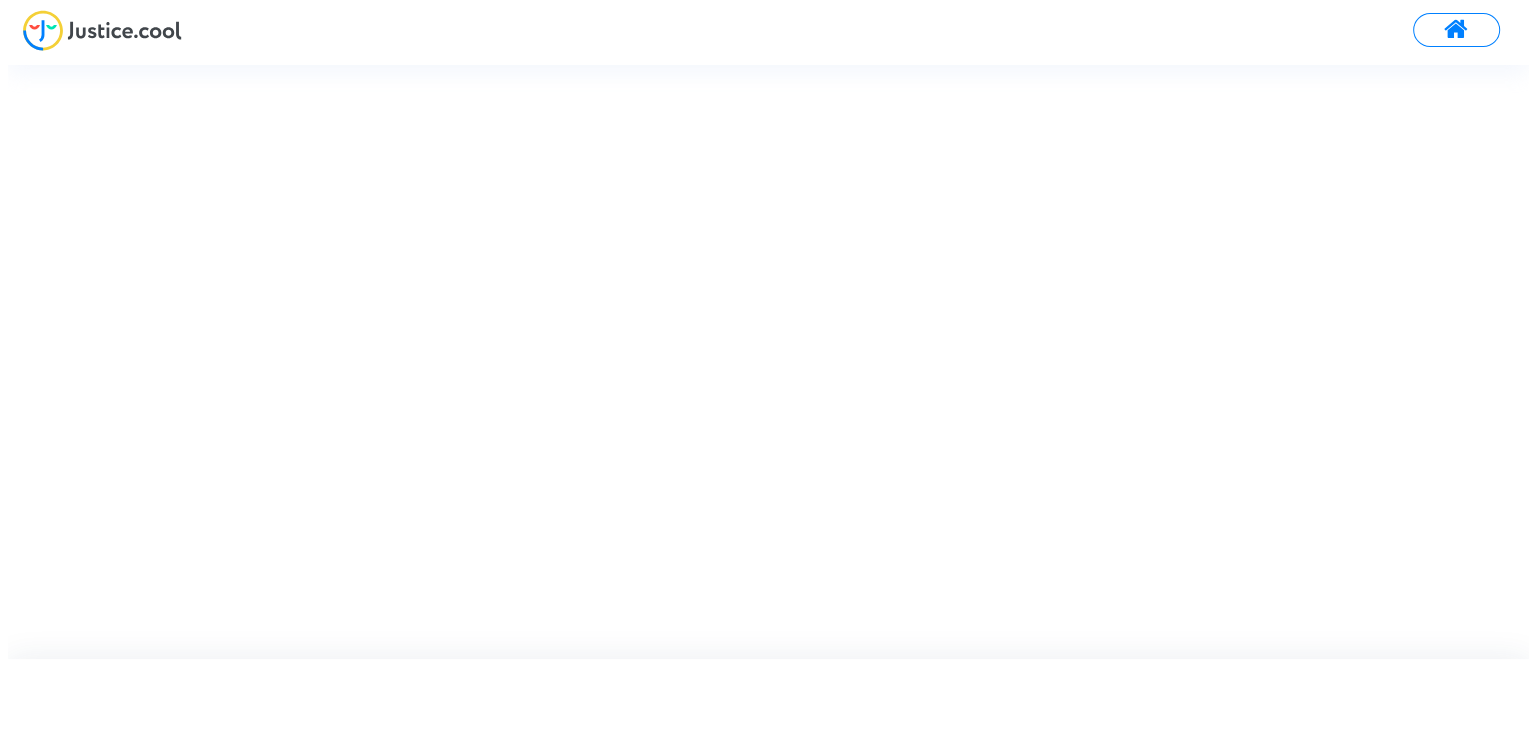 scroll, scrollTop: 0, scrollLeft: 0, axis: both 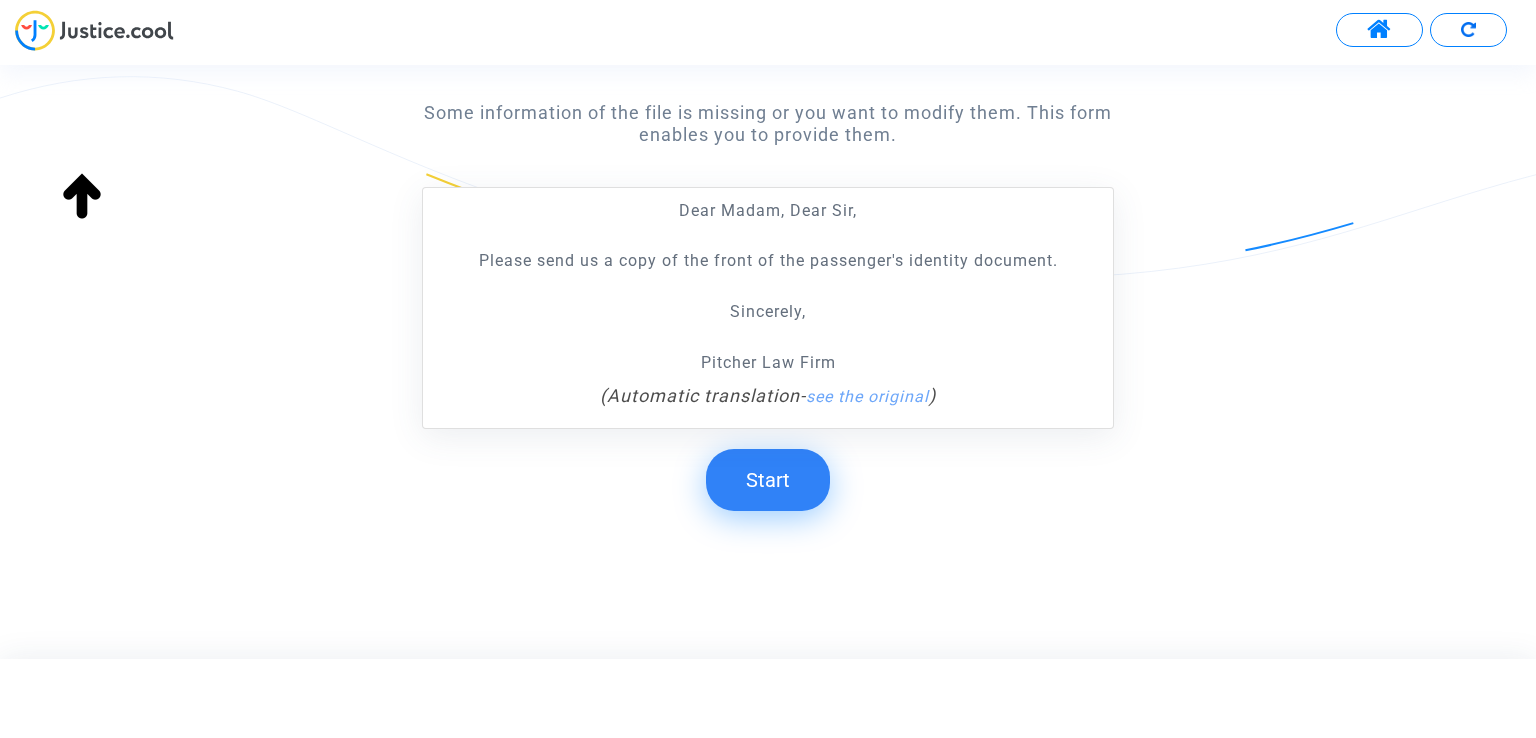 click on "Start" 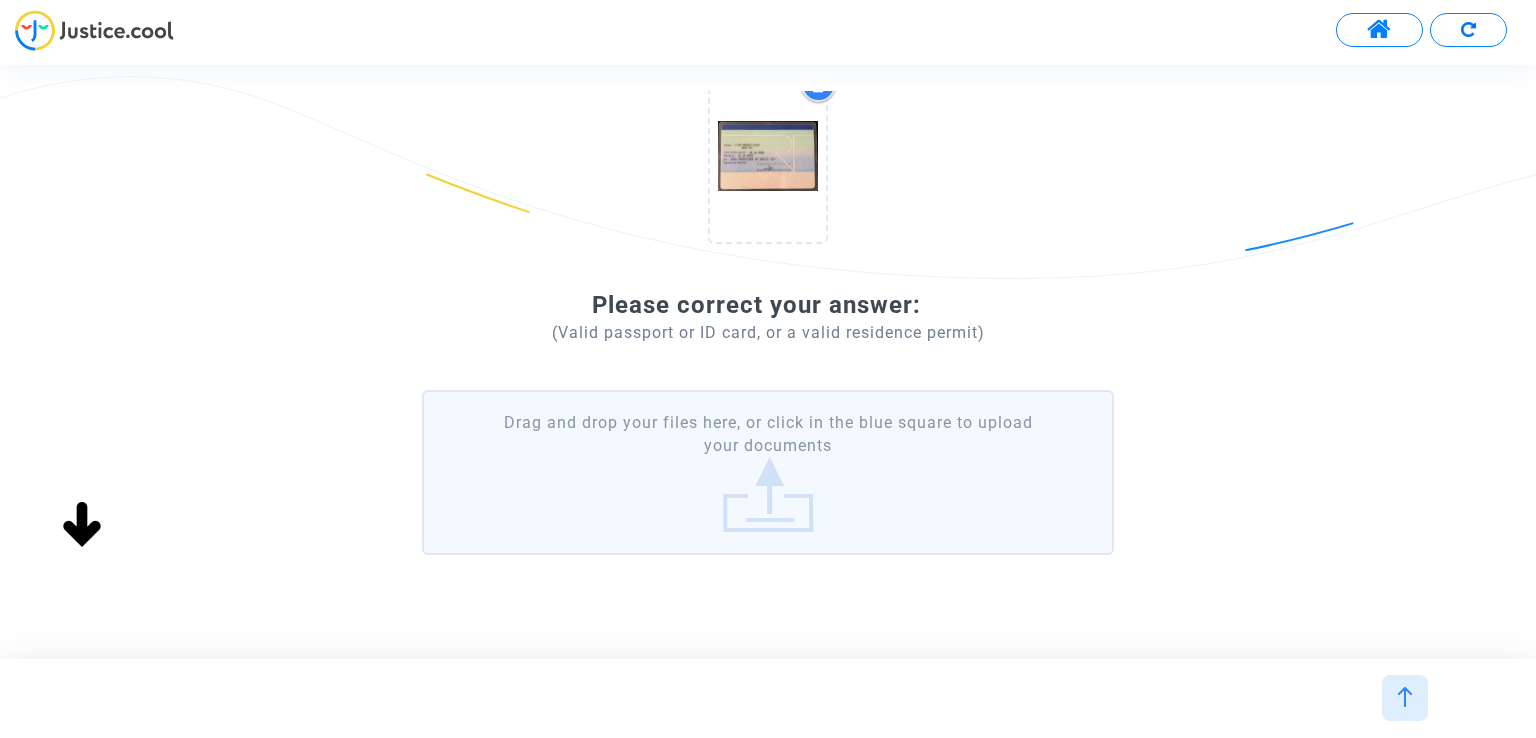 scroll, scrollTop: 298, scrollLeft: 0, axis: vertical 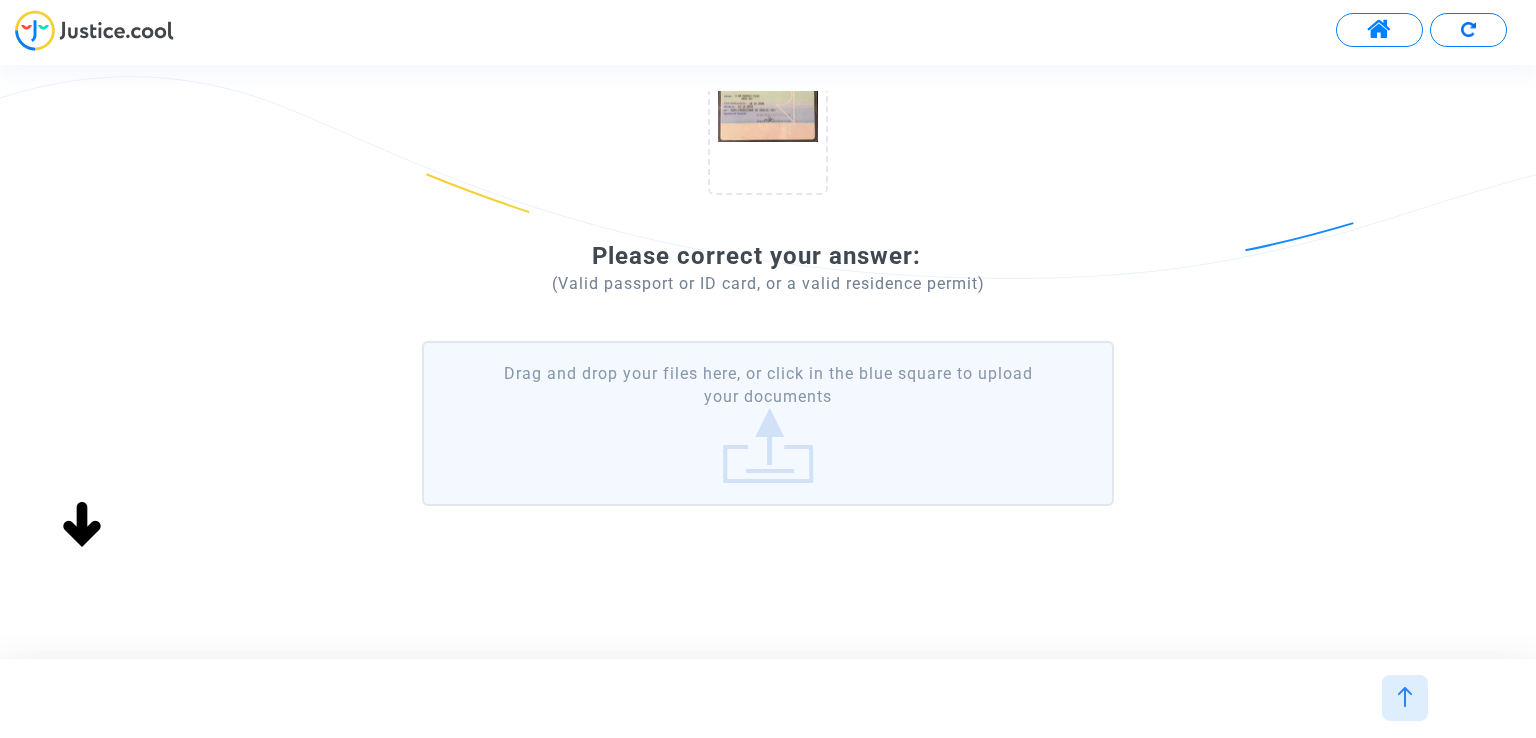 click on "Drag and drop your files here, or click in the blue square to upload your documents" 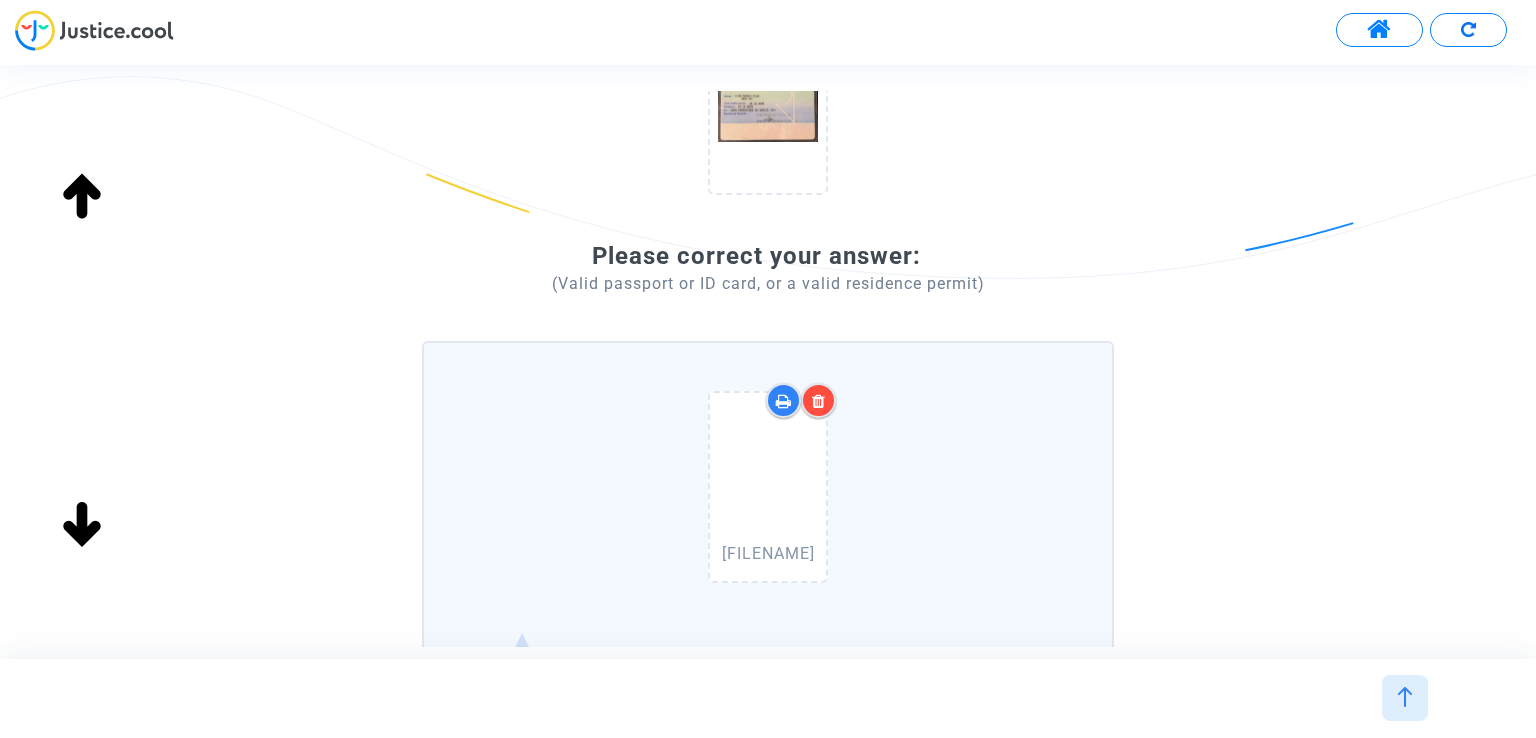 scroll, scrollTop: 608, scrollLeft: 0, axis: vertical 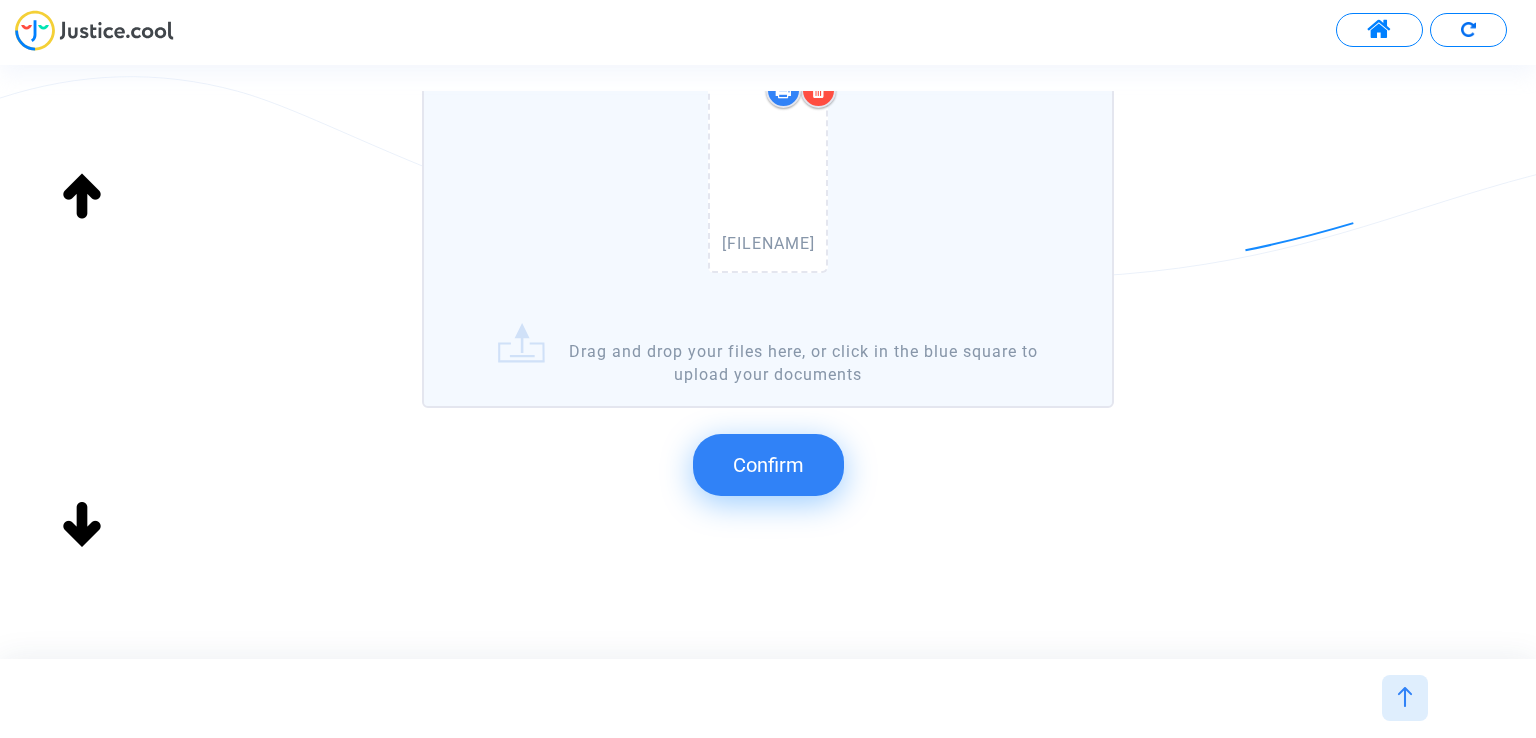 click on "Confirm" 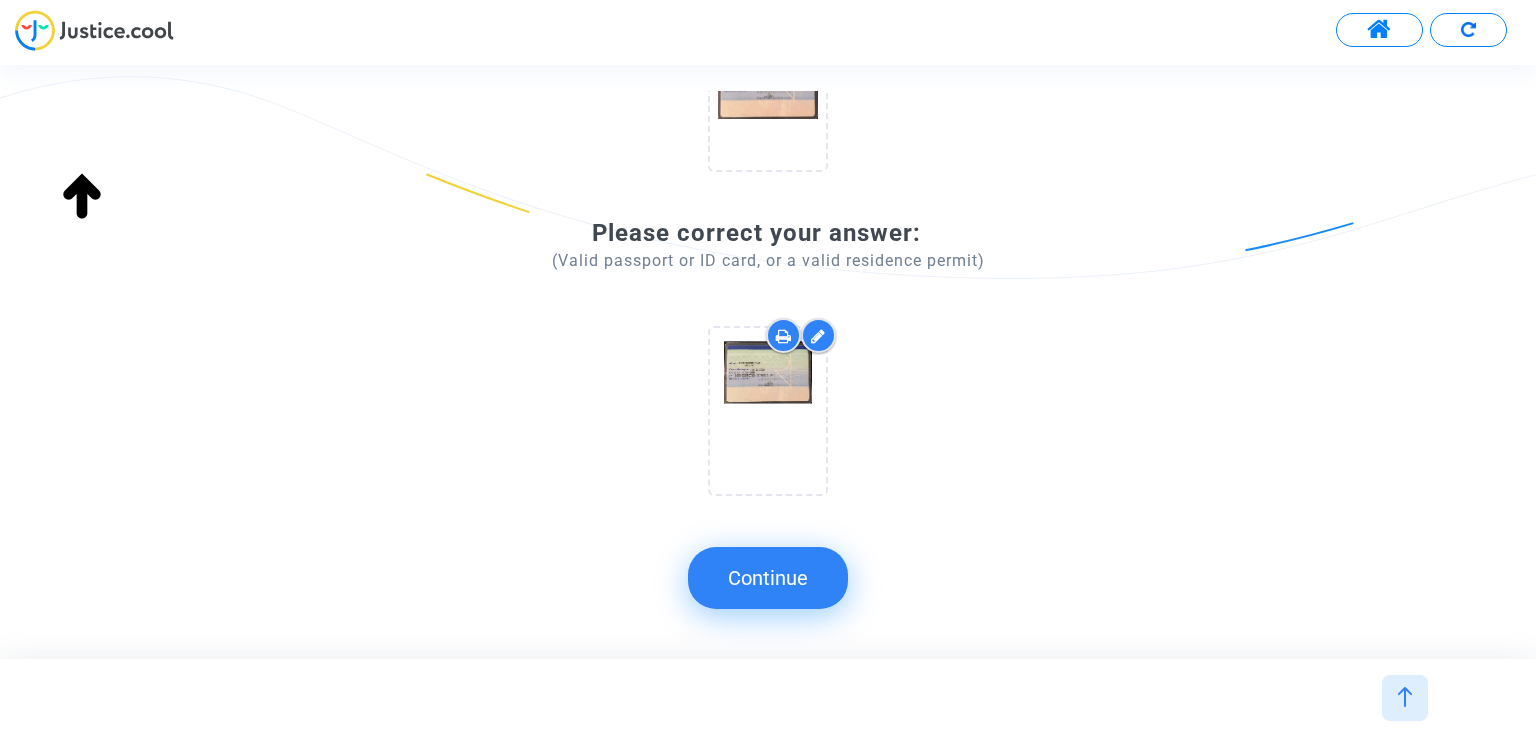 scroll, scrollTop: 319, scrollLeft: 0, axis: vertical 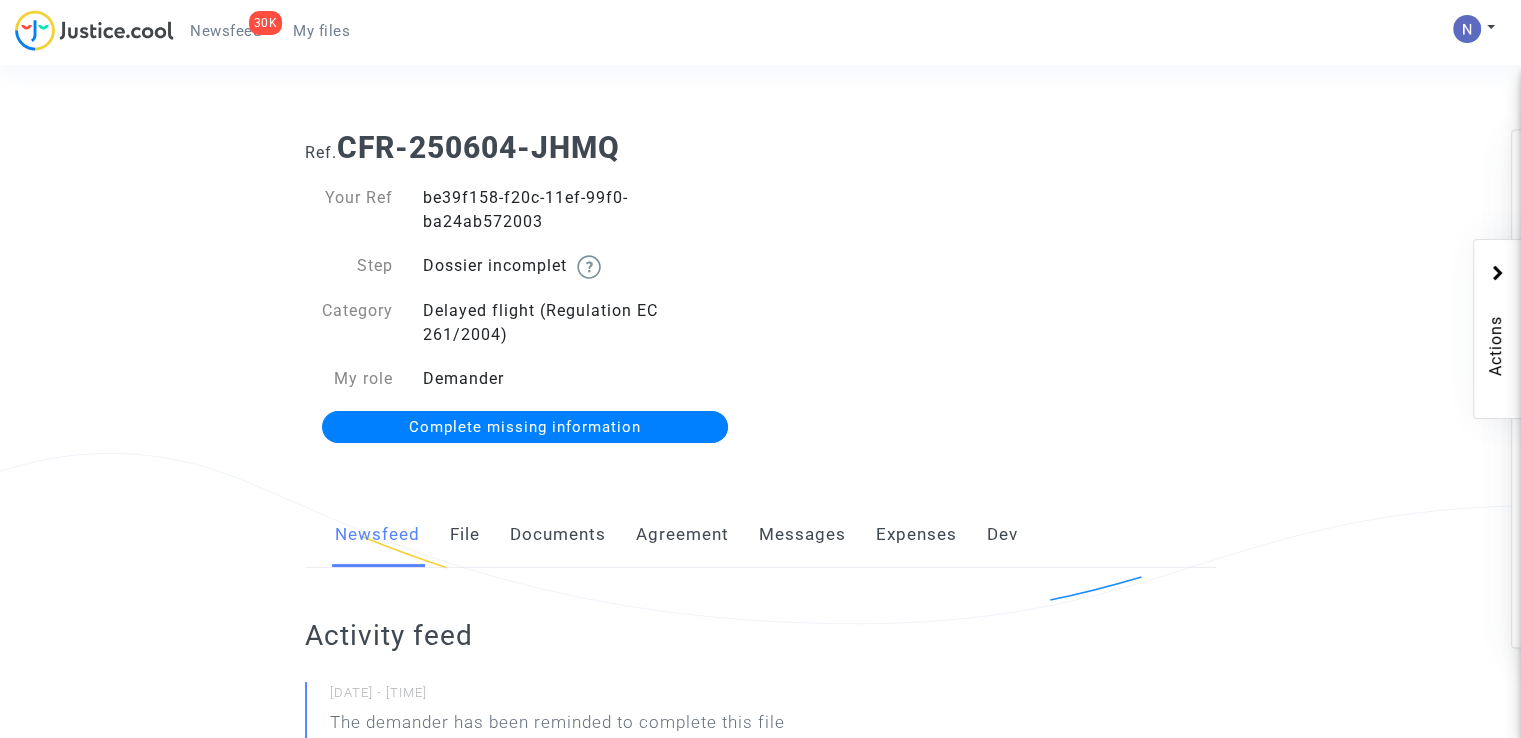 click on "Complete missing information" 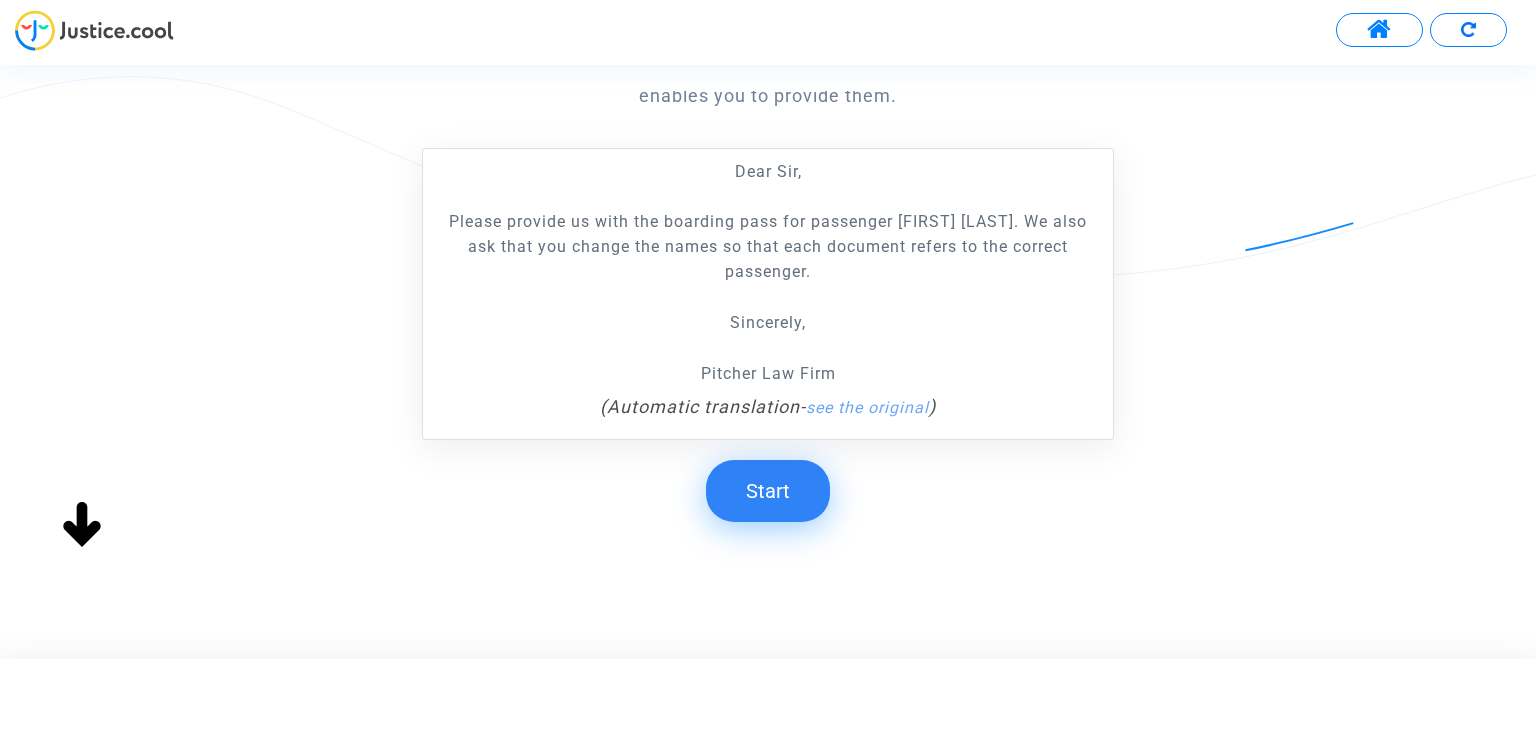 scroll, scrollTop: 380, scrollLeft: 0, axis: vertical 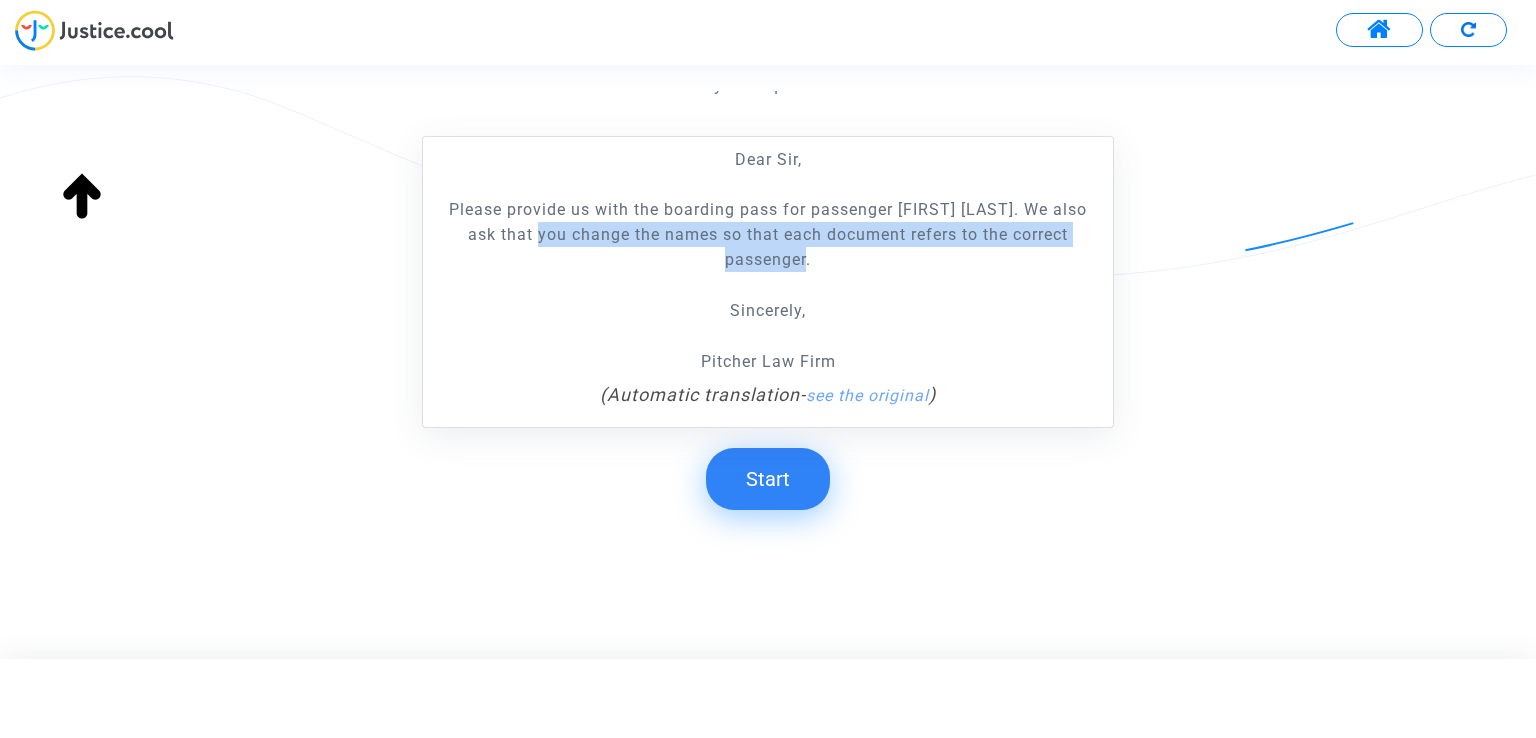 drag, startPoint x: 560, startPoint y: 234, endPoint x: 1043, endPoint y: 257, distance: 483.5473 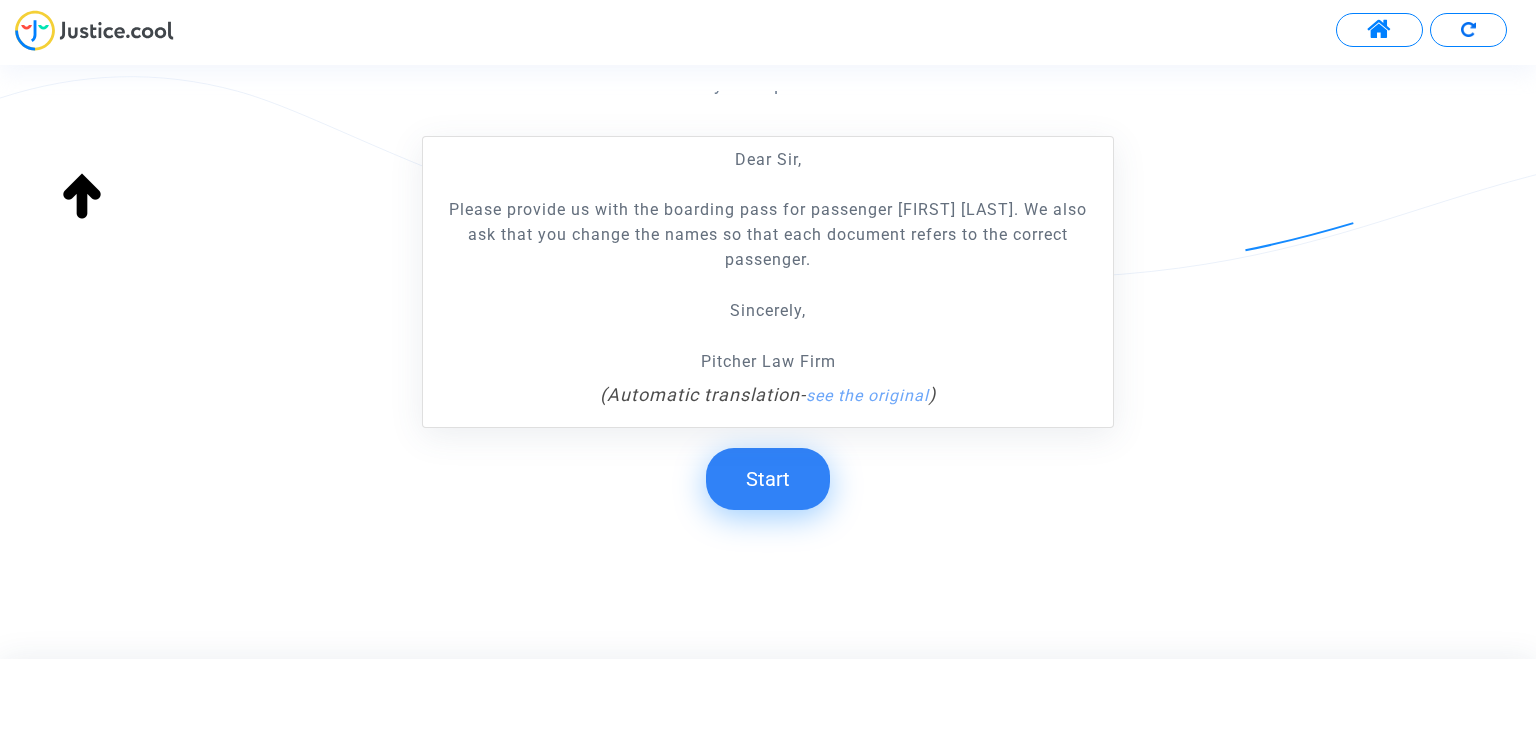 click on "Modify/complete the information of your file Some information of the file is missing or you want to modify them. This form enables you to provide them. Dear Sir, Please provide us with the boarding pass for passenger [FIRST] [LAST]. We also ask that you change the names so that each document refers to the correct passenger. Sincerely, [COMPANY]  ( Automatic translation  -  see the original )
Start" 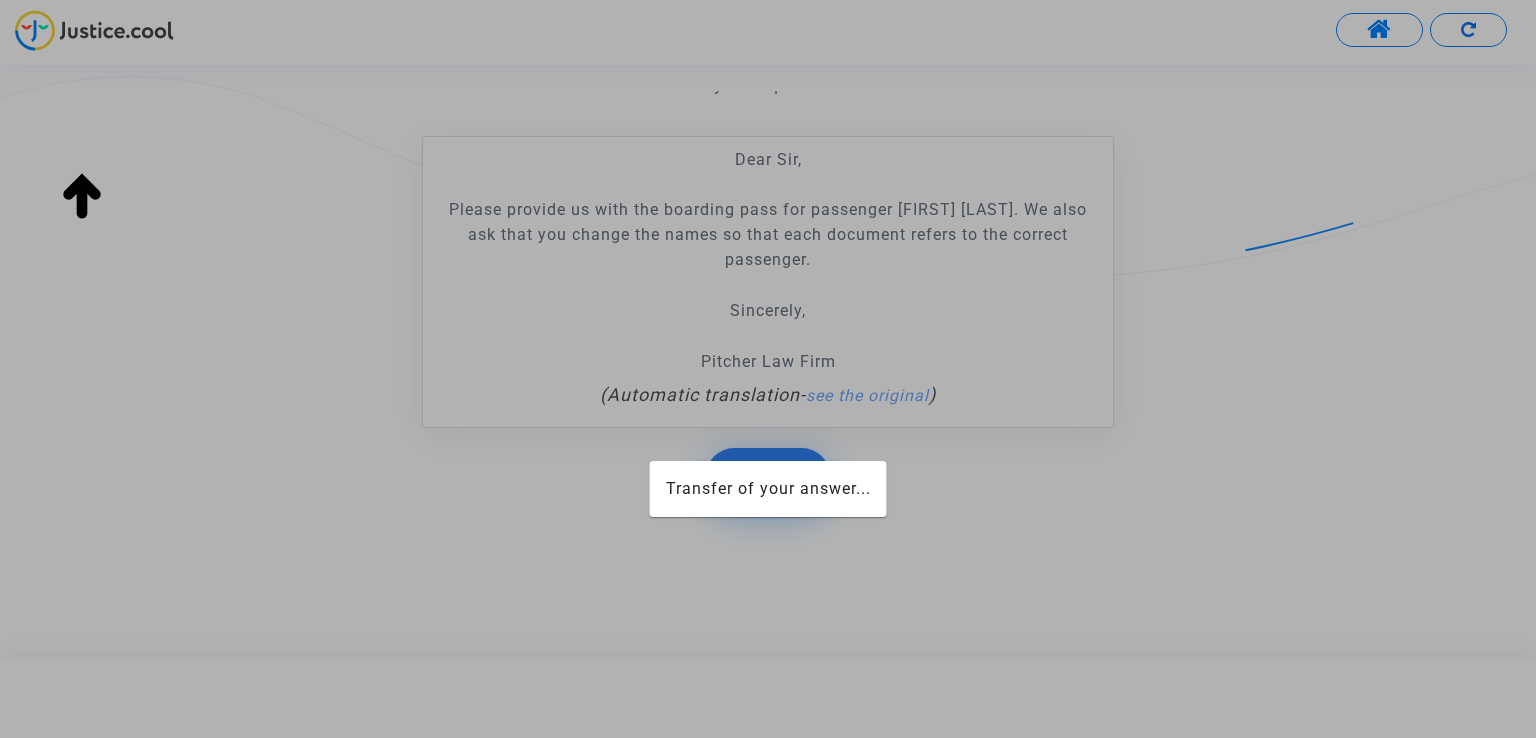 click on "Transfer of your answer..." 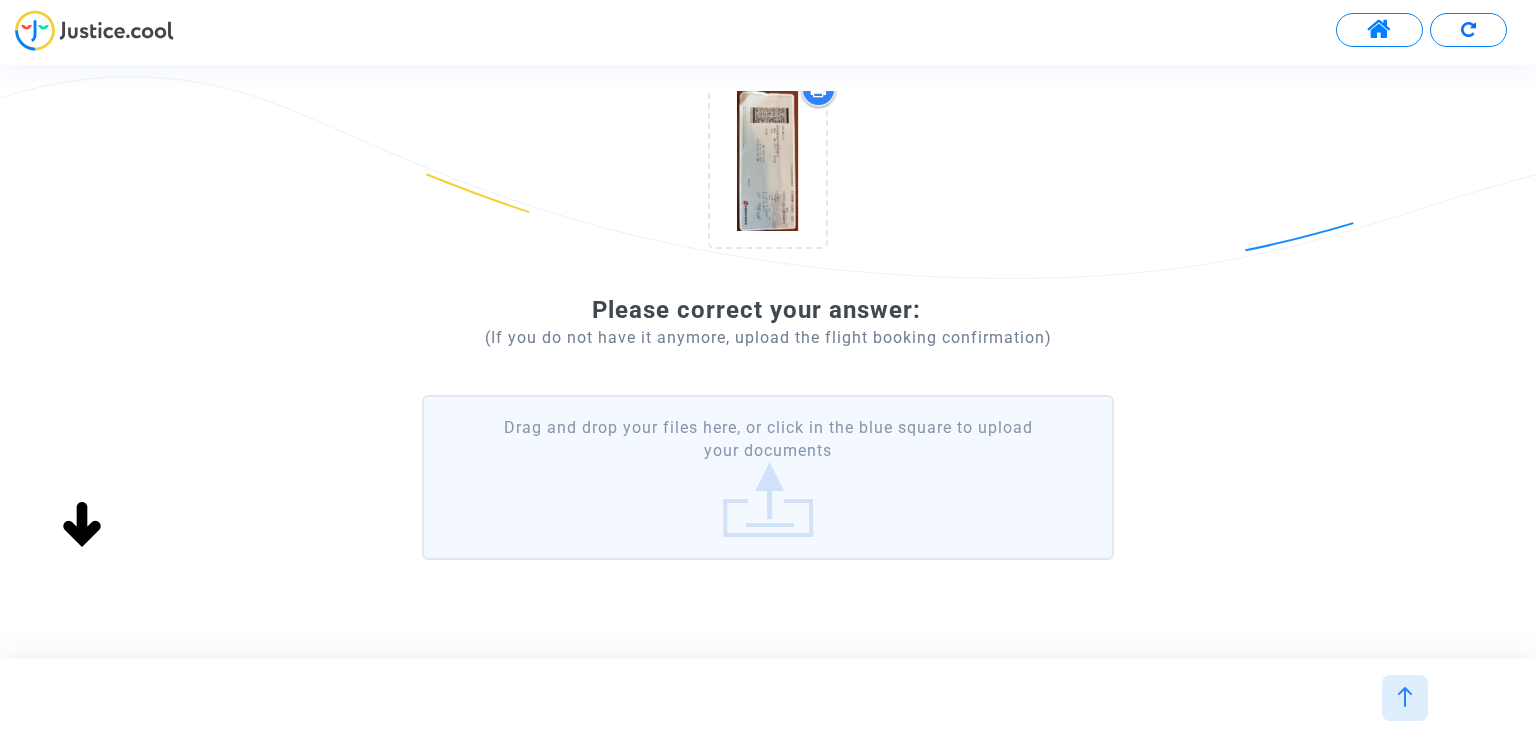 scroll, scrollTop: 298, scrollLeft: 0, axis: vertical 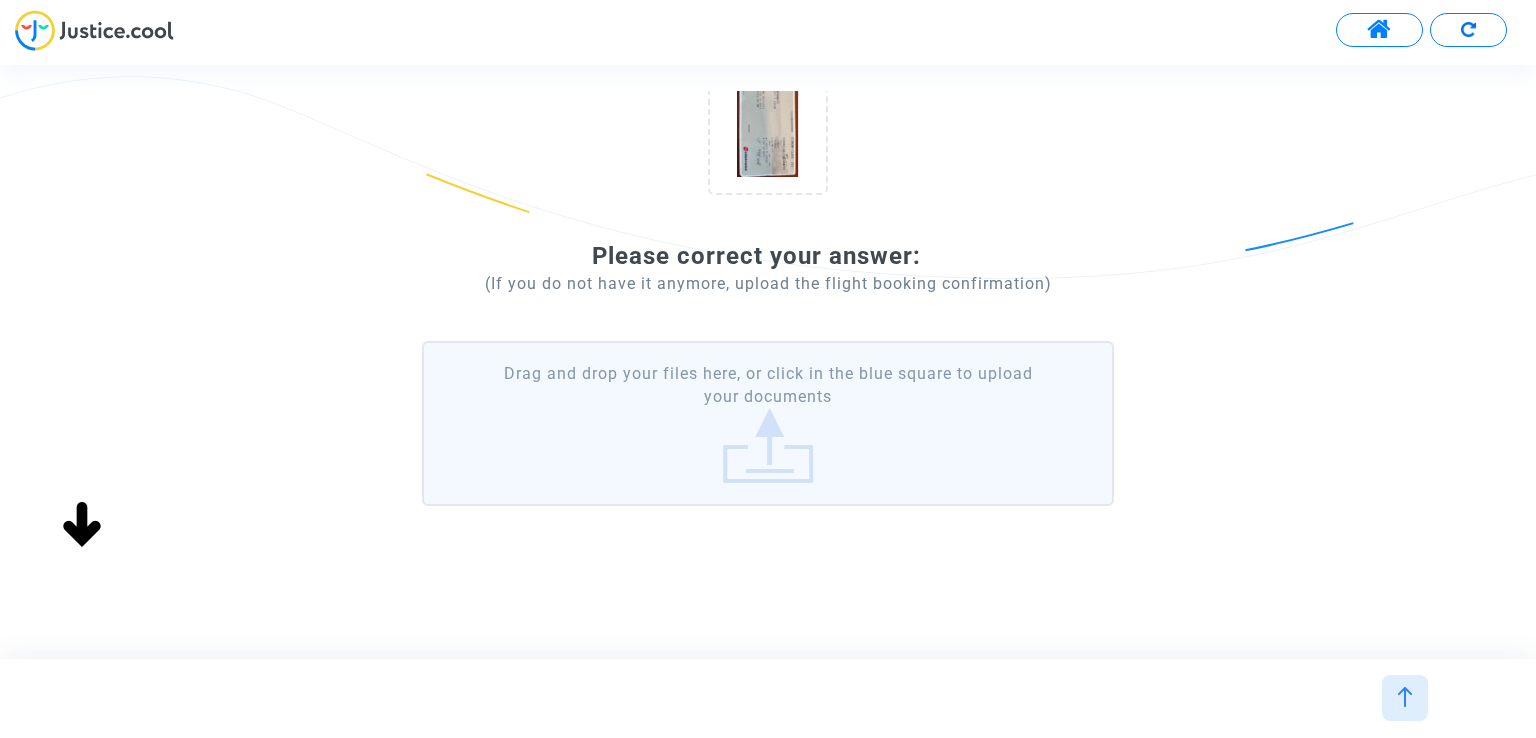 click on "Drag and drop your files here, or click in the blue square to upload your documents" 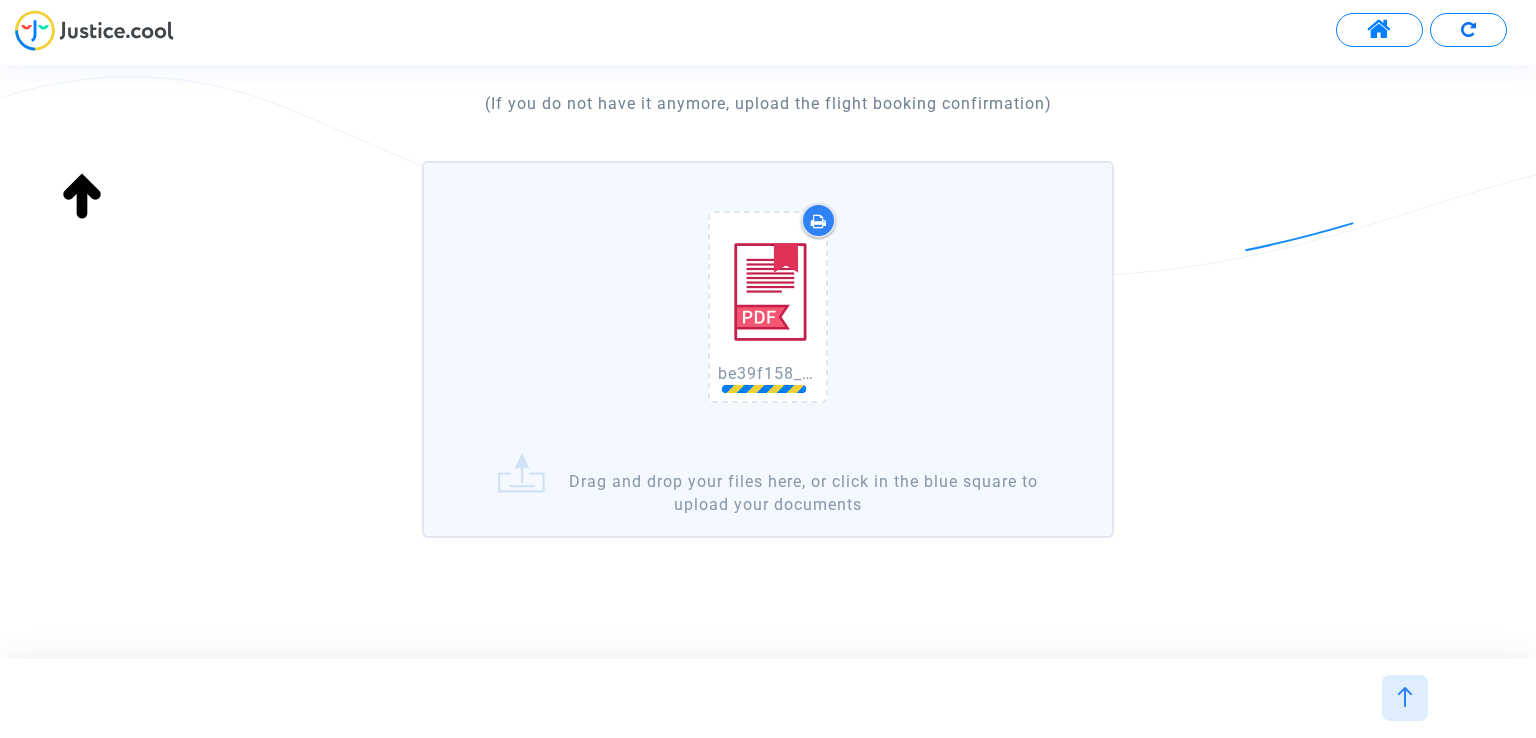 scroll, scrollTop: 509, scrollLeft: 0, axis: vertical 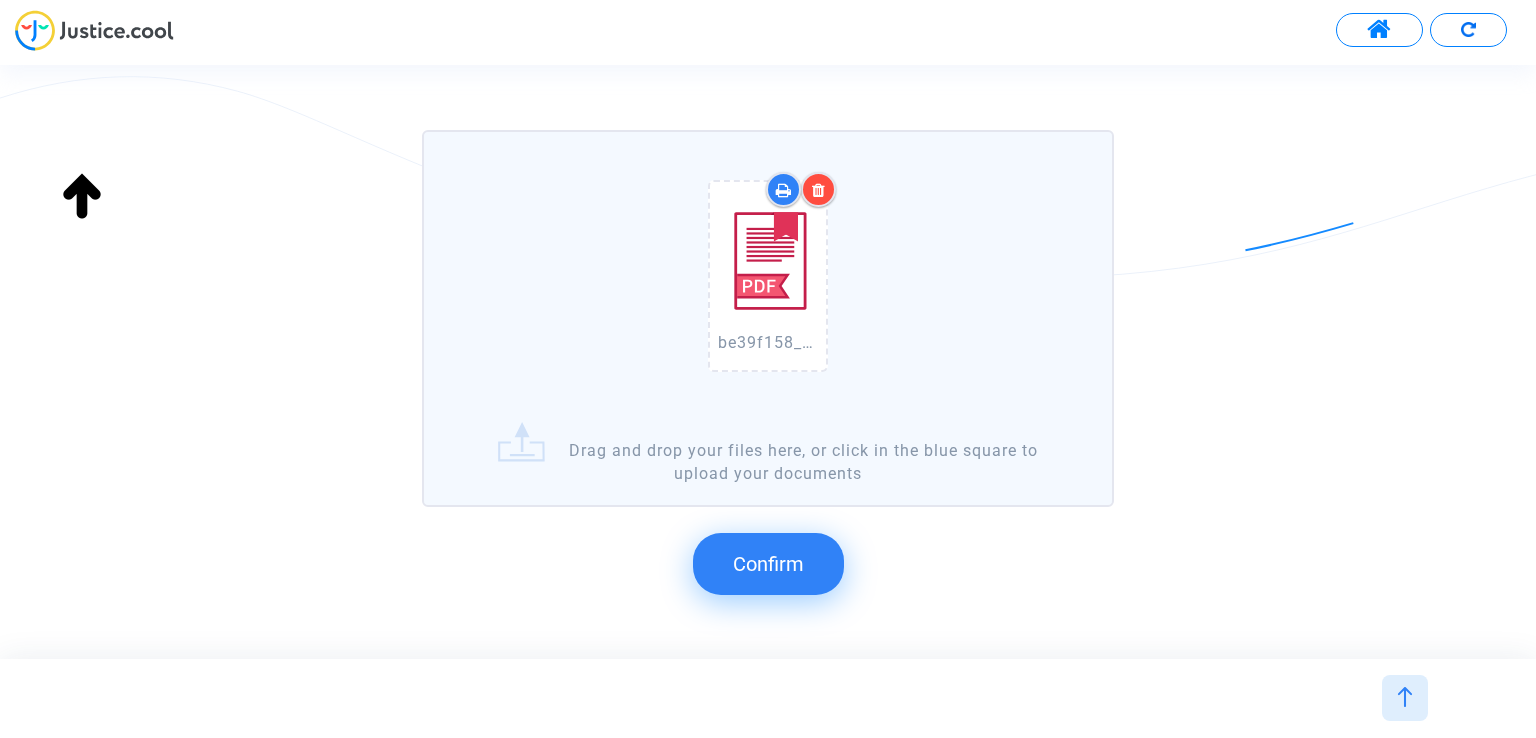 click on "Confirm" 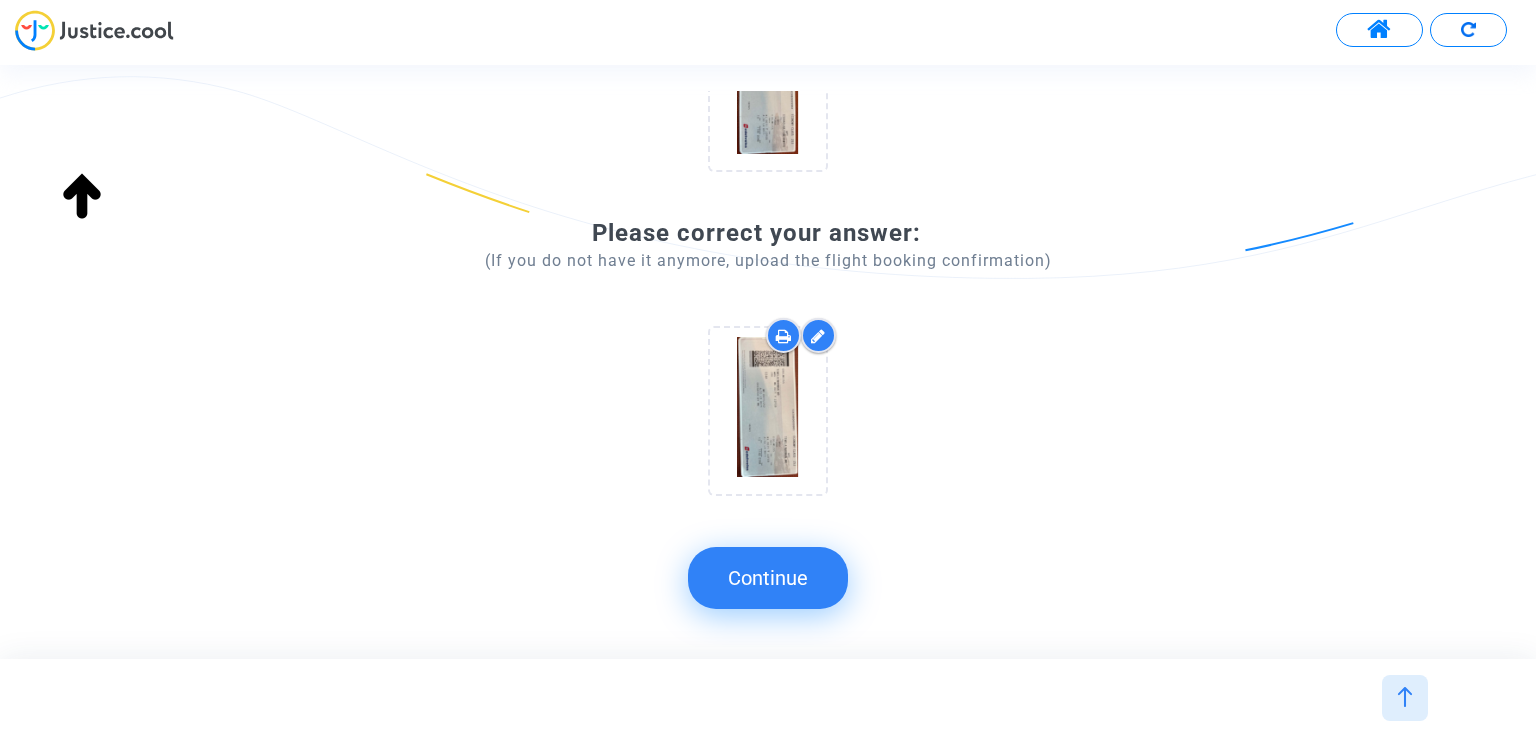 scroll, scrollTop: 319, scrollLeft: 0, axis: vertical 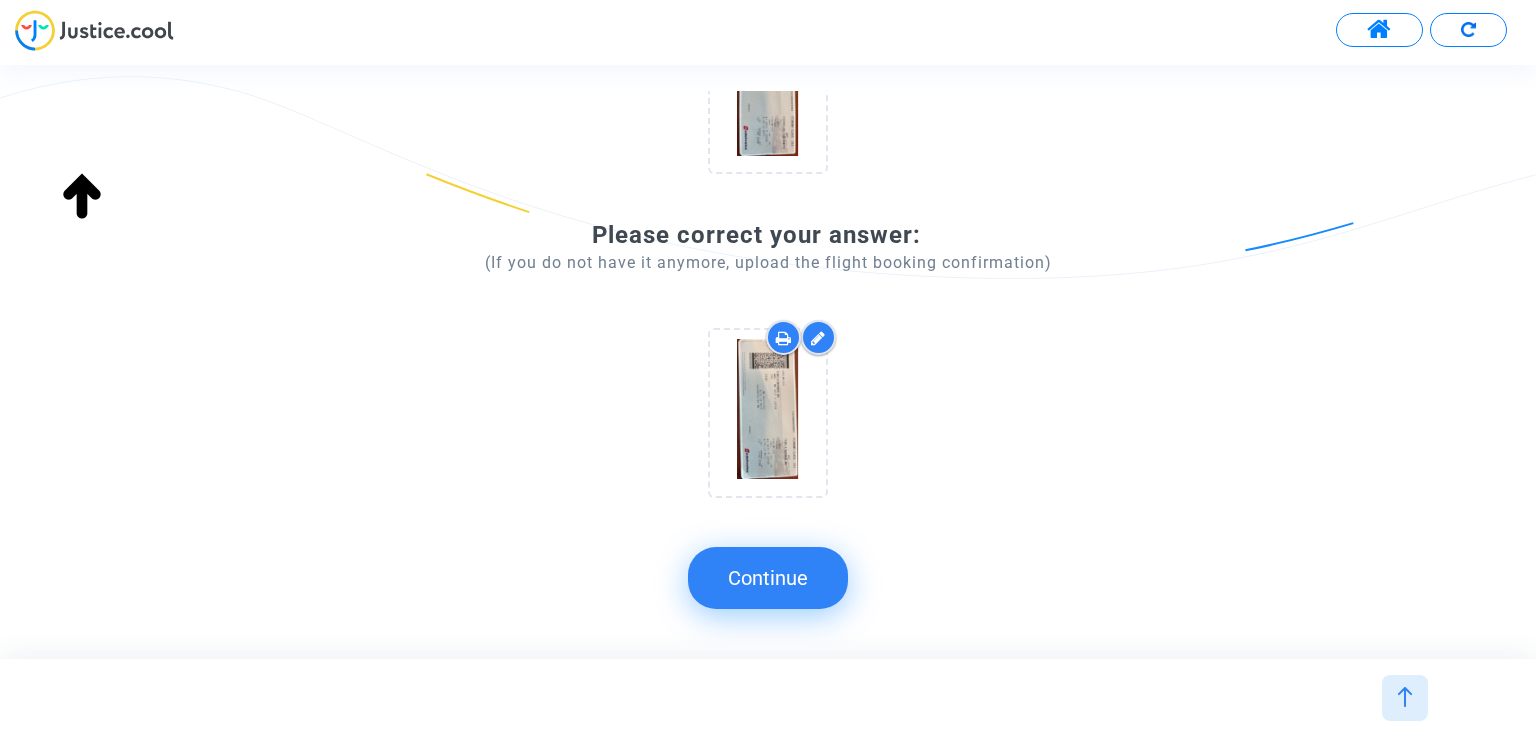 click on "Continue" 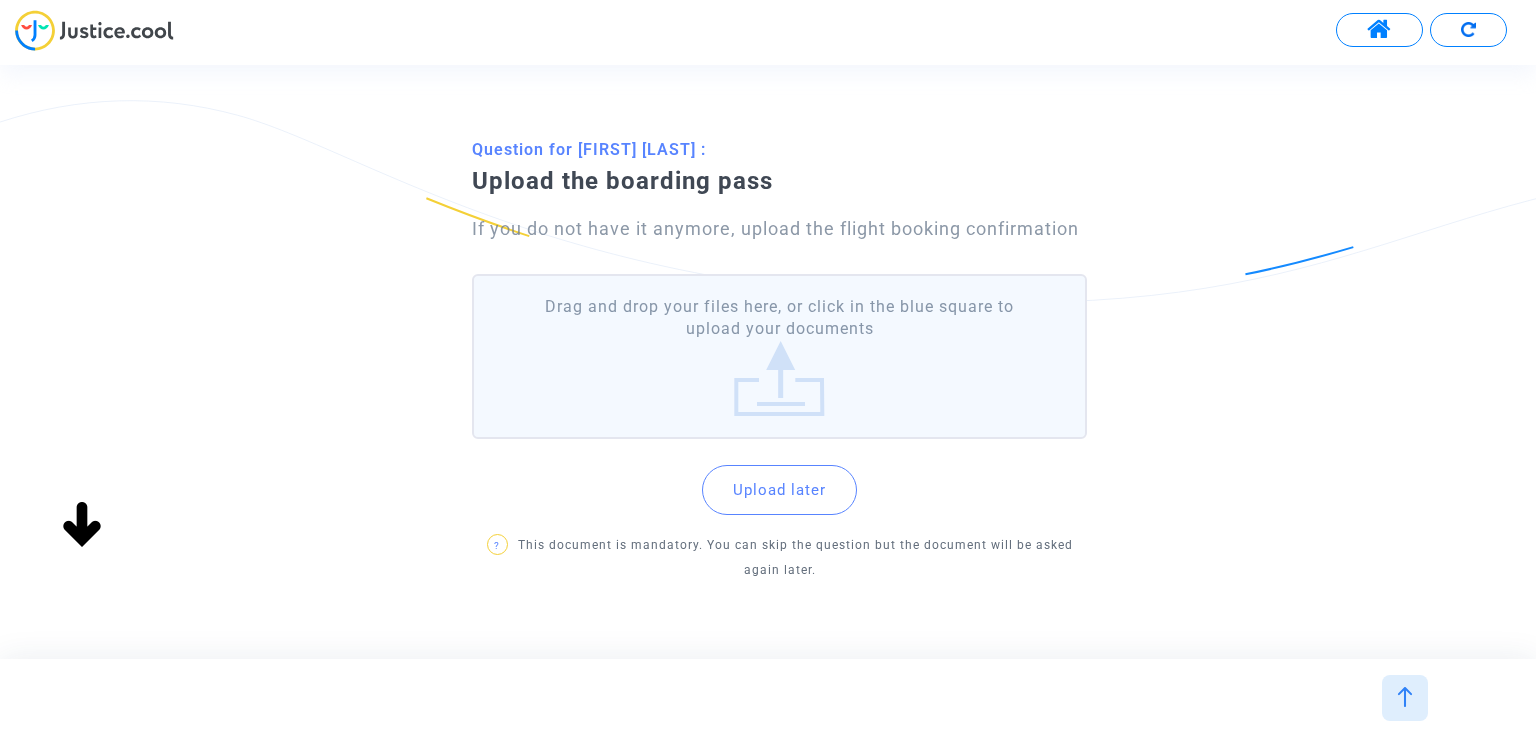 scroll, scrollTop: 0, scrollLeft: 0, axis: both 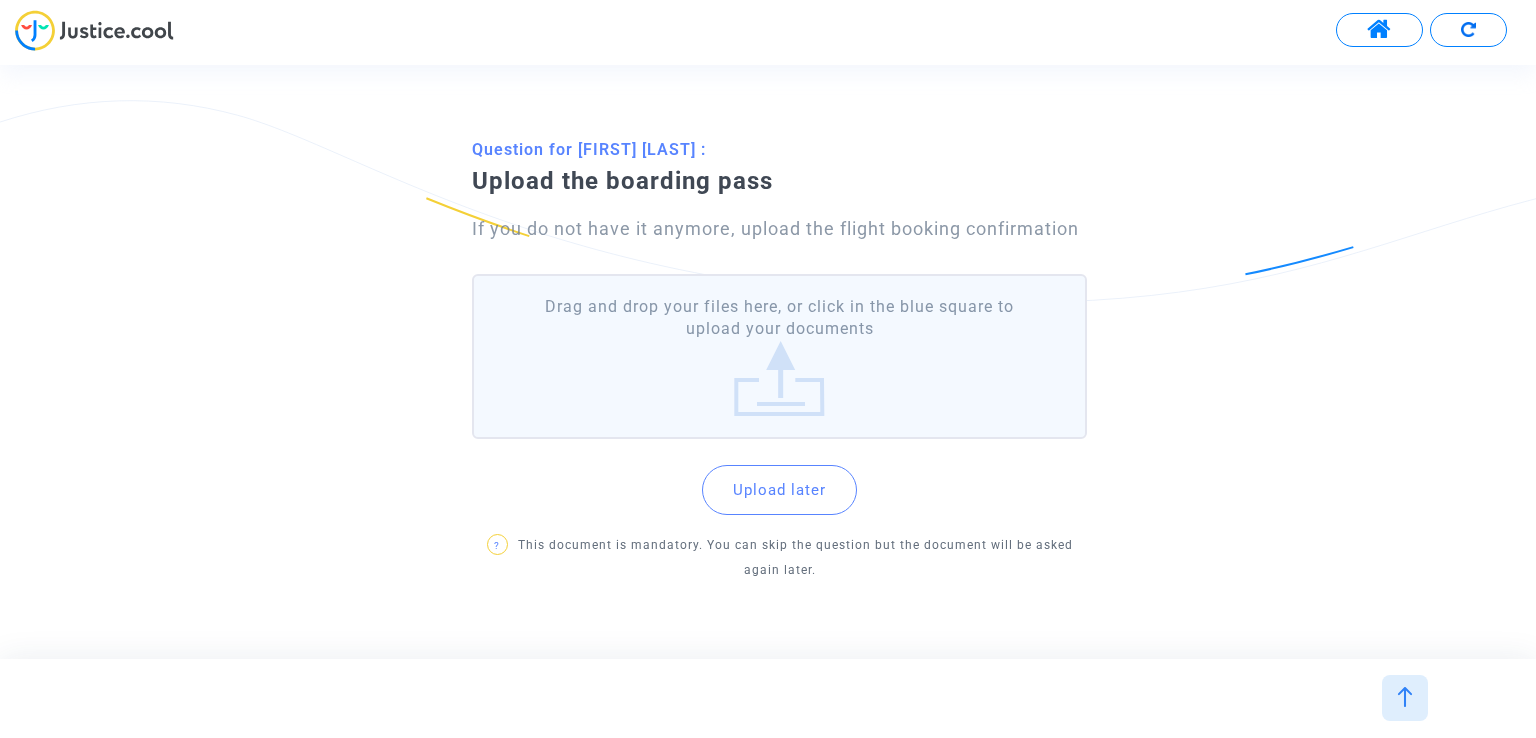 click on "Upload later" 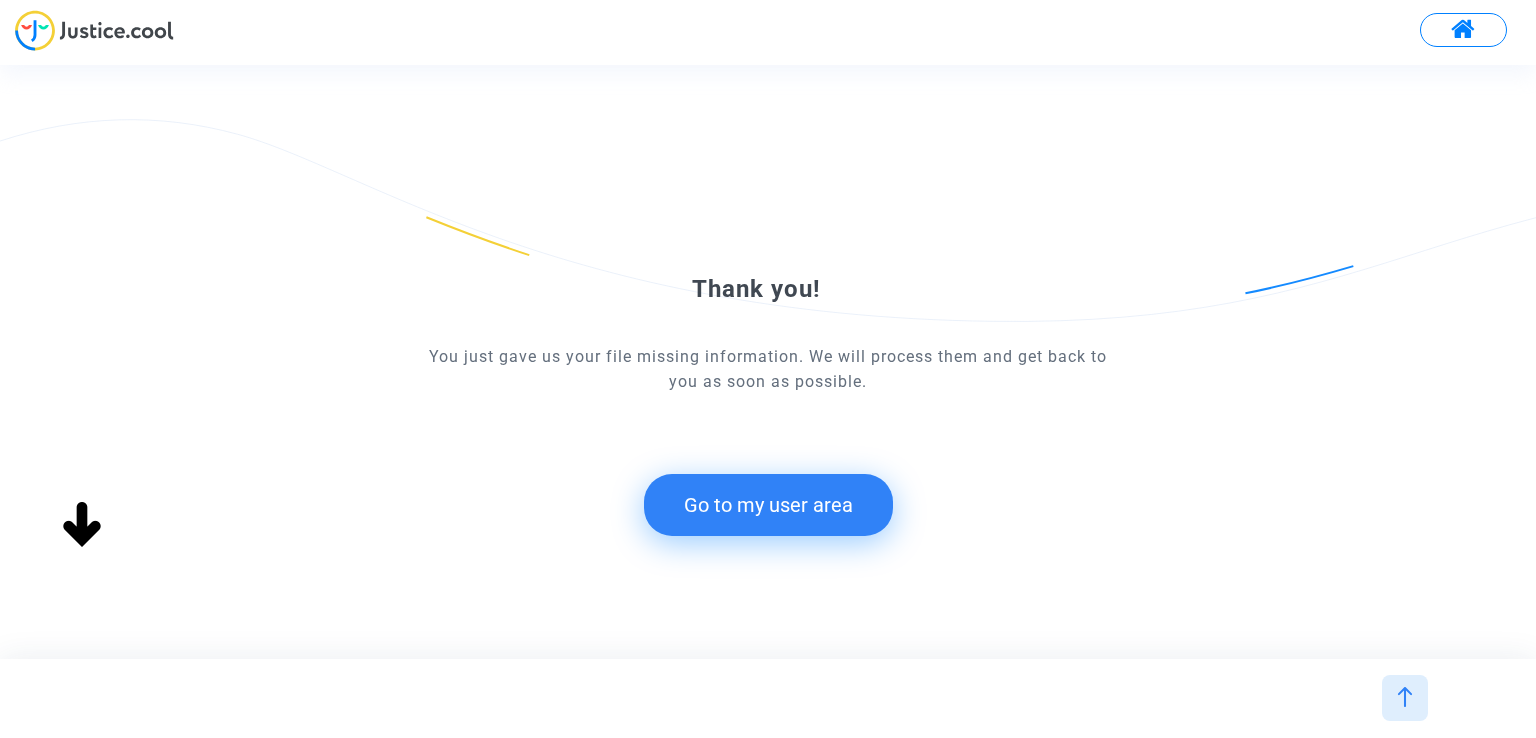 scroll, scrollTop: 0, scrollLeft: 0, axis: both 